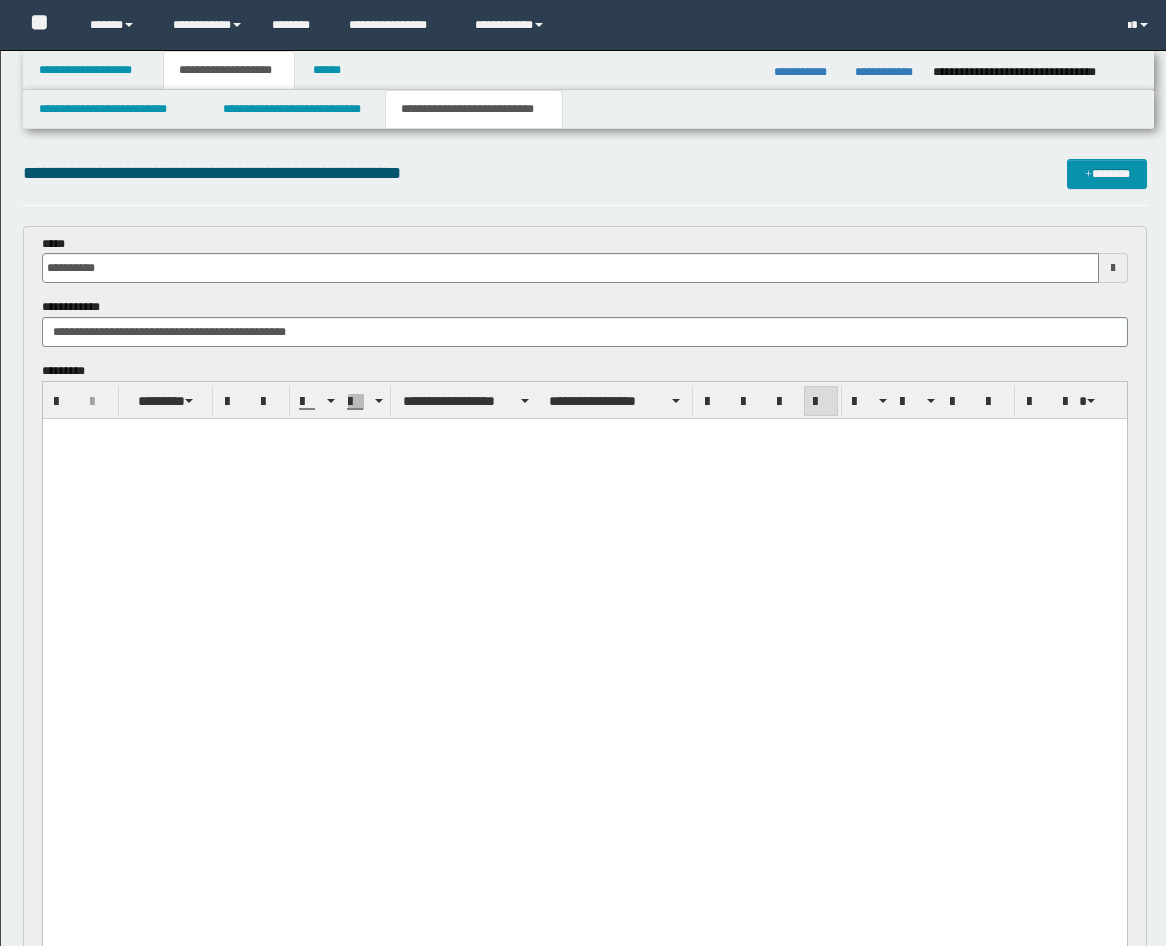 scroll, scrollTop: 1111, scrollLeft: 0, axis: vertical 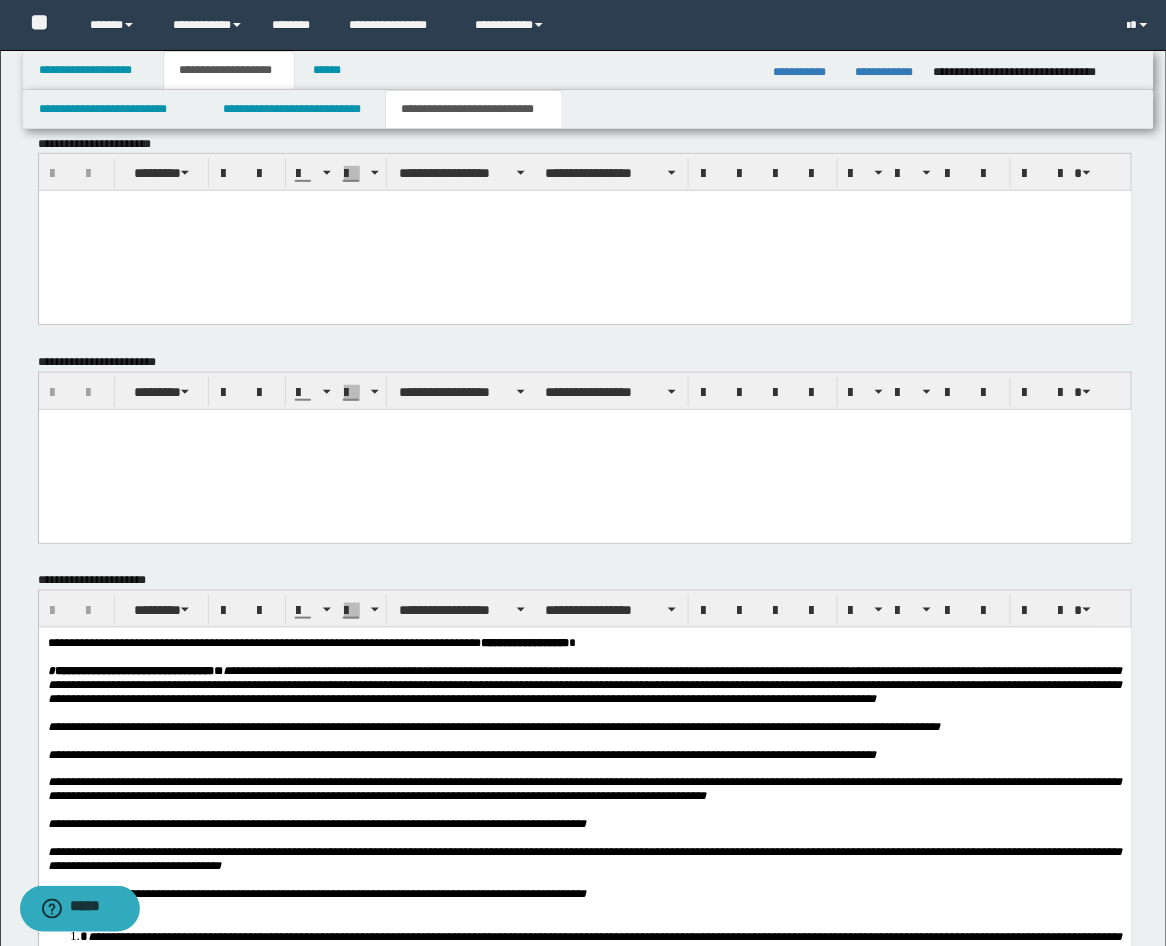 click at bounding box center [584, 231] 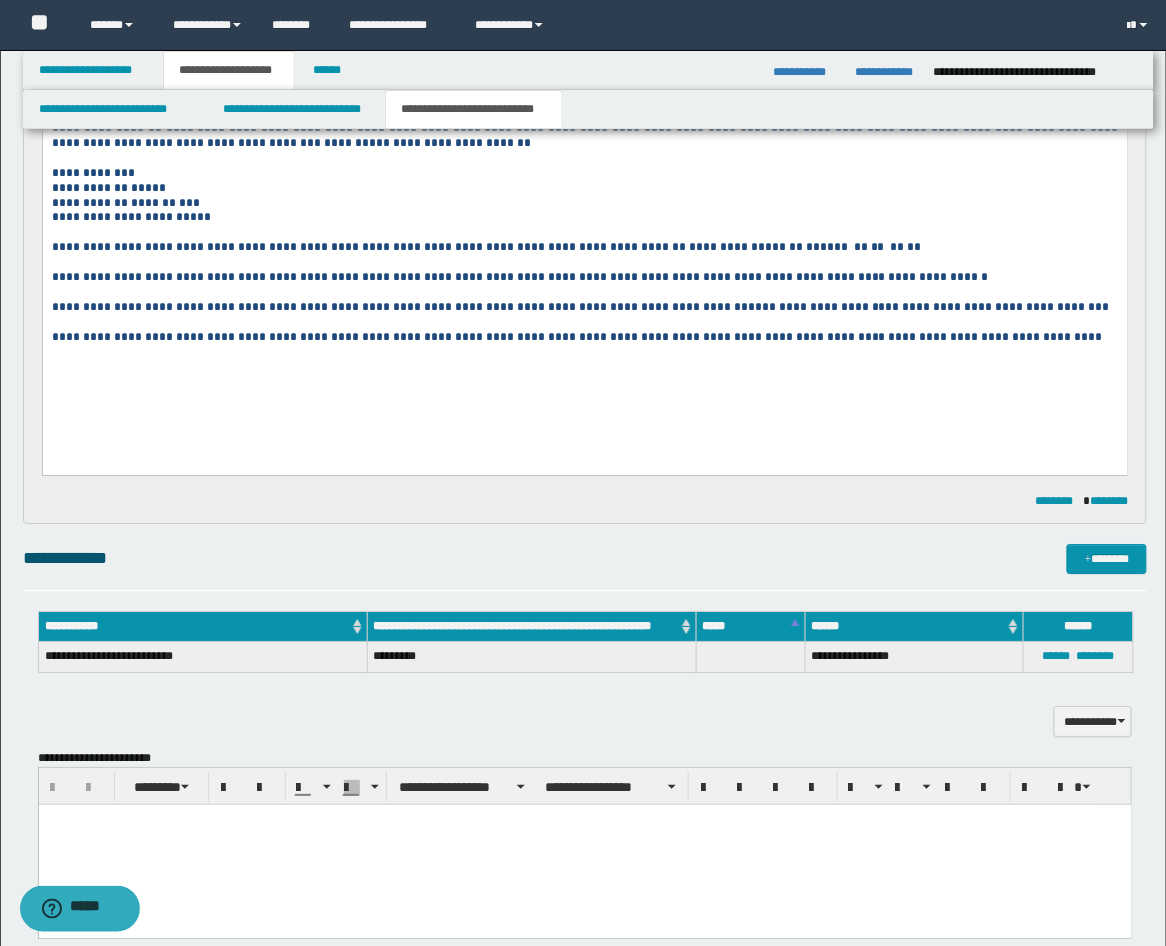 scroll, scrollTop: 741, scrollLeft: 0, axis: vertical 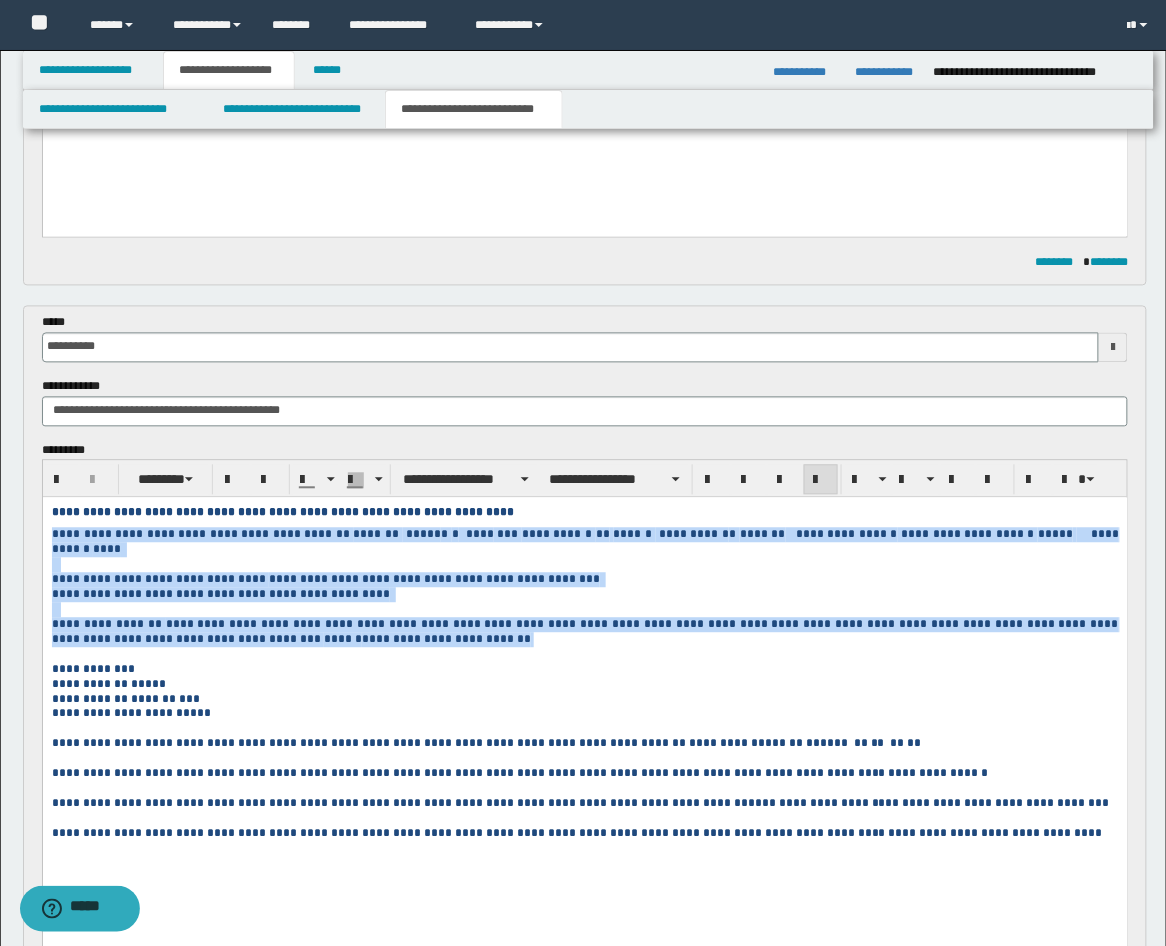 drag, startPoint x: 377, startPoint y: 644, endPoint x: 47, endPoint y: 538, distance: 346.6064 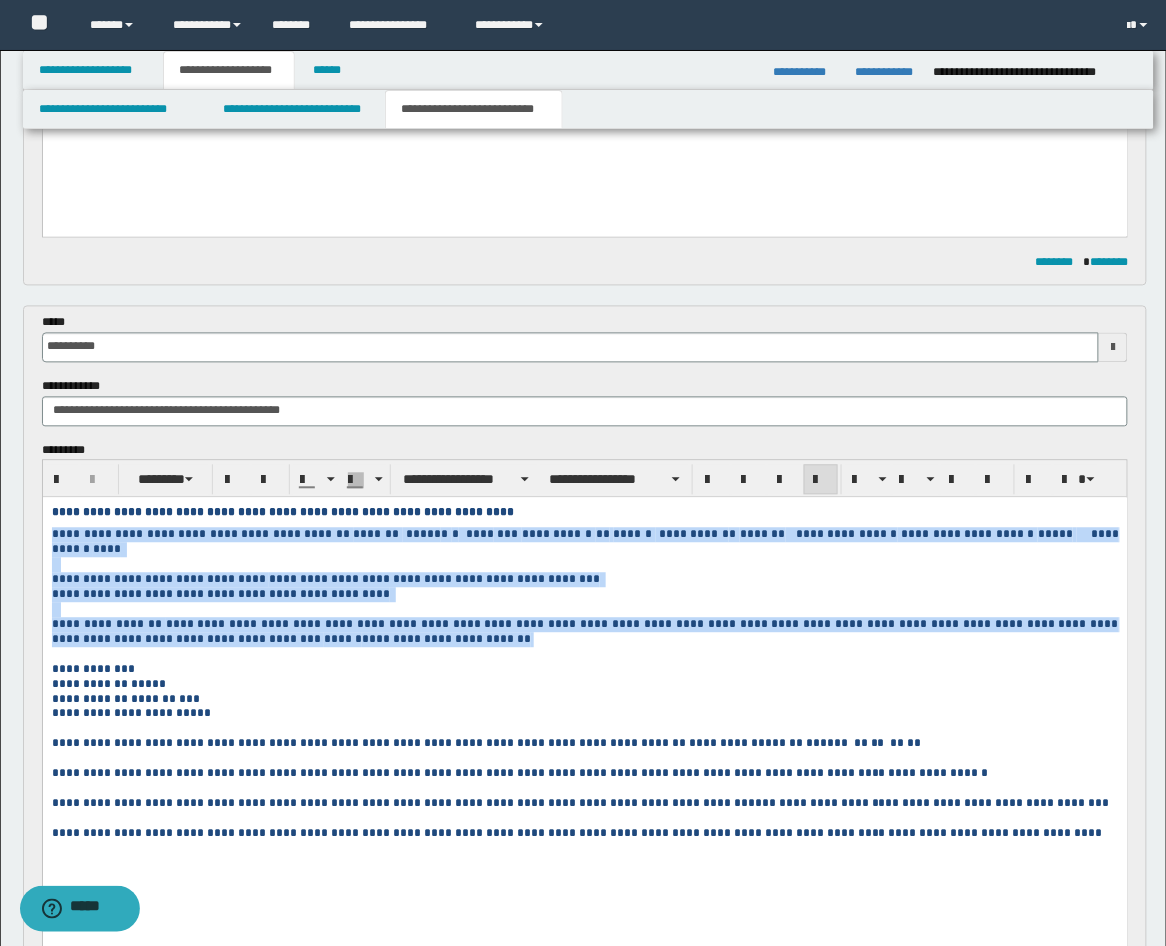 click on "**********" at bounding box center [584, 699] 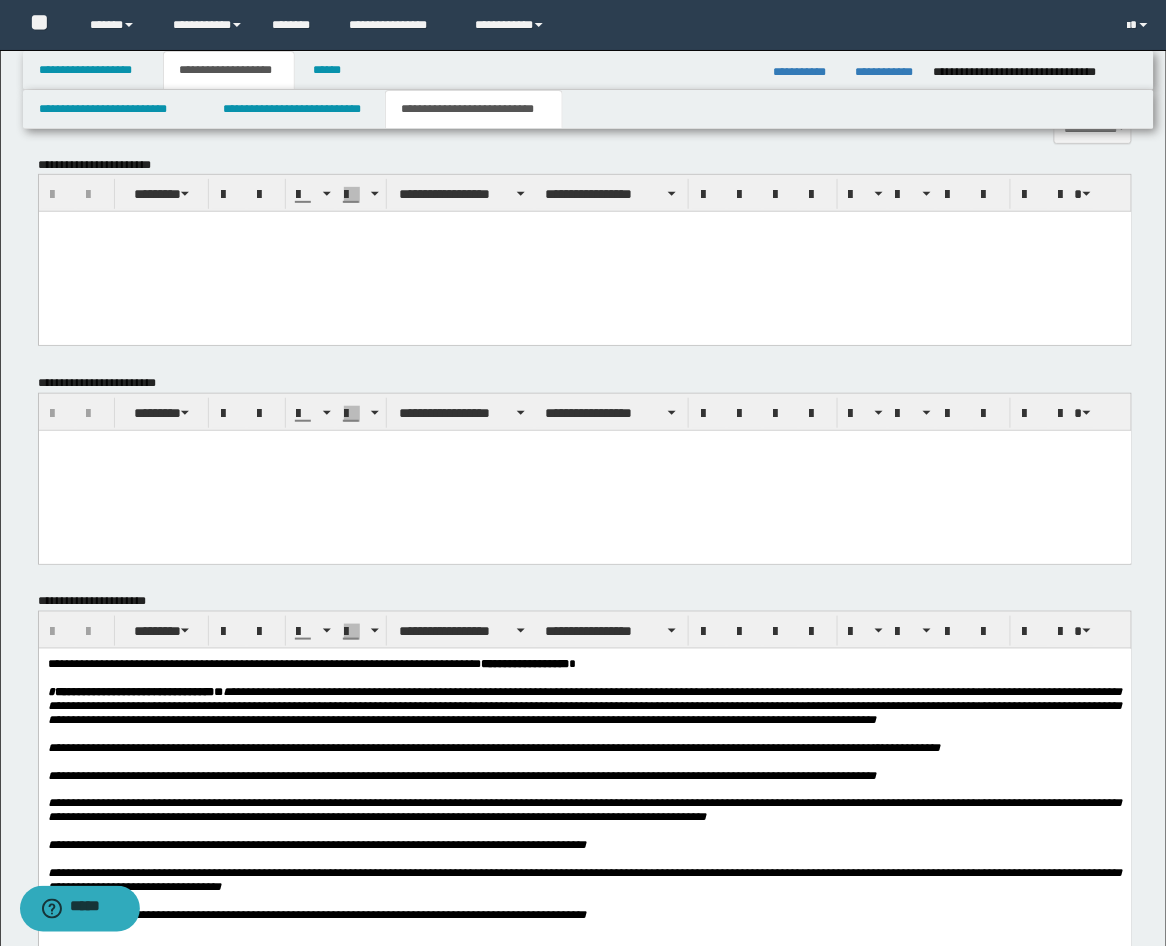 scroll, scrollTop: 1852, scrollLeft: 0, axis: vertical 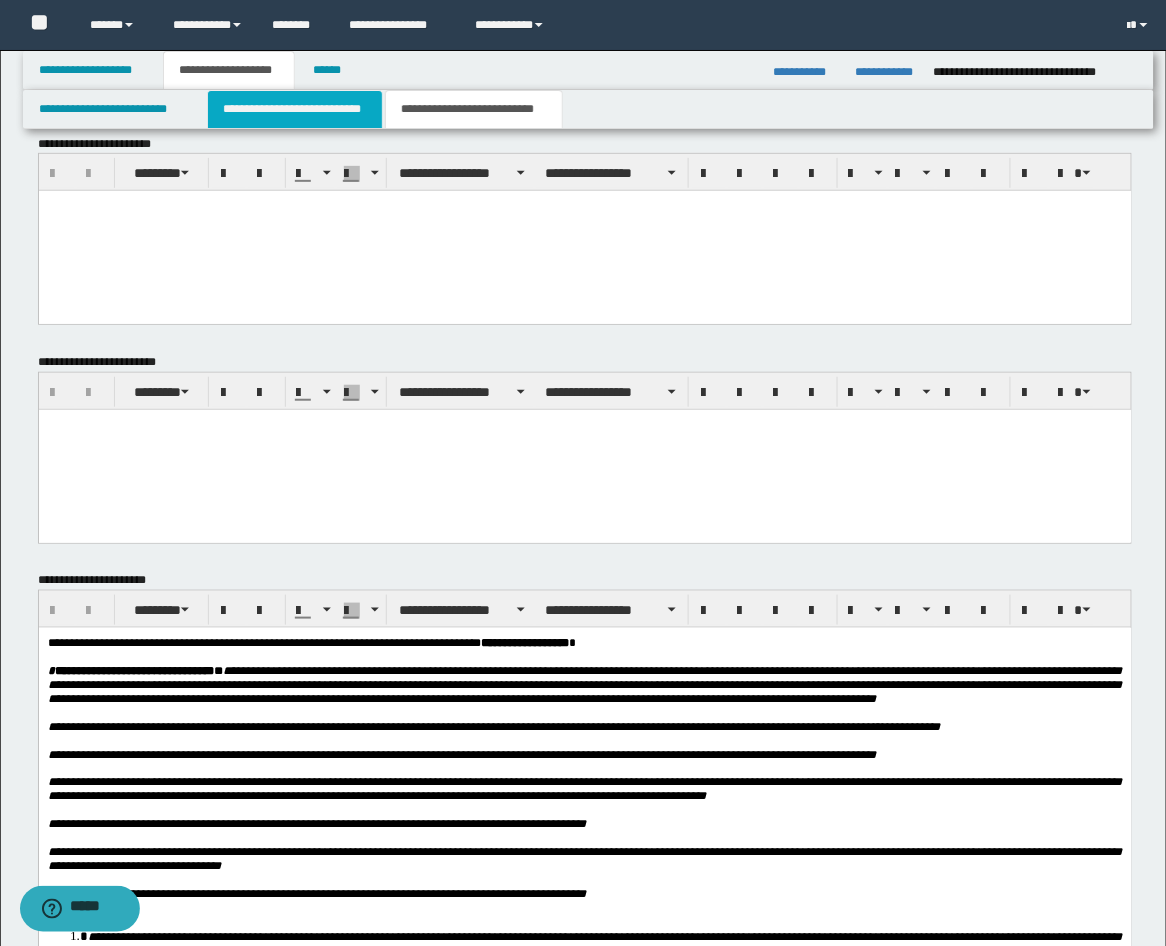 click on "**********" at bounding box center [295, 109] 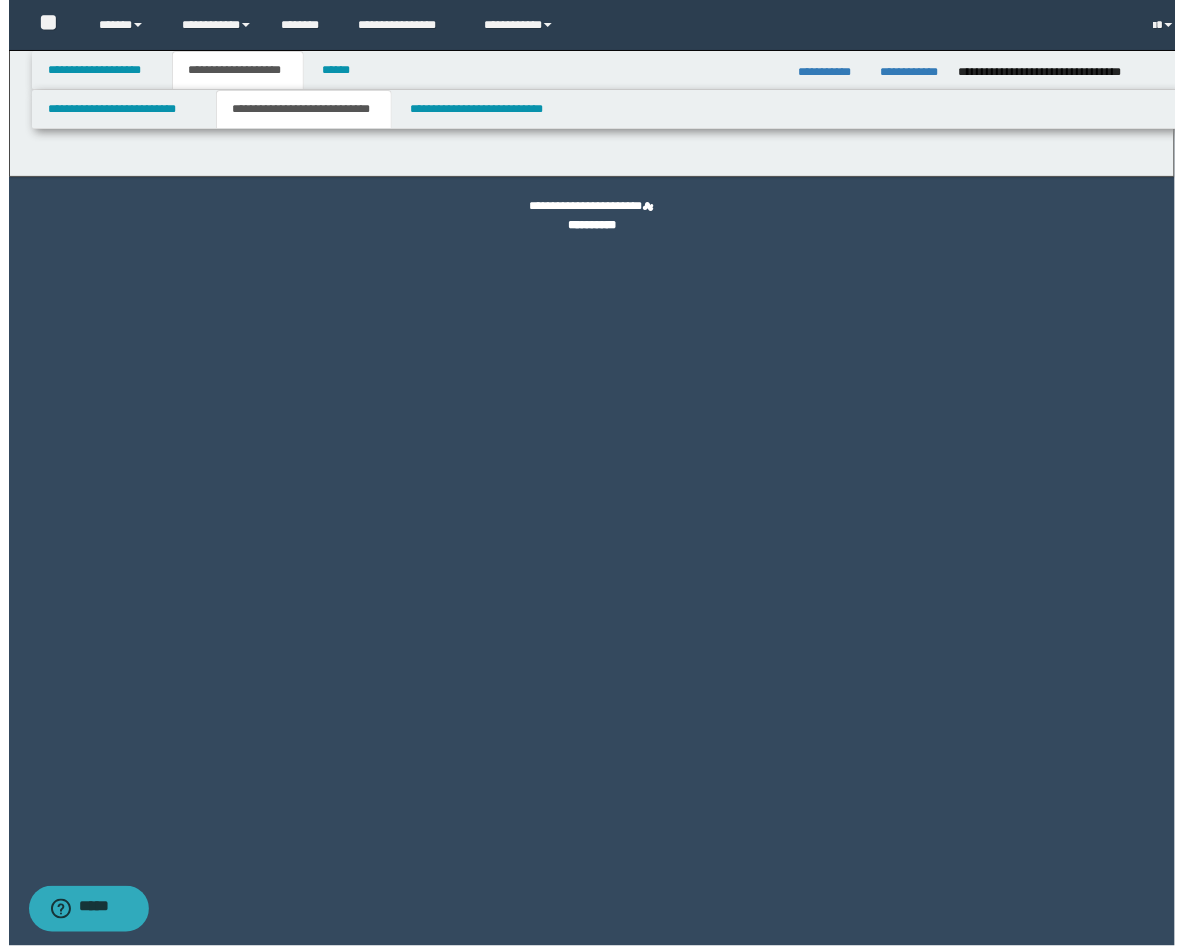 scroll, scrollTop: 0, scrollLeft: 0, axis: both 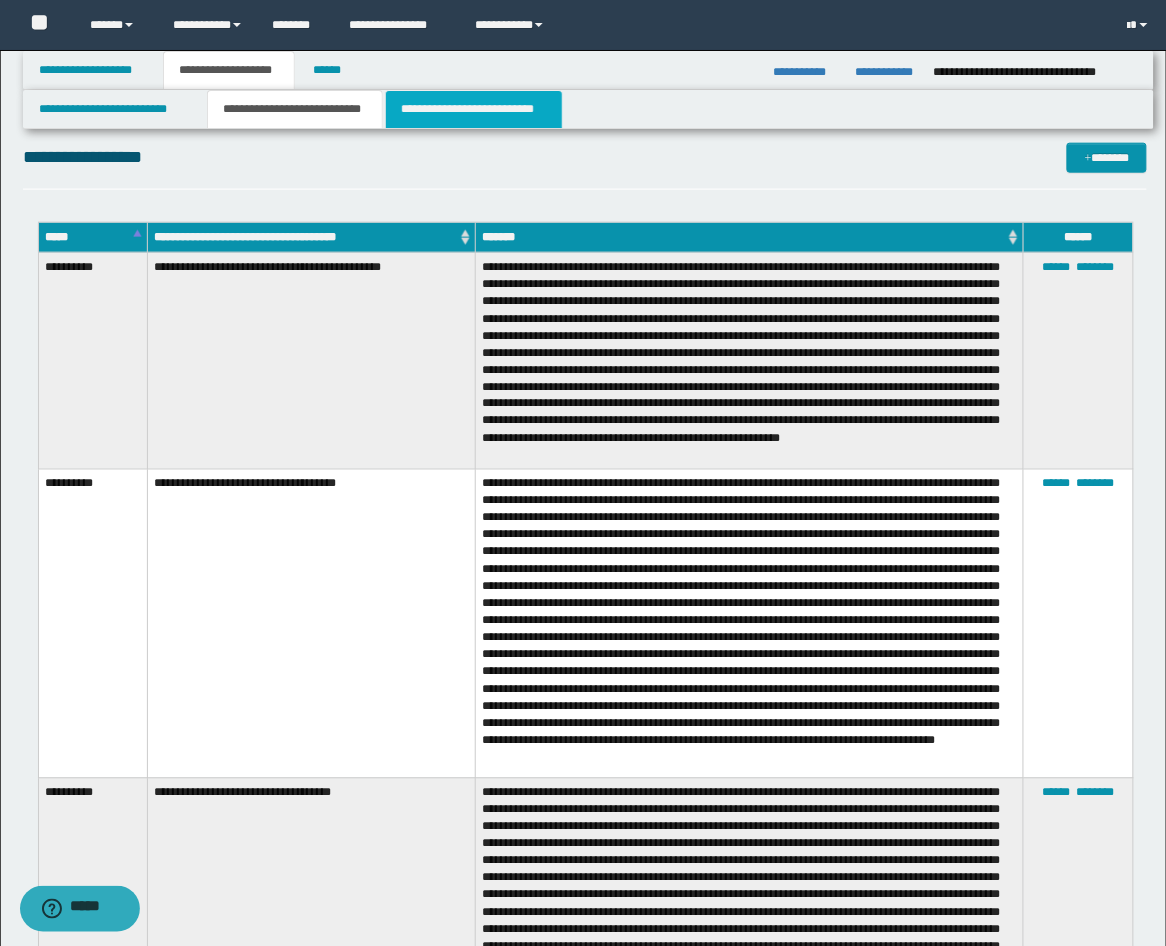 click on "**********" at bounding box center (474, 109) 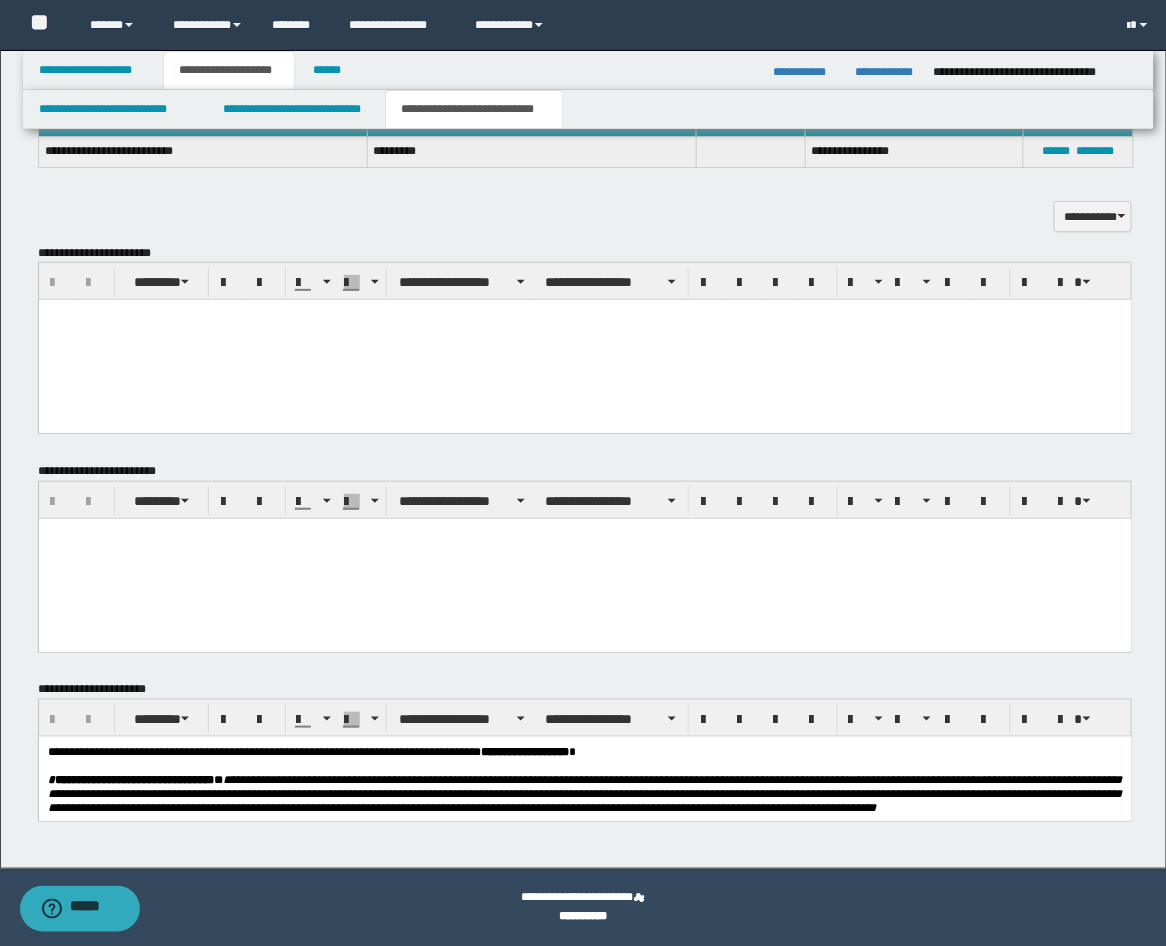 click at bounding box center [584, 315] 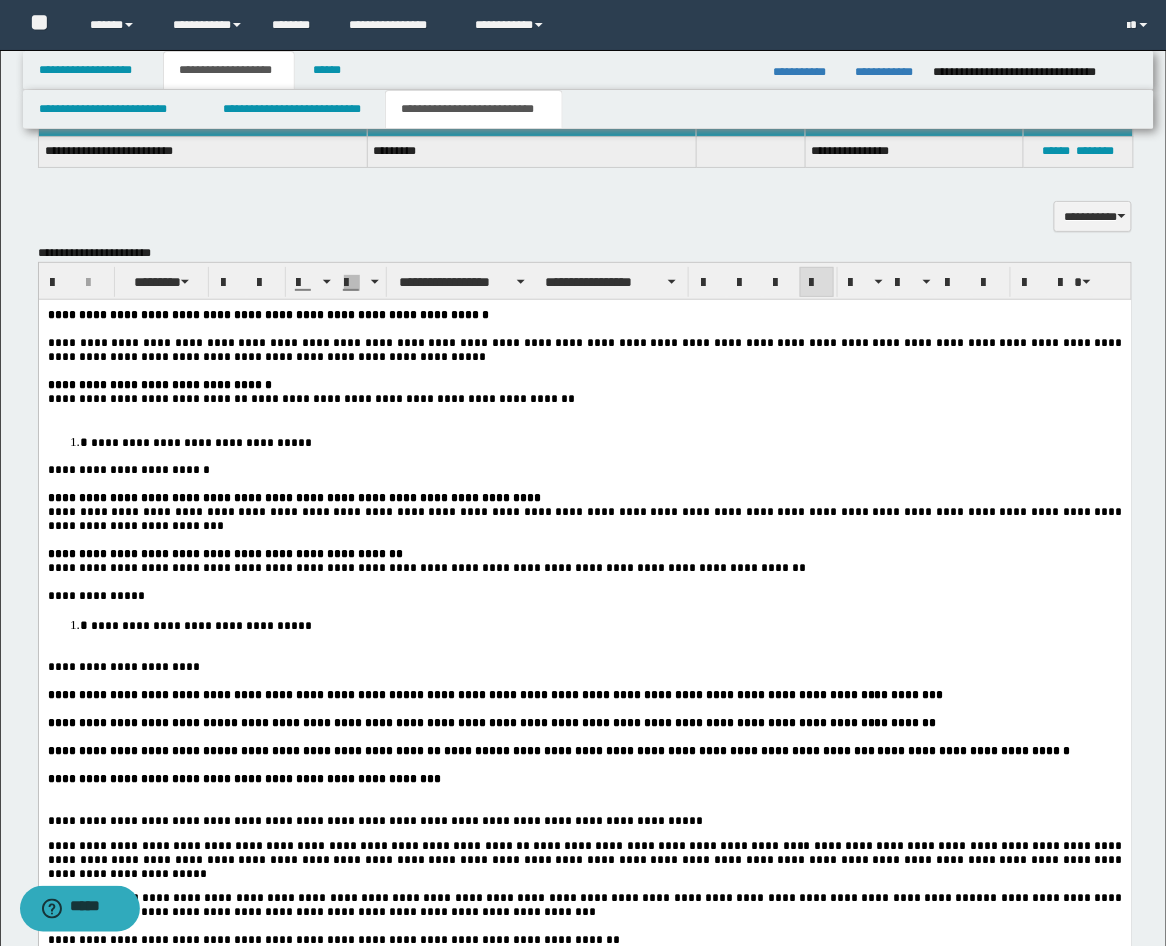 click at bounding box center (584, 413) 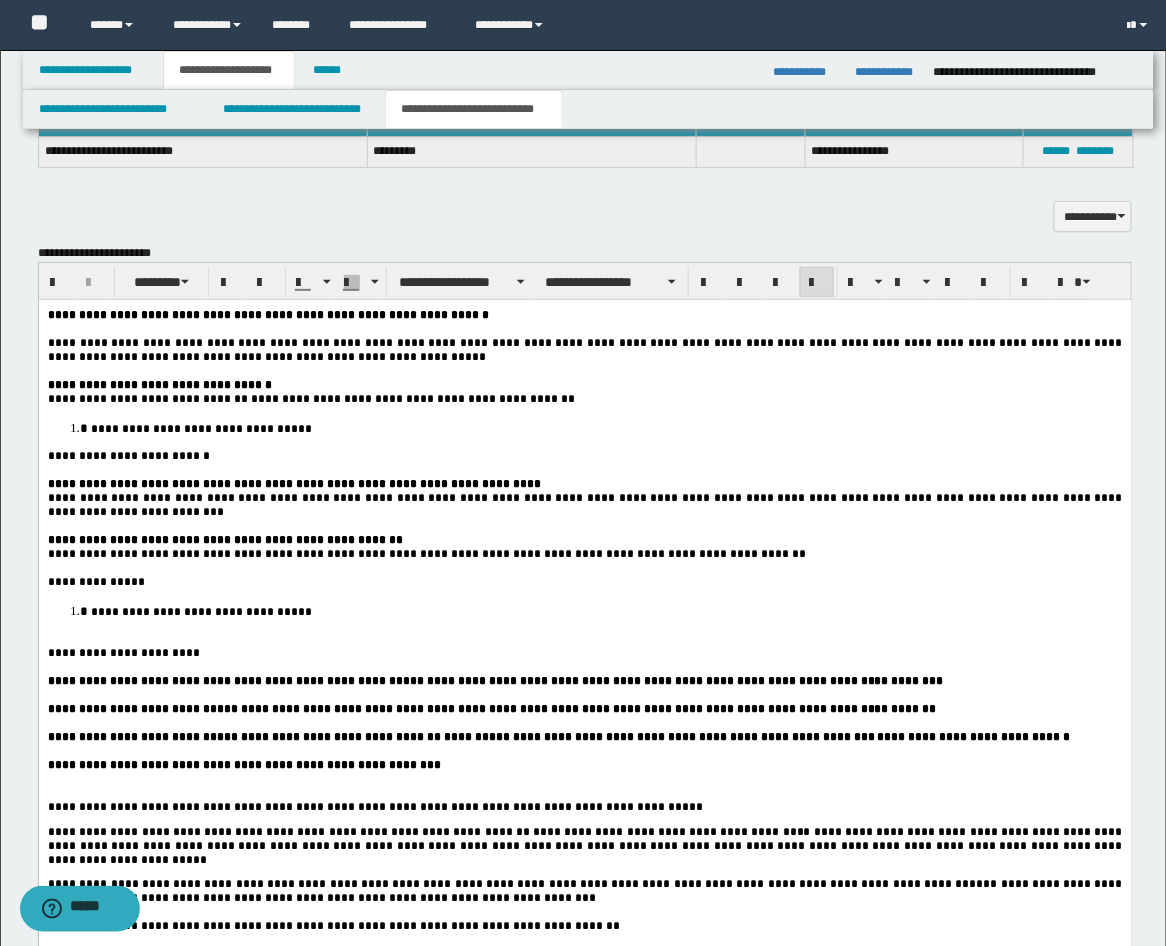click on "**********" at bounding box center (584, 885) 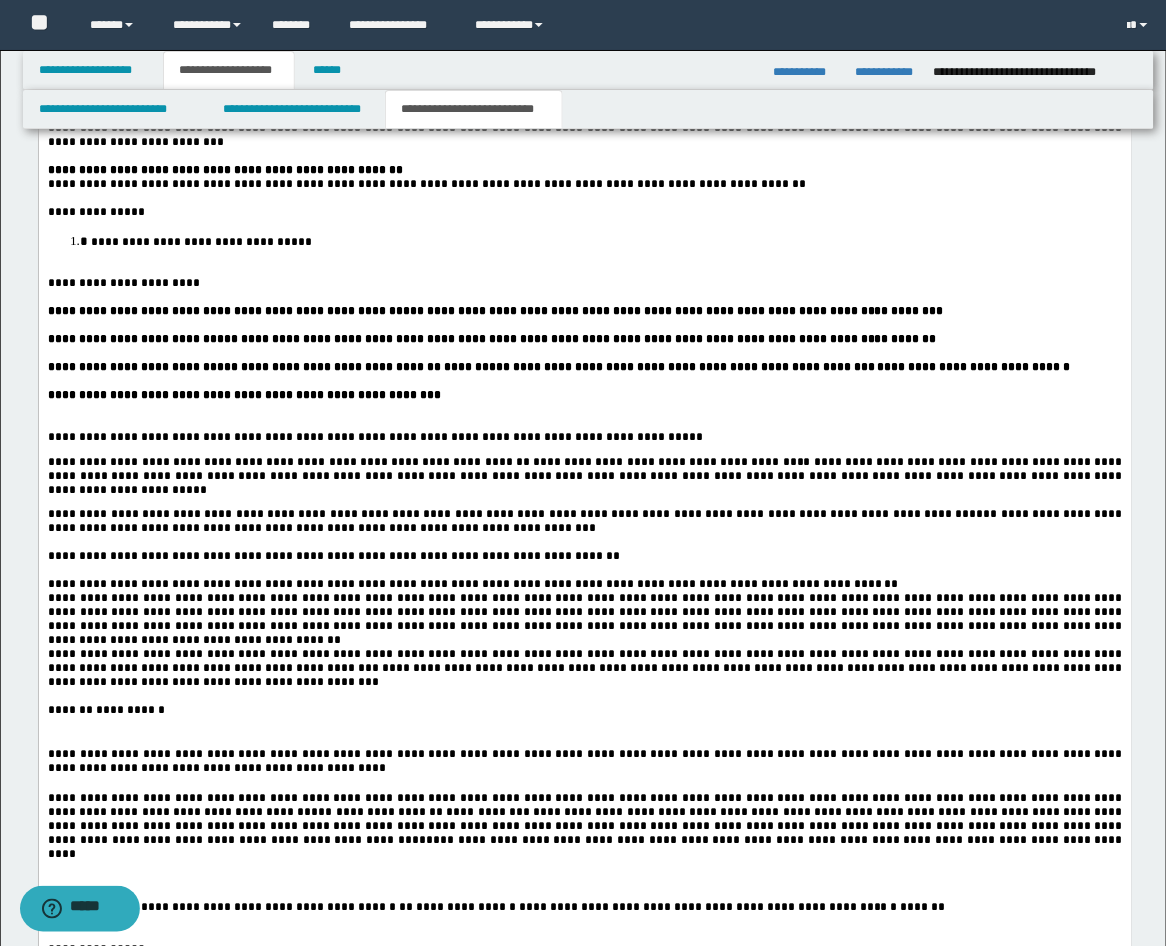 click at bounding box center [584, 270] 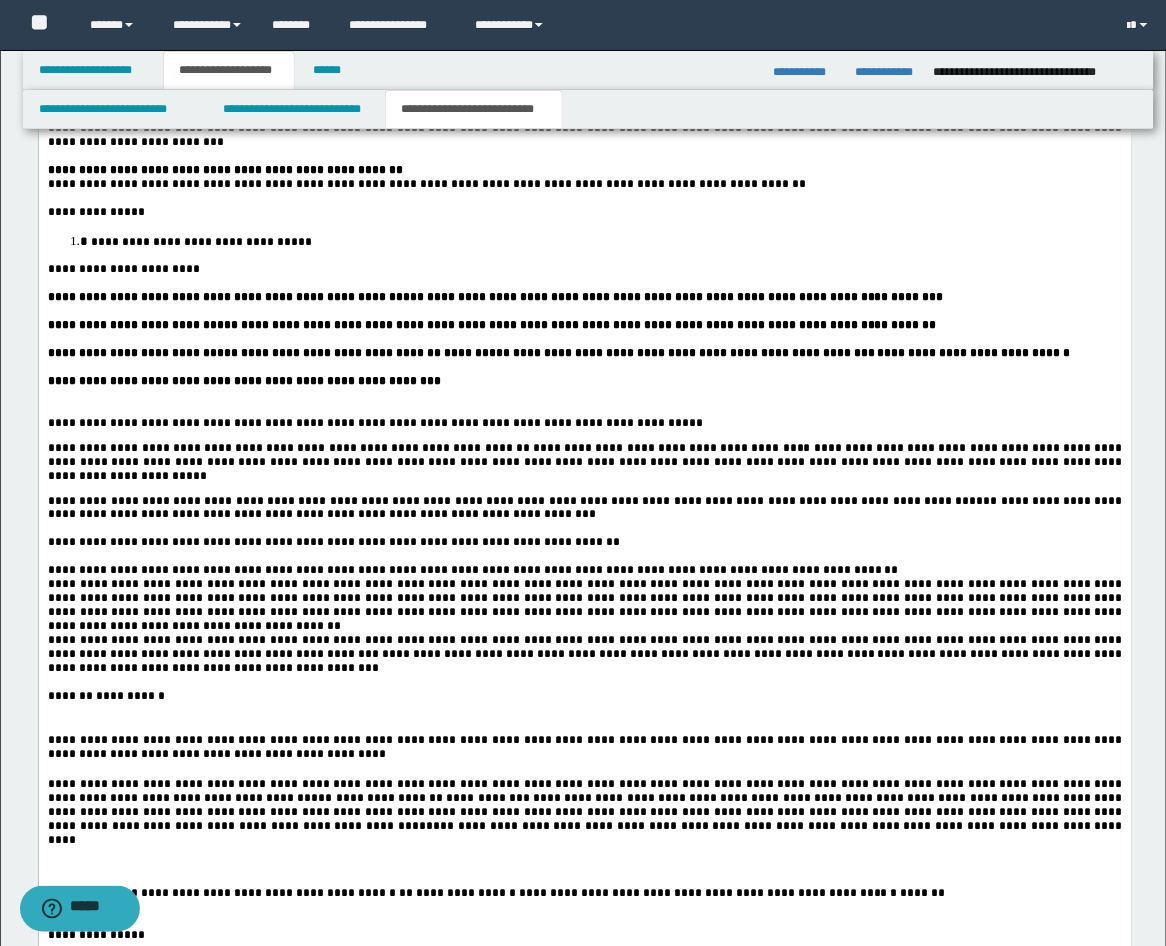 click at bounding box center [584, 410] 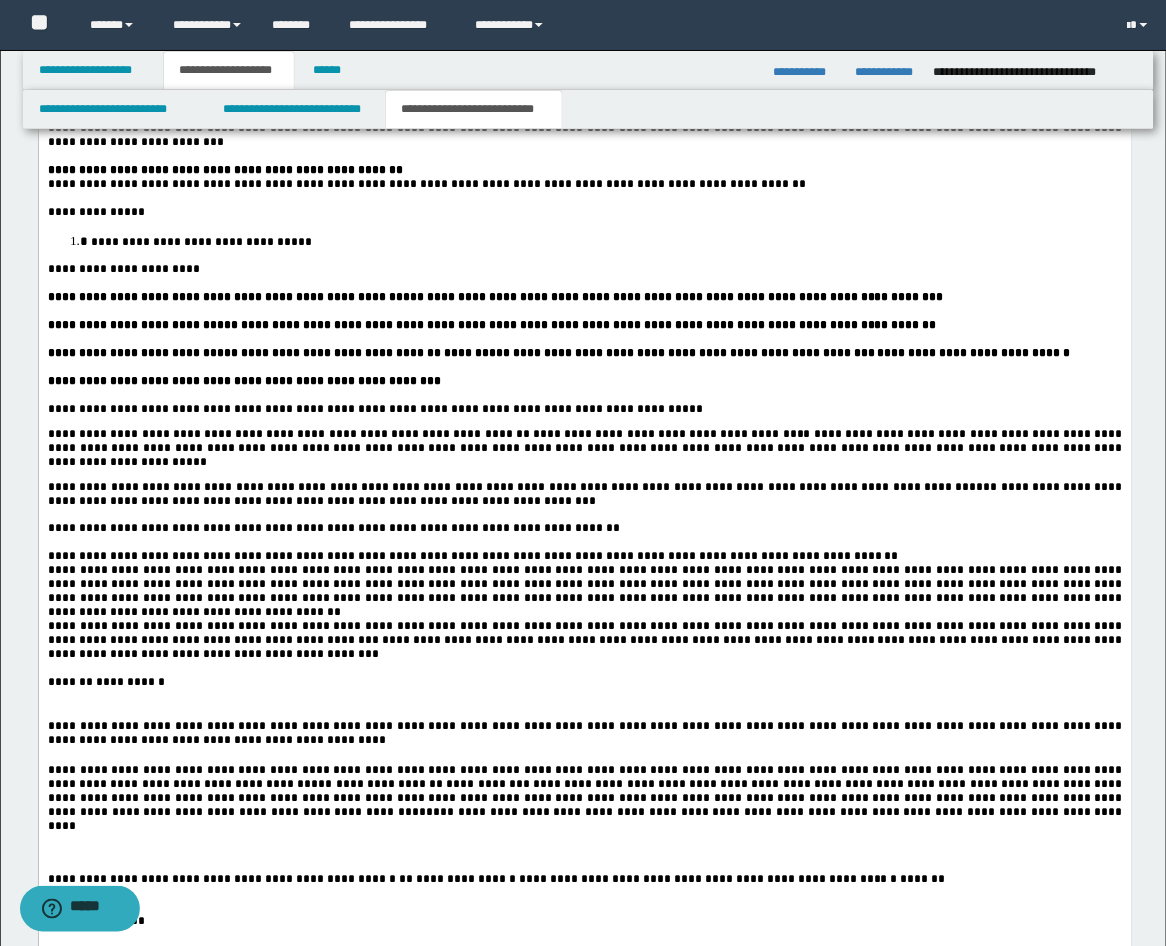 click on "**********" at bounding box center [586, 495] 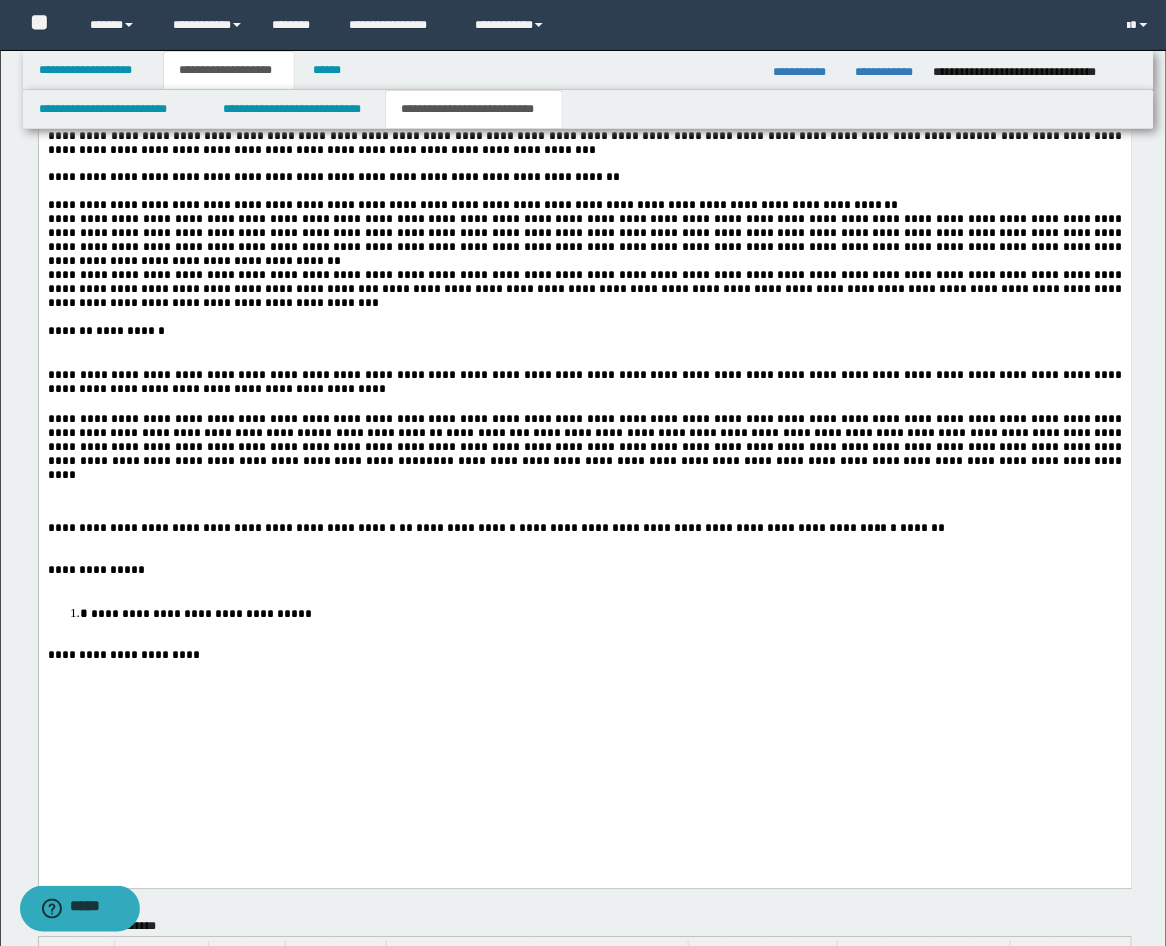 scroll, scrollTop: 2484, scrollLeft: 0, axis: vertical 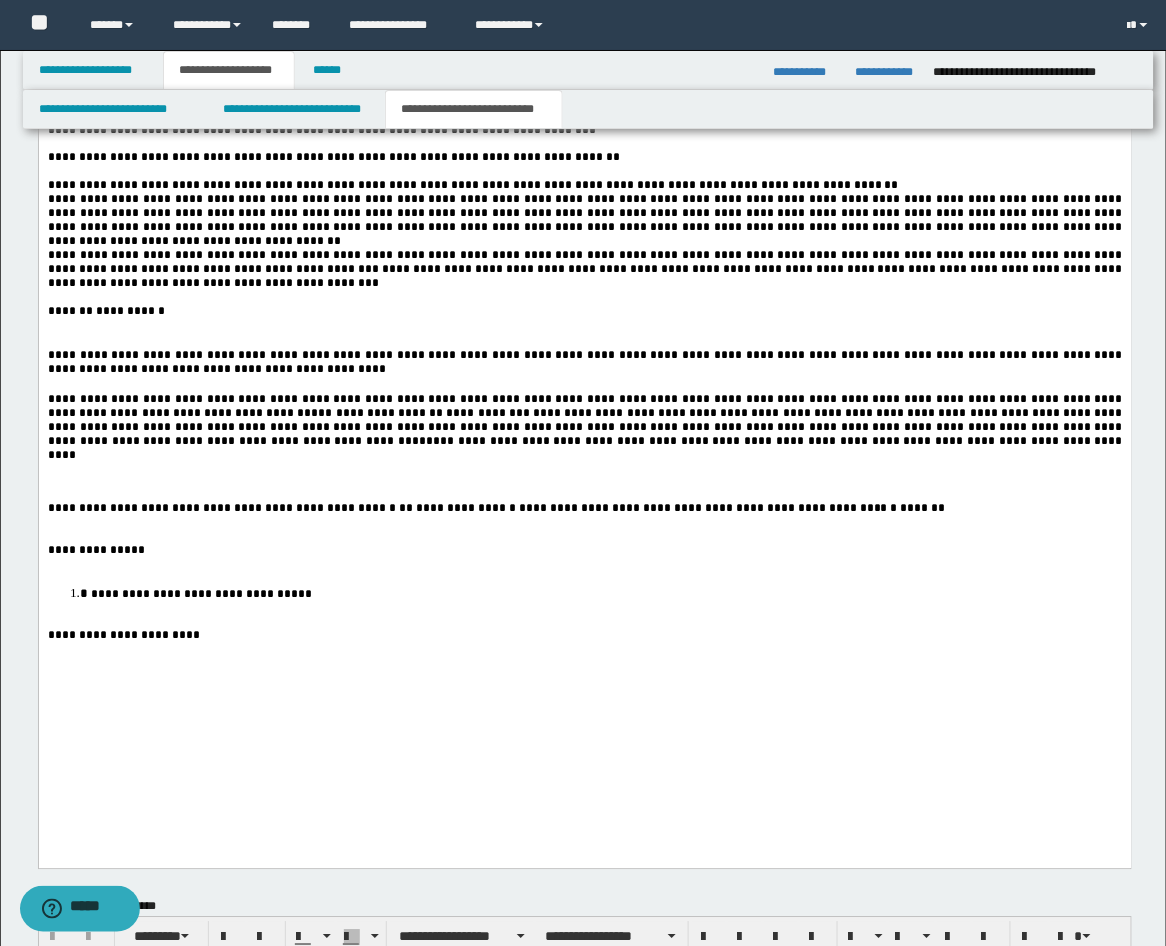 click on "**********" at bounding box center (584, 131) 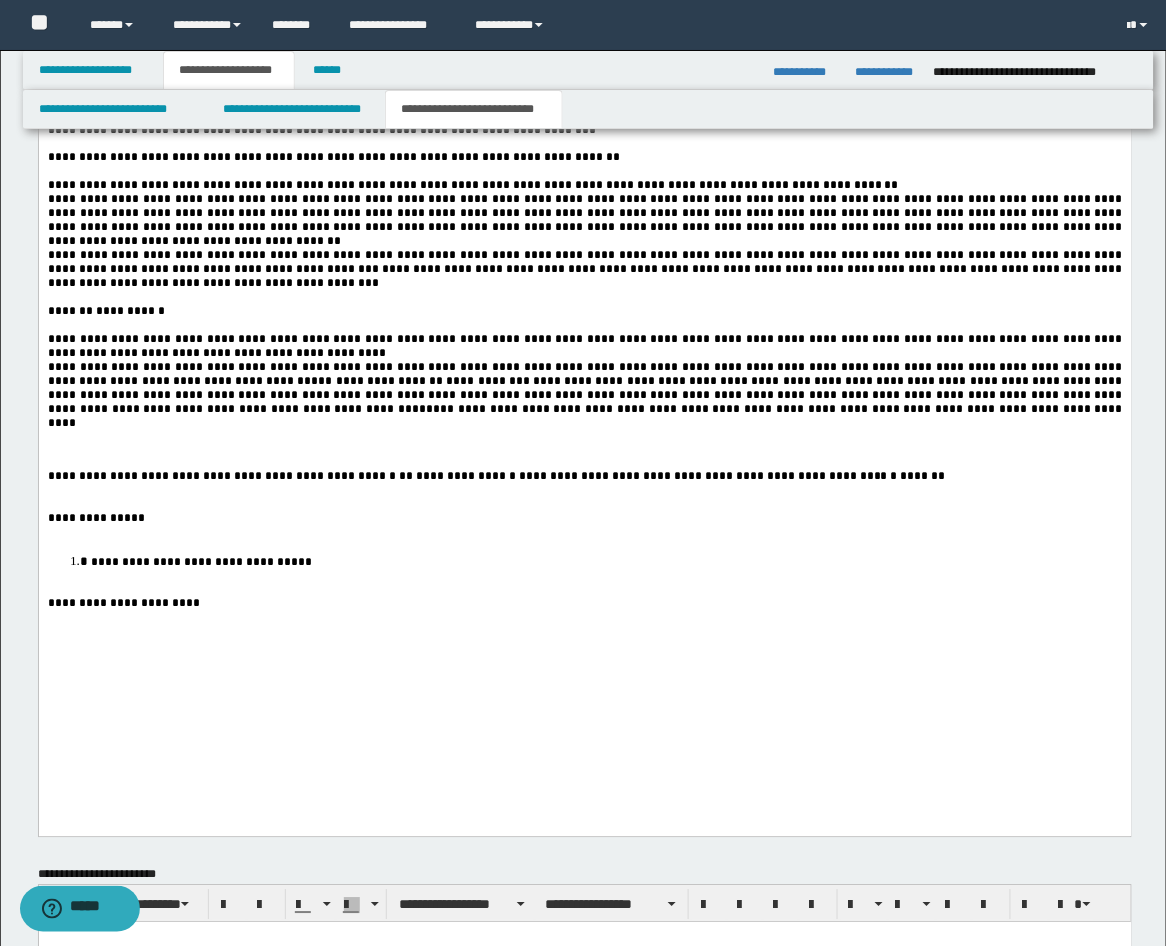 click at bounding box center (584, 450) 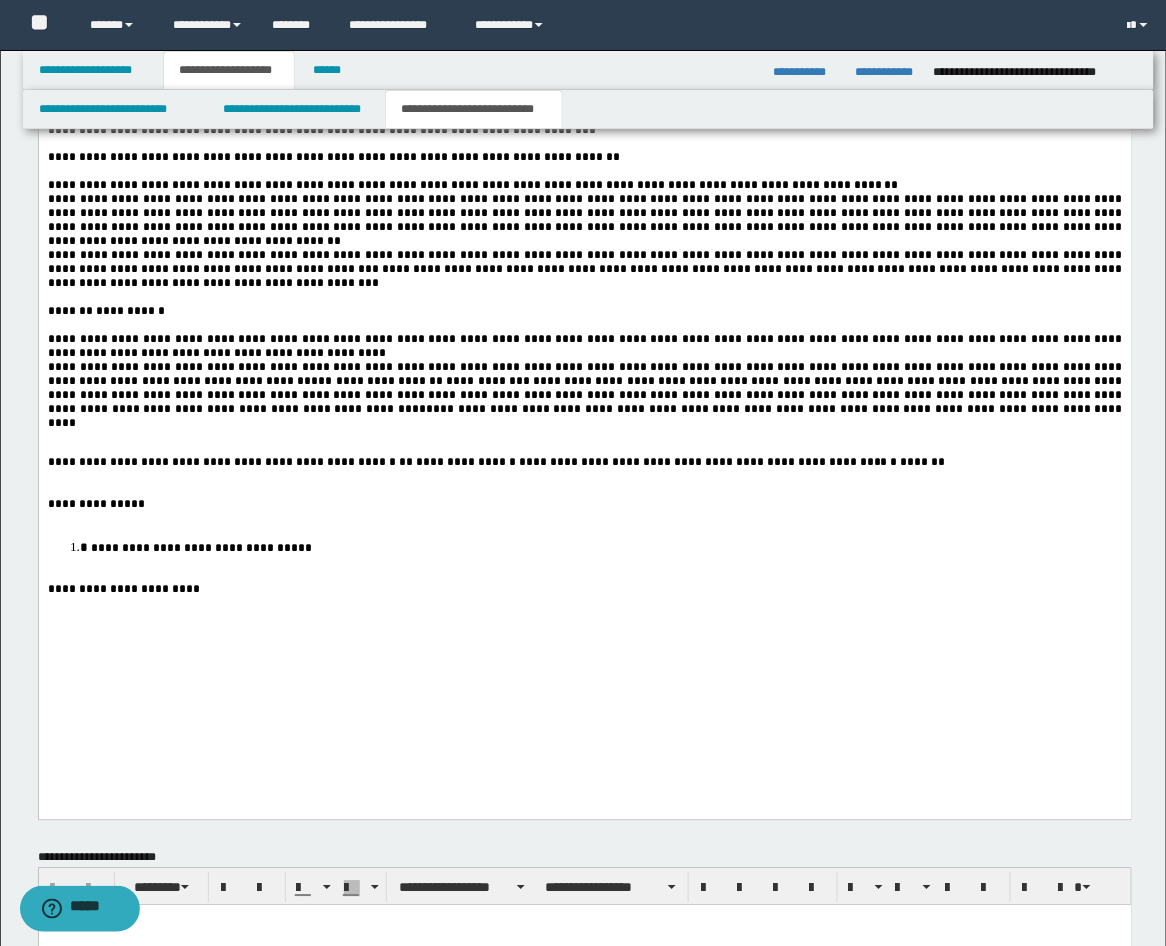 click at bounding box center (584, 478) 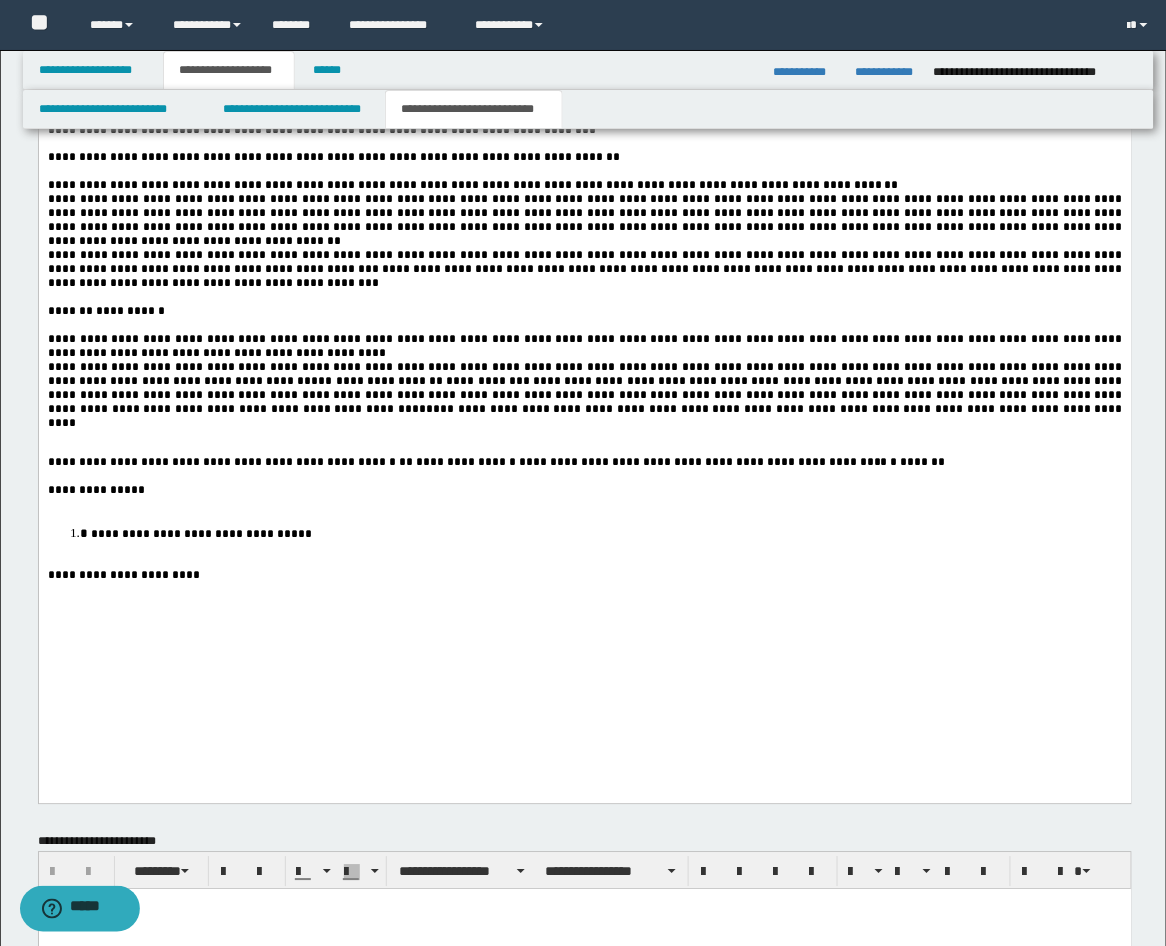 click on "**********" at bounding box center [584, 101] 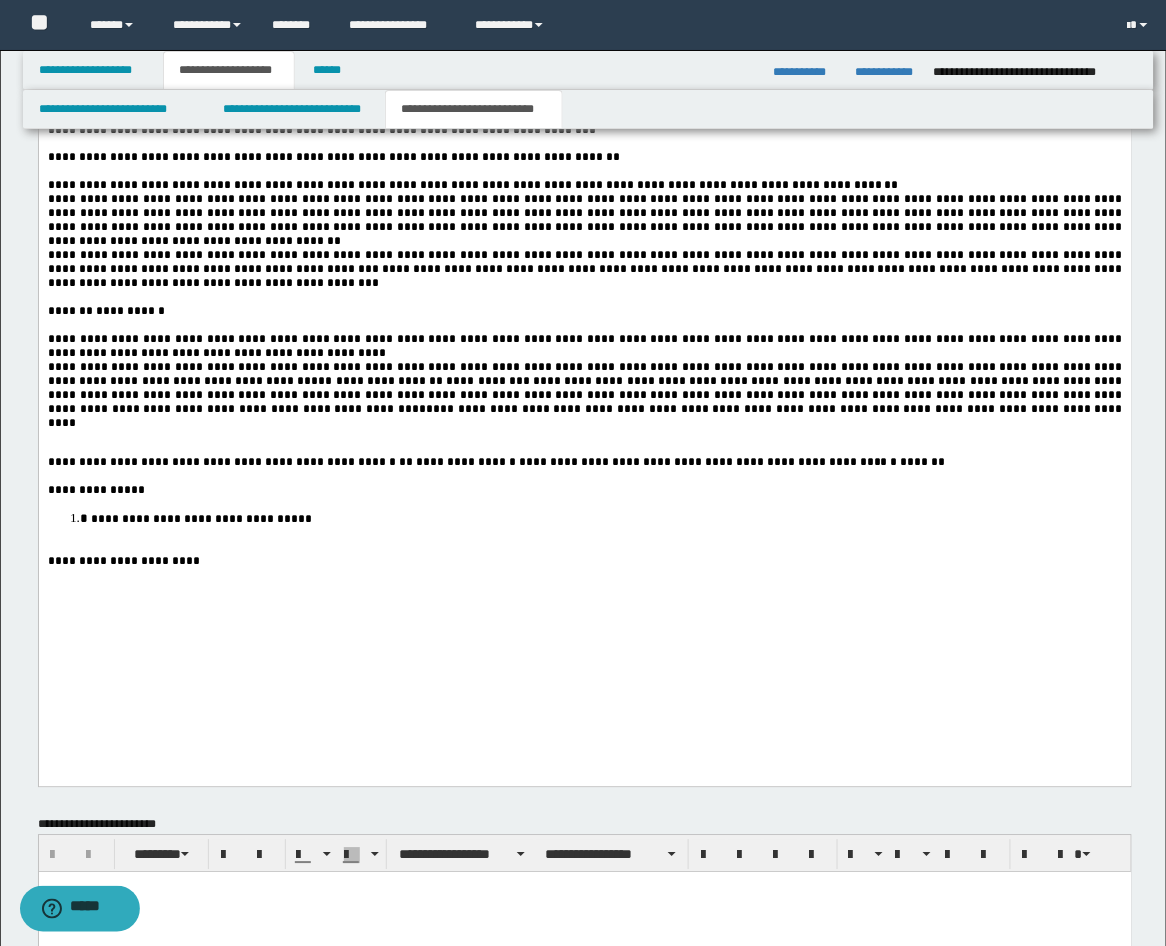 click at bounding box center [584, 549] 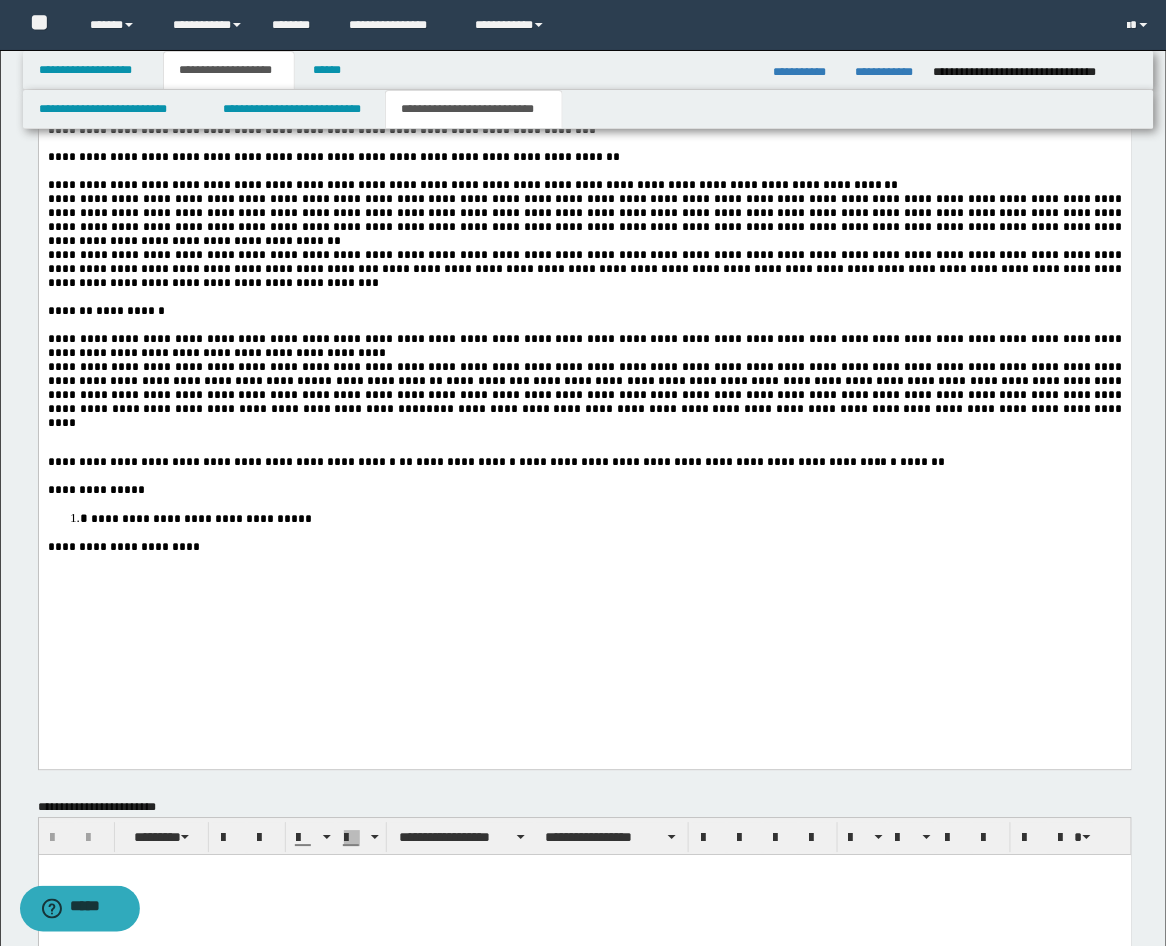 click on "**********" at bounding box center (584, 87) 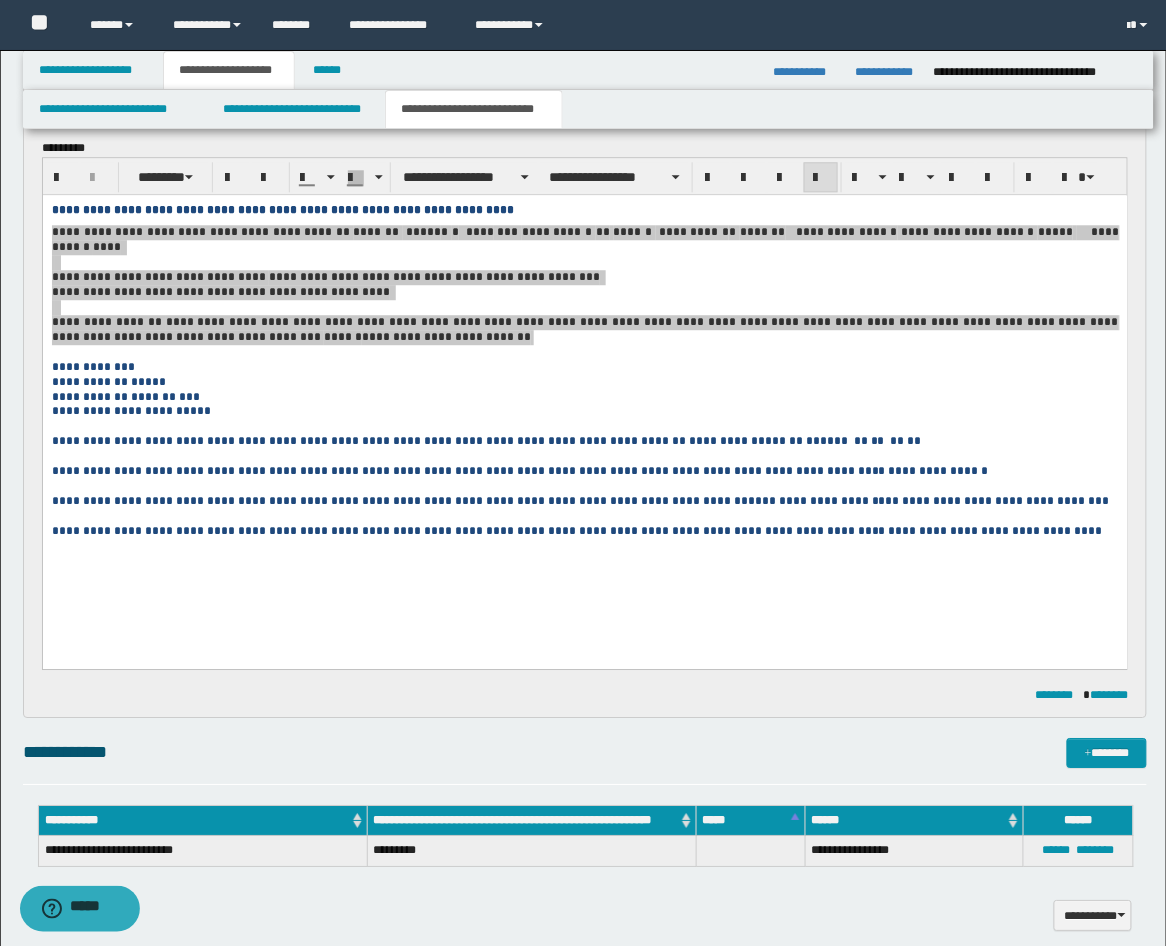 scroll, scrollTop: 1002, scrollLeft: 0, axis: vertical 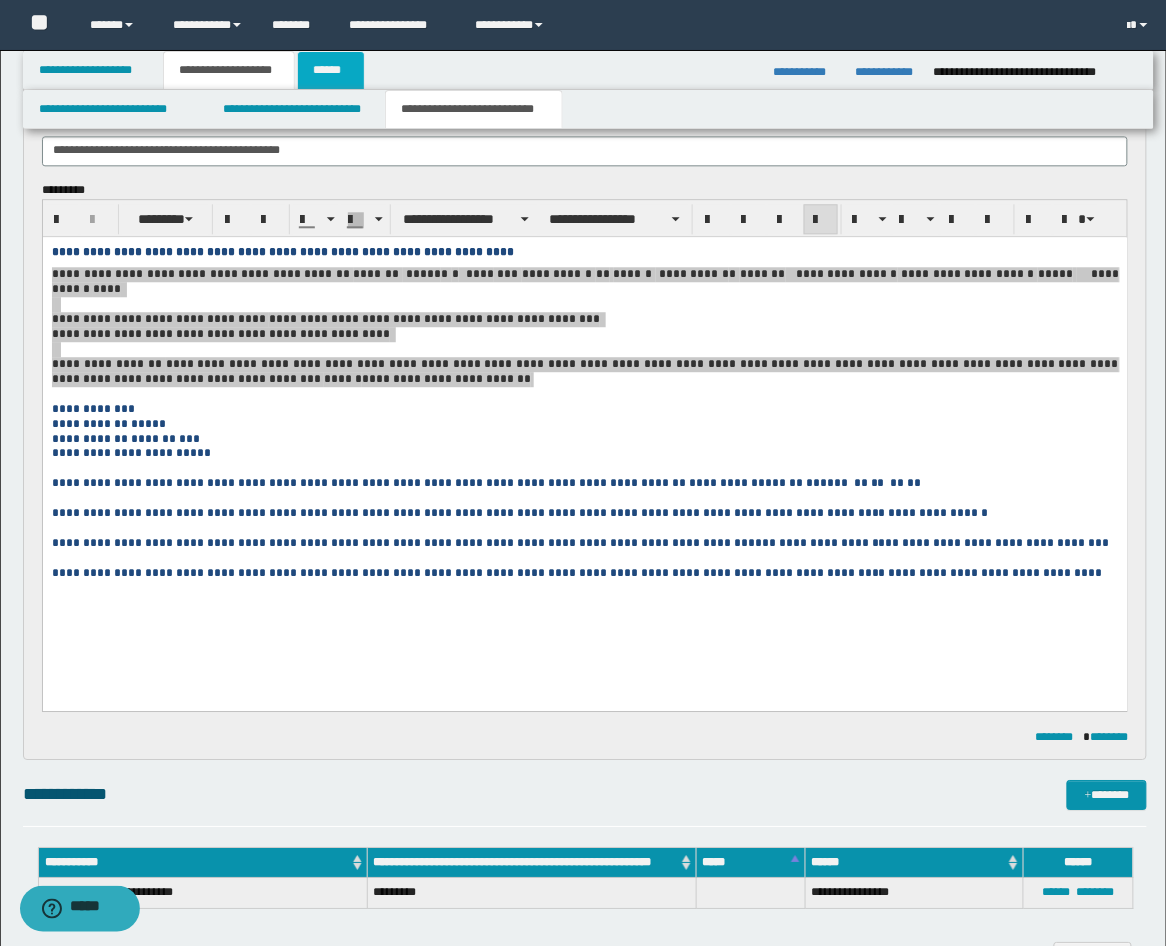 click on "******" at bounding box center [331, 70] 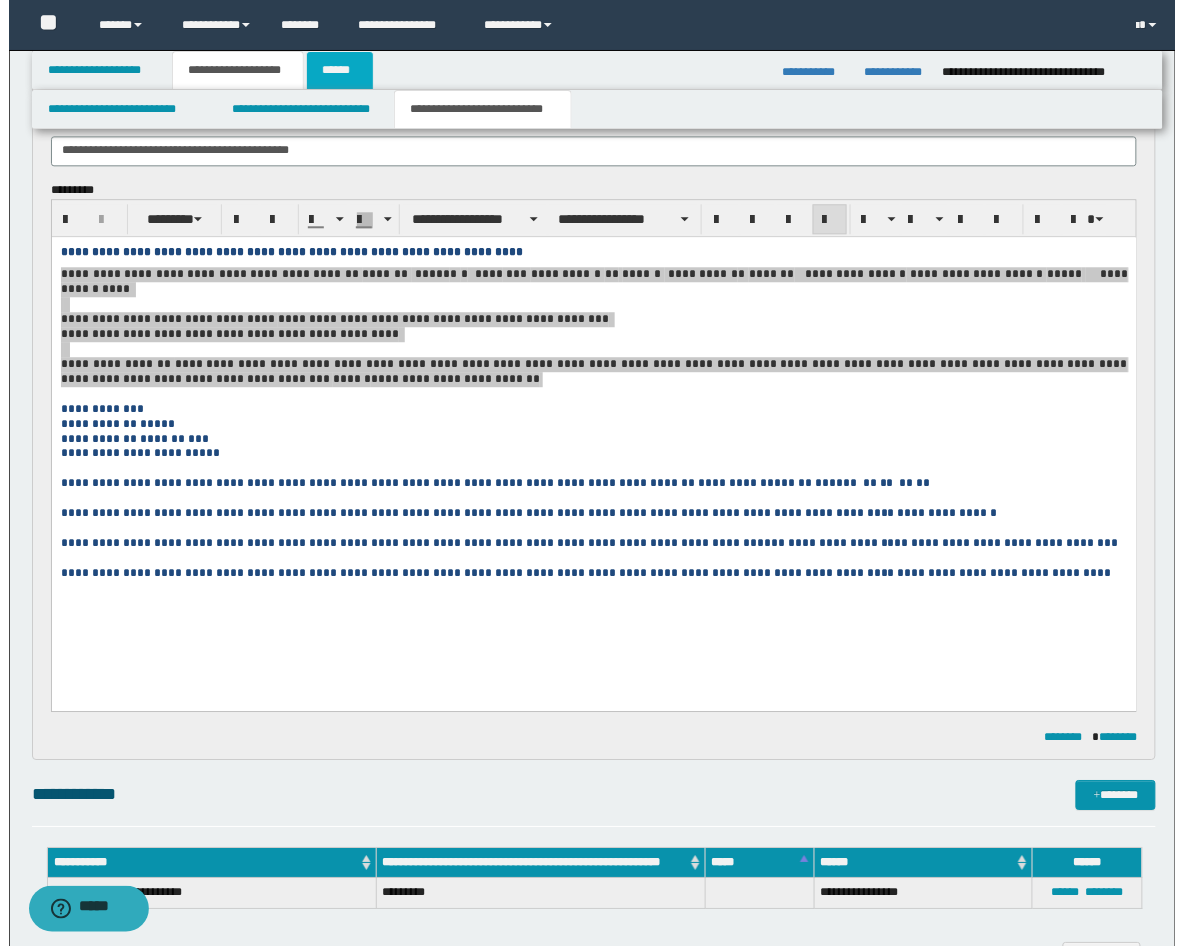 scroll, scrollTop: 0, scrollLeft: 0, axis: both 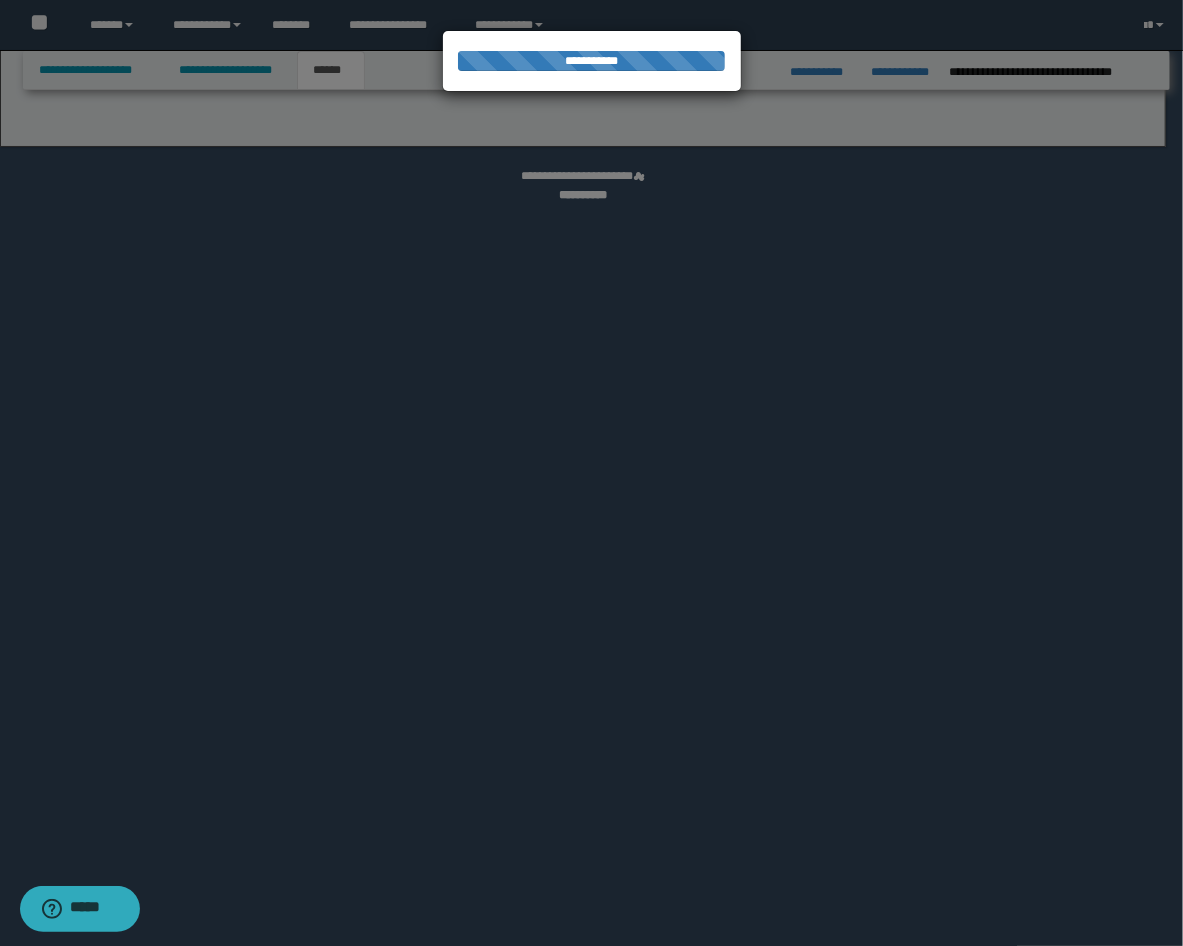 select on "*" 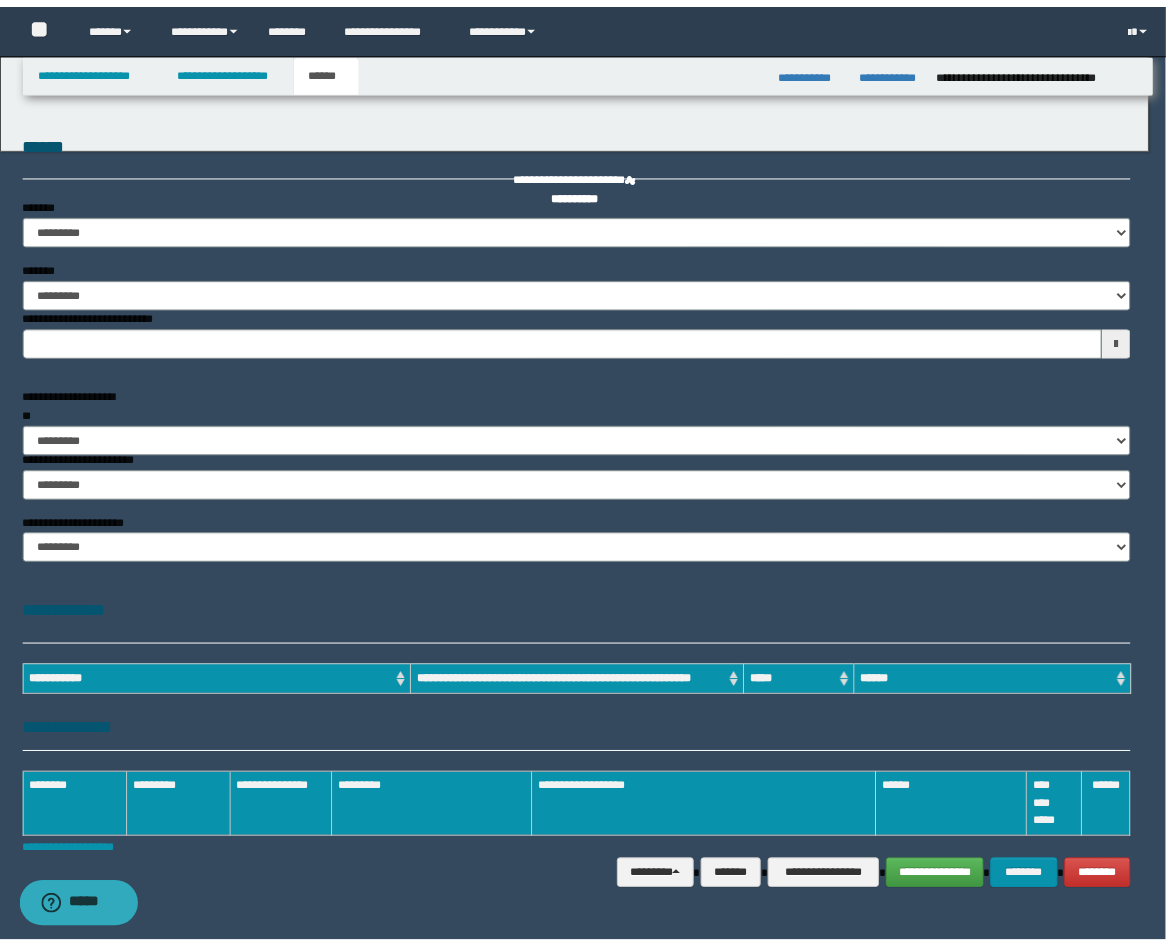 scroll, scrollTop: 0, scrollLeft: 0, axis: both 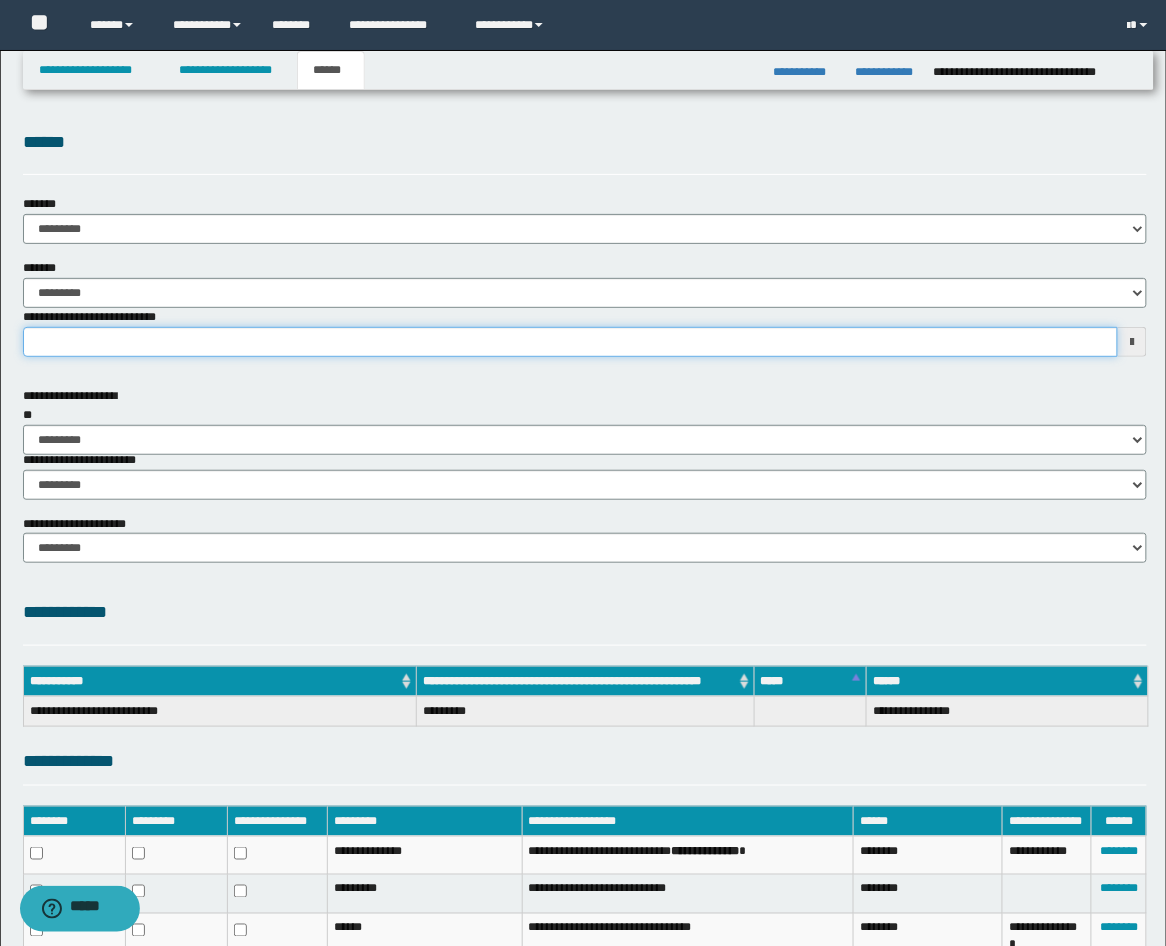 click on "**********" at bounding box center [571, 342] 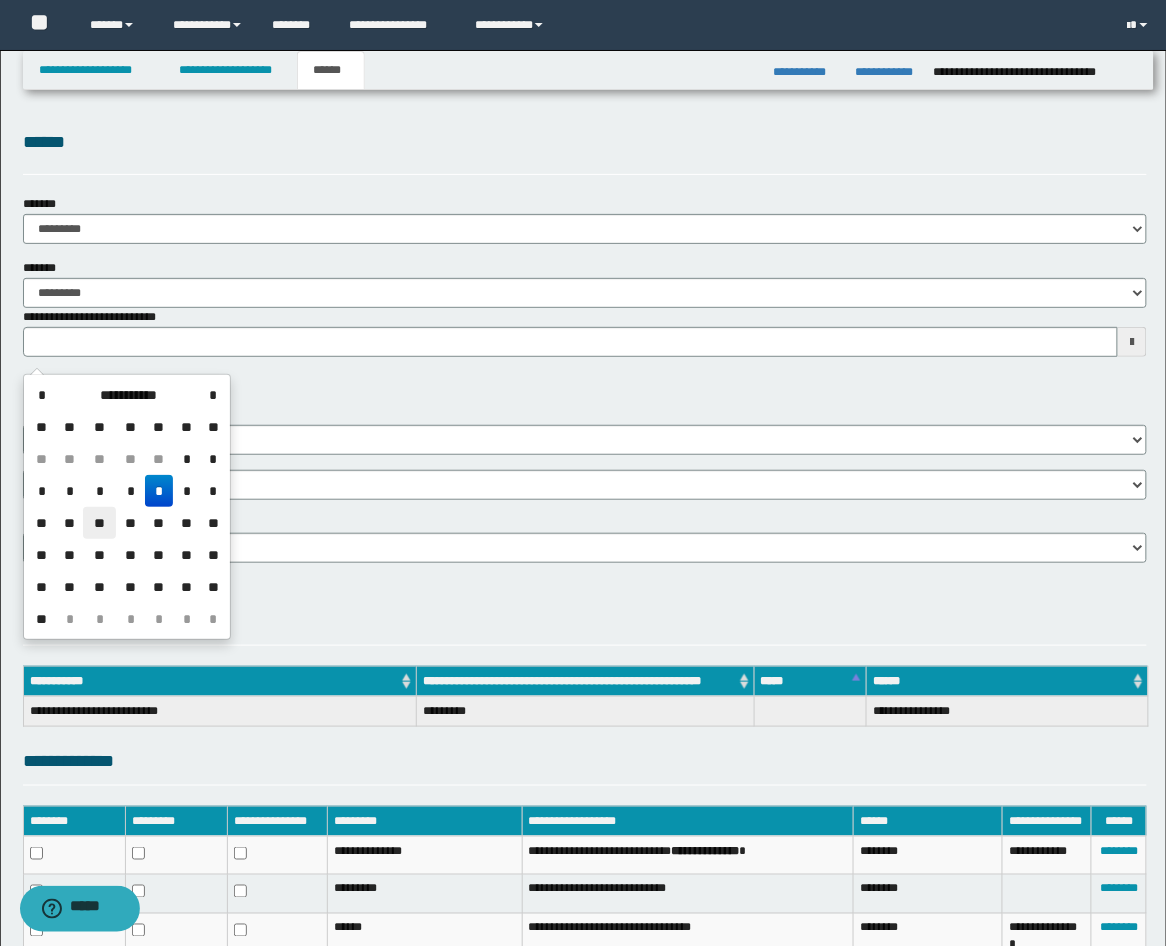 click on "**" at bounding box center [99, 523] 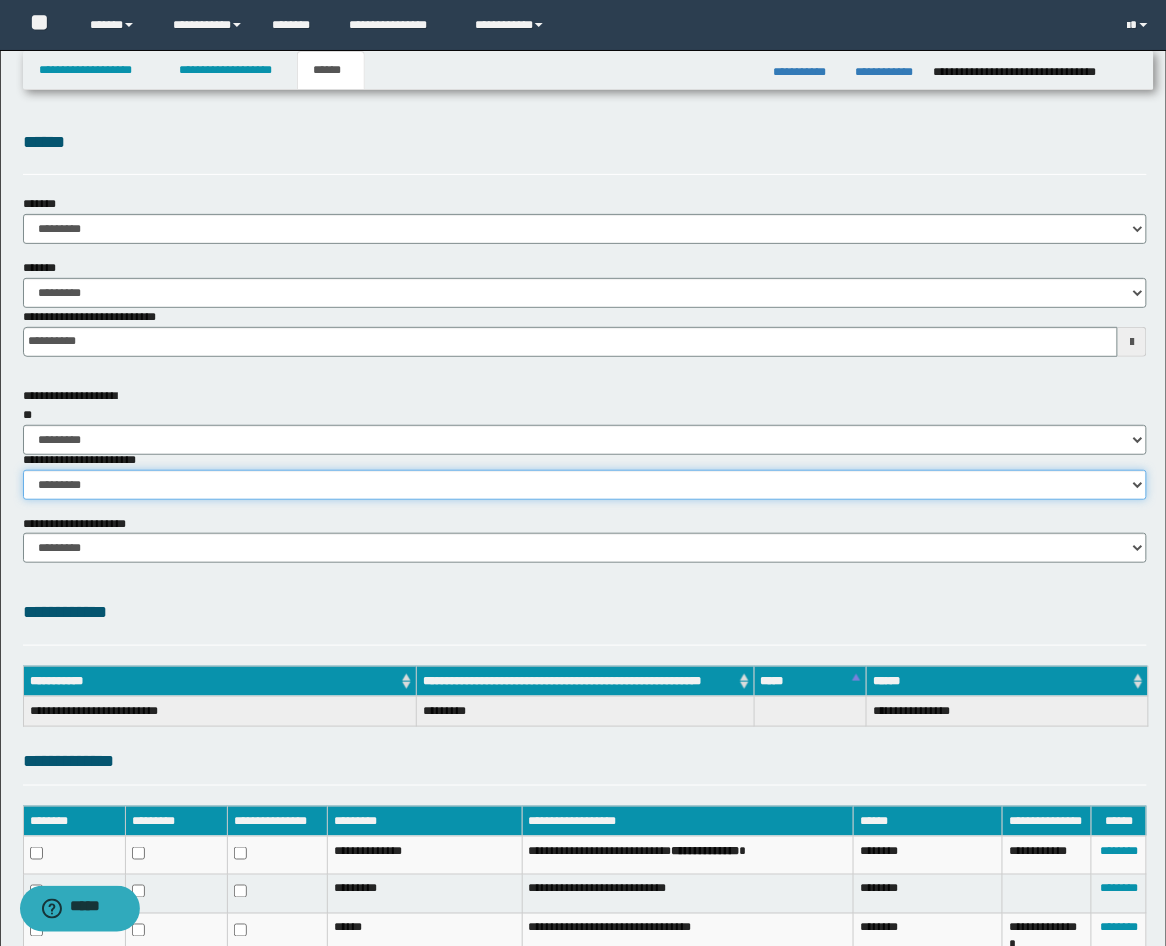 click on "*********
*********
*********" at bounding box center [585, 485] 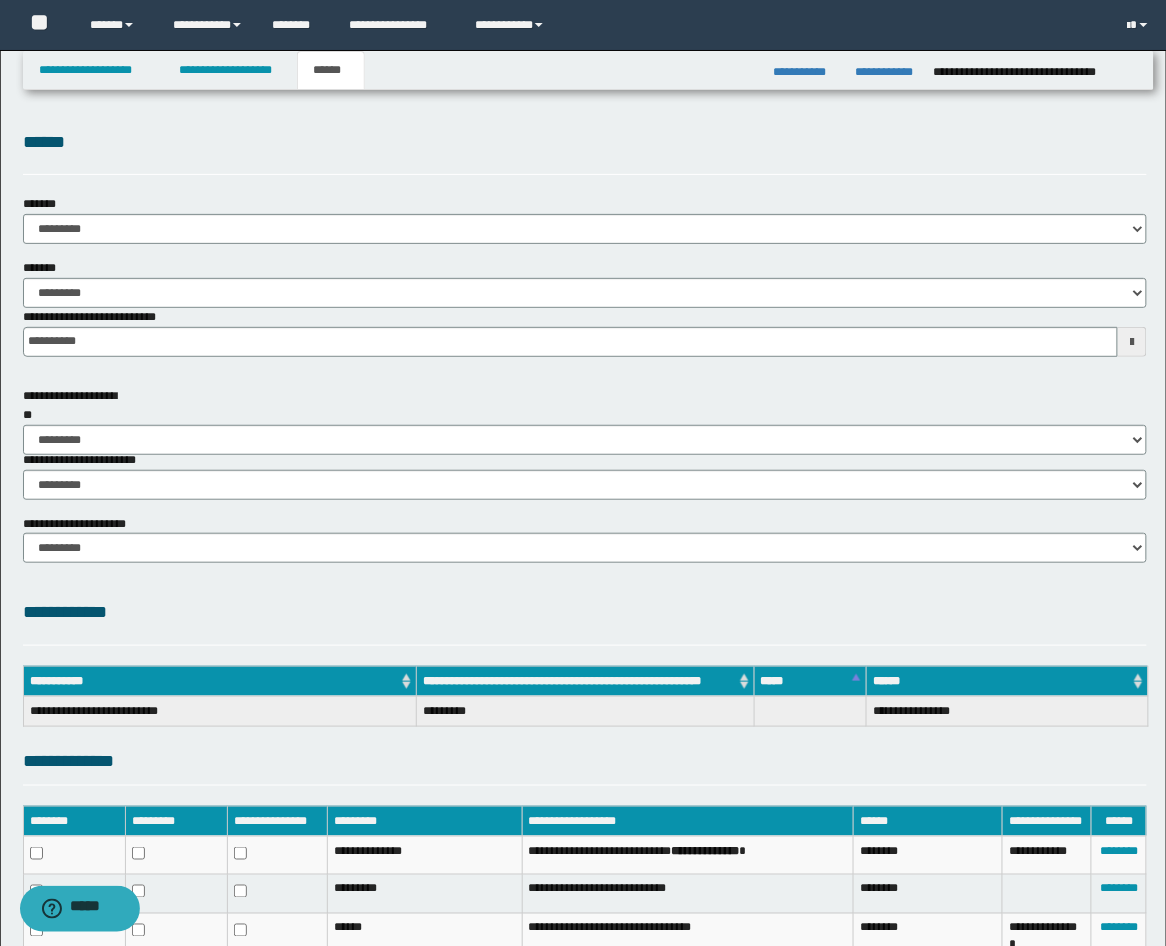 click on "**********" at bounding box center (585, 612) 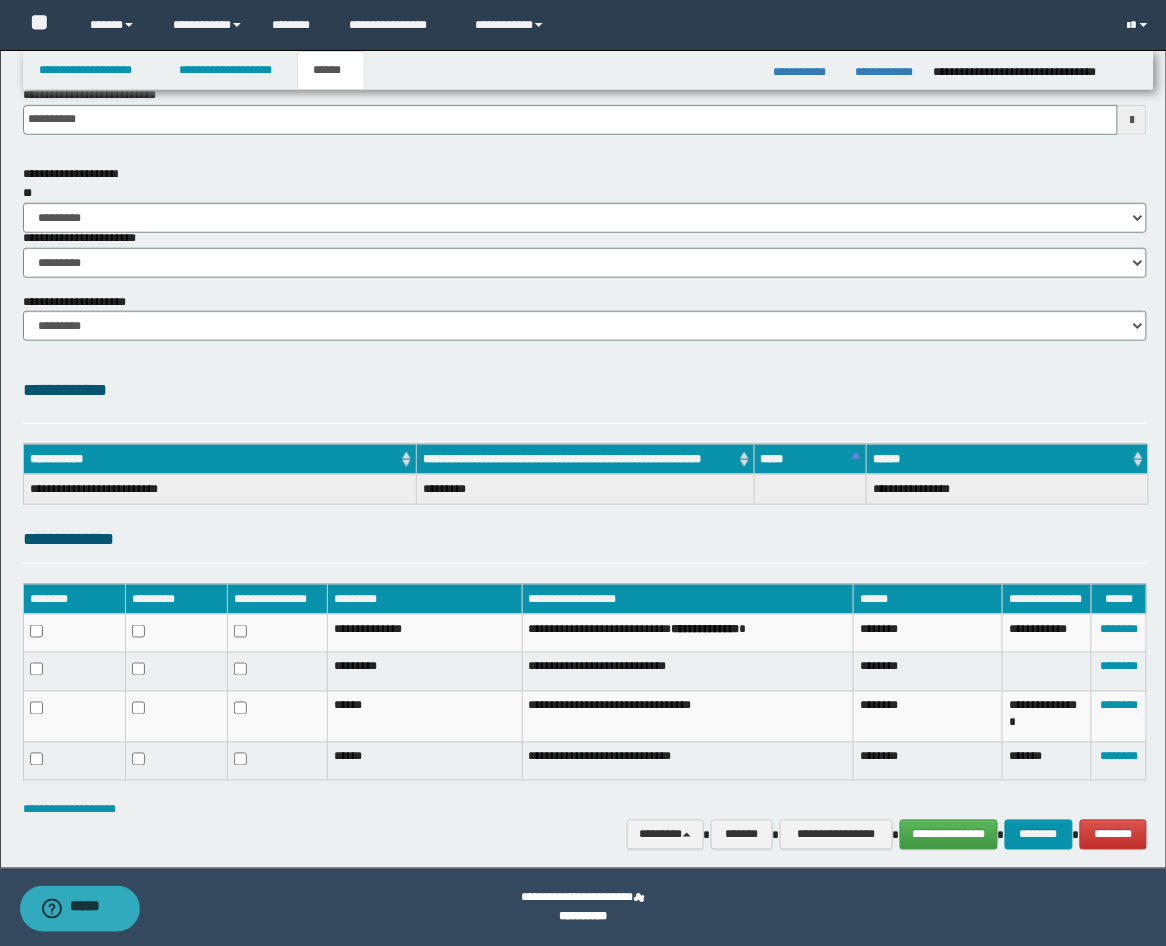 click at bounding box center (278, 761) 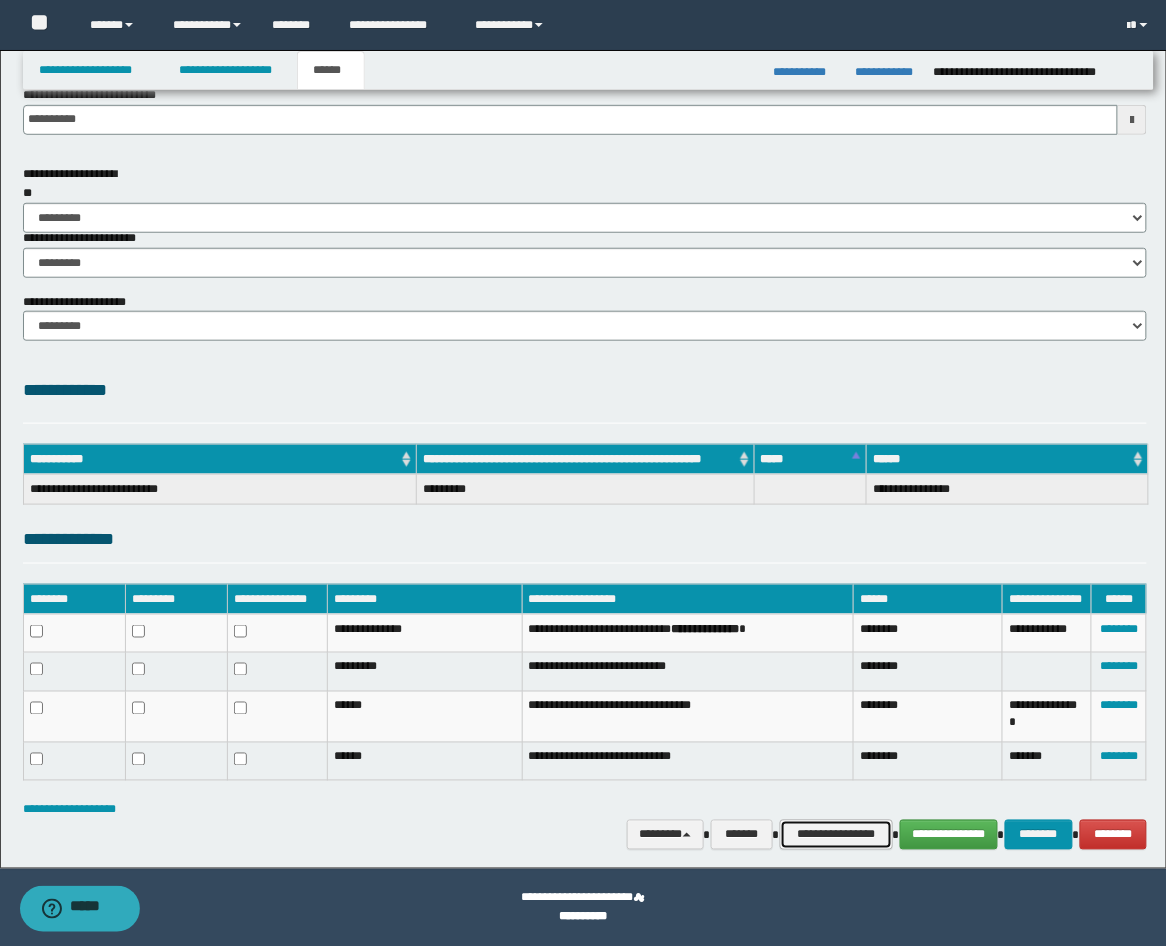 click on "**********" at bounding box center [836, 835] 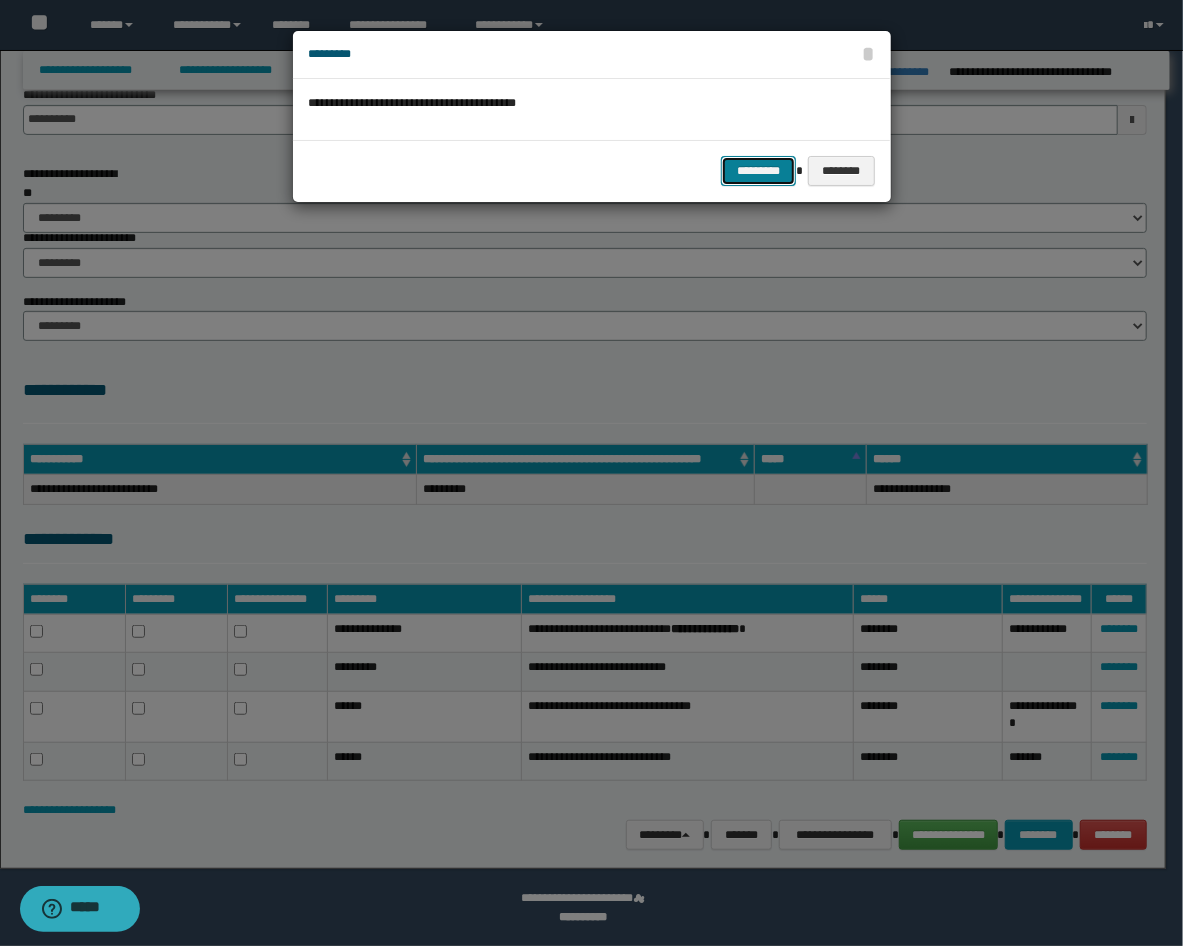 click on "*********" at bounding box center (758, 171) 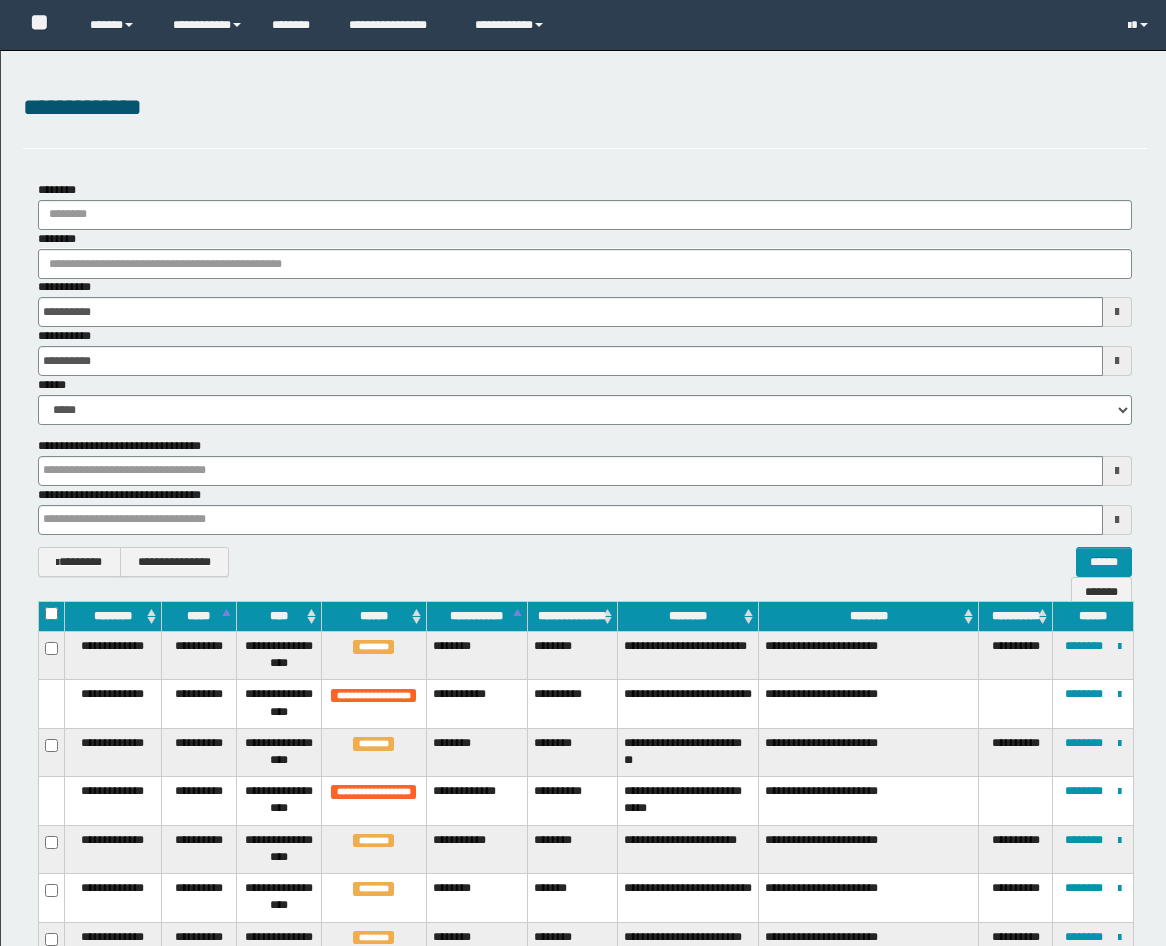 scroll, scrollTop: 97, scrollLeft: 0, axis: vertical 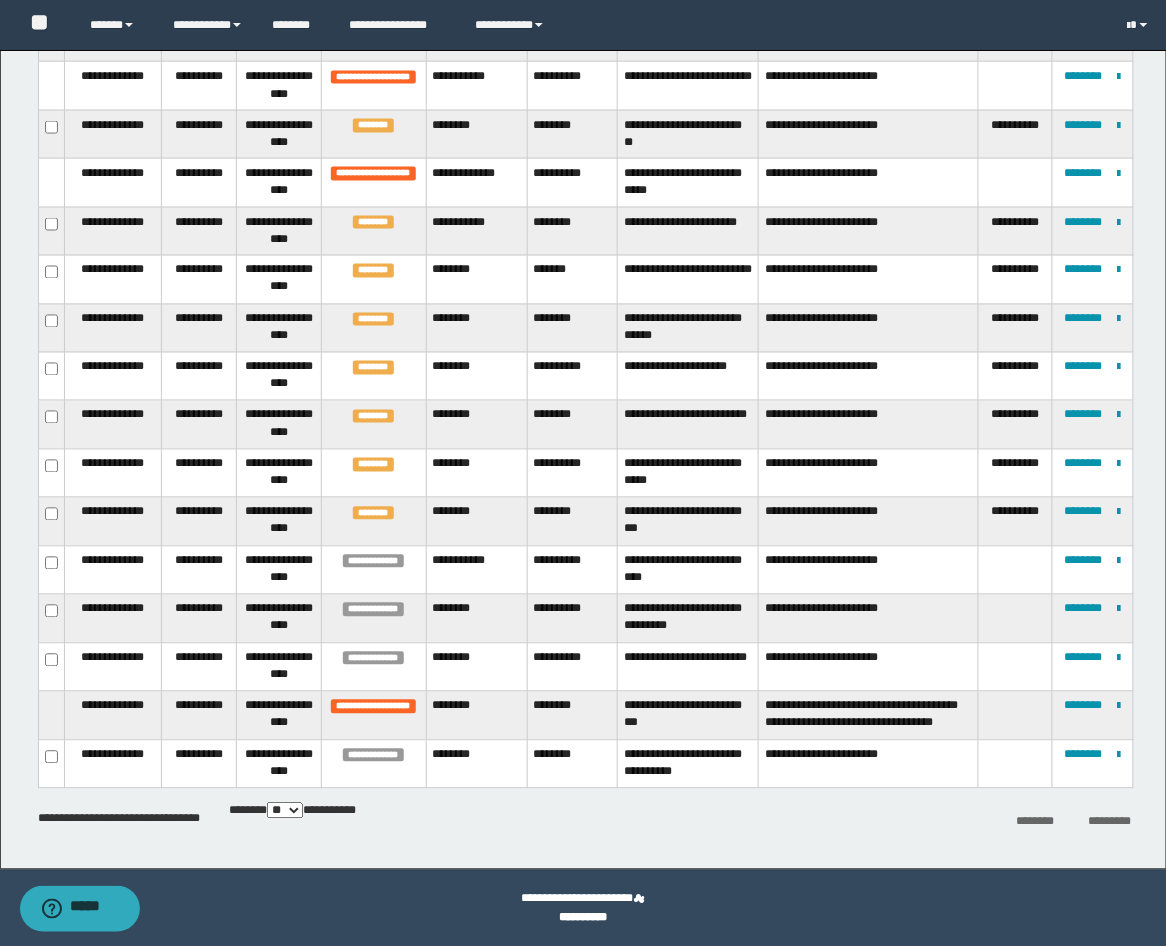 click at bounding box center (1015, 619) 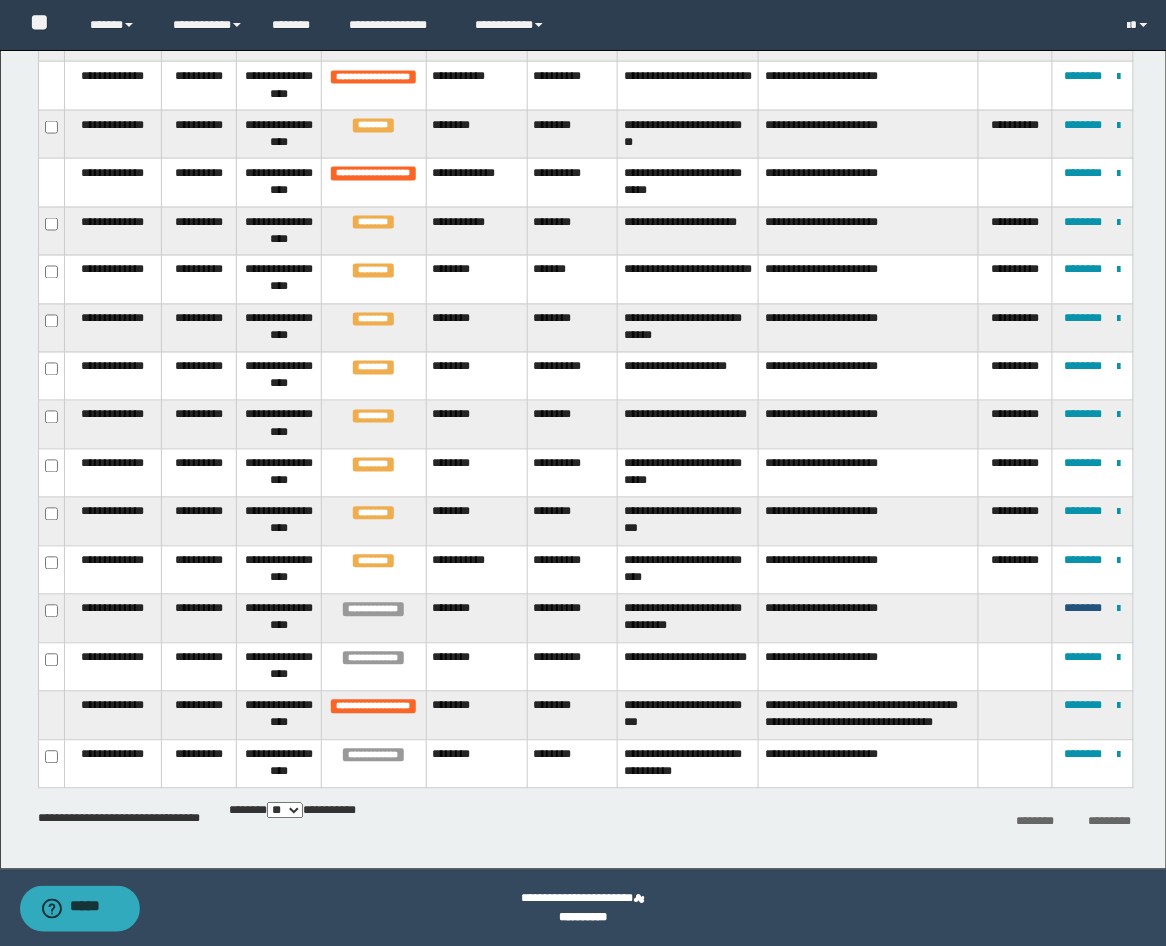 click on "********" at bounding box center [1084, 609] 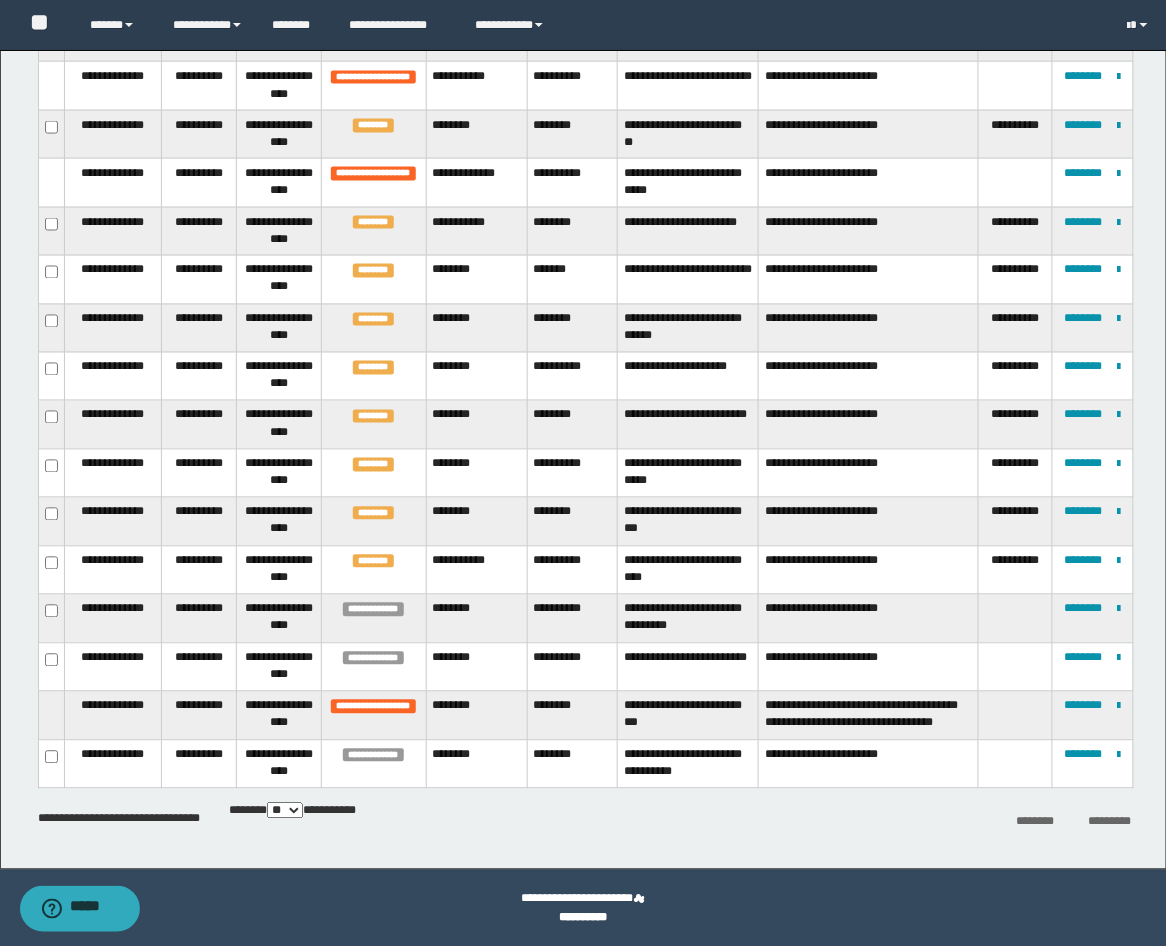 click on "**********" at bounding box center (869, 619) 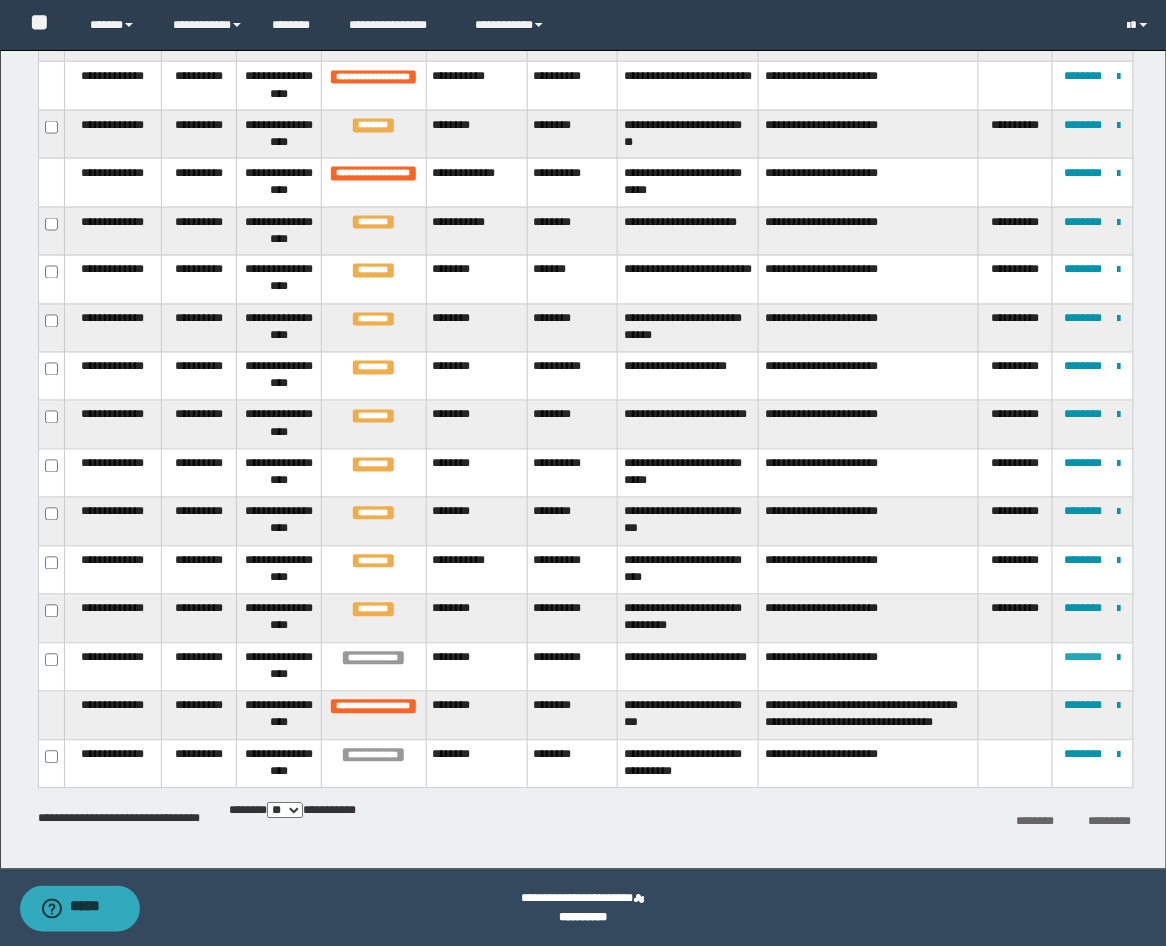click on "********" at bounding box center (1084, 658) 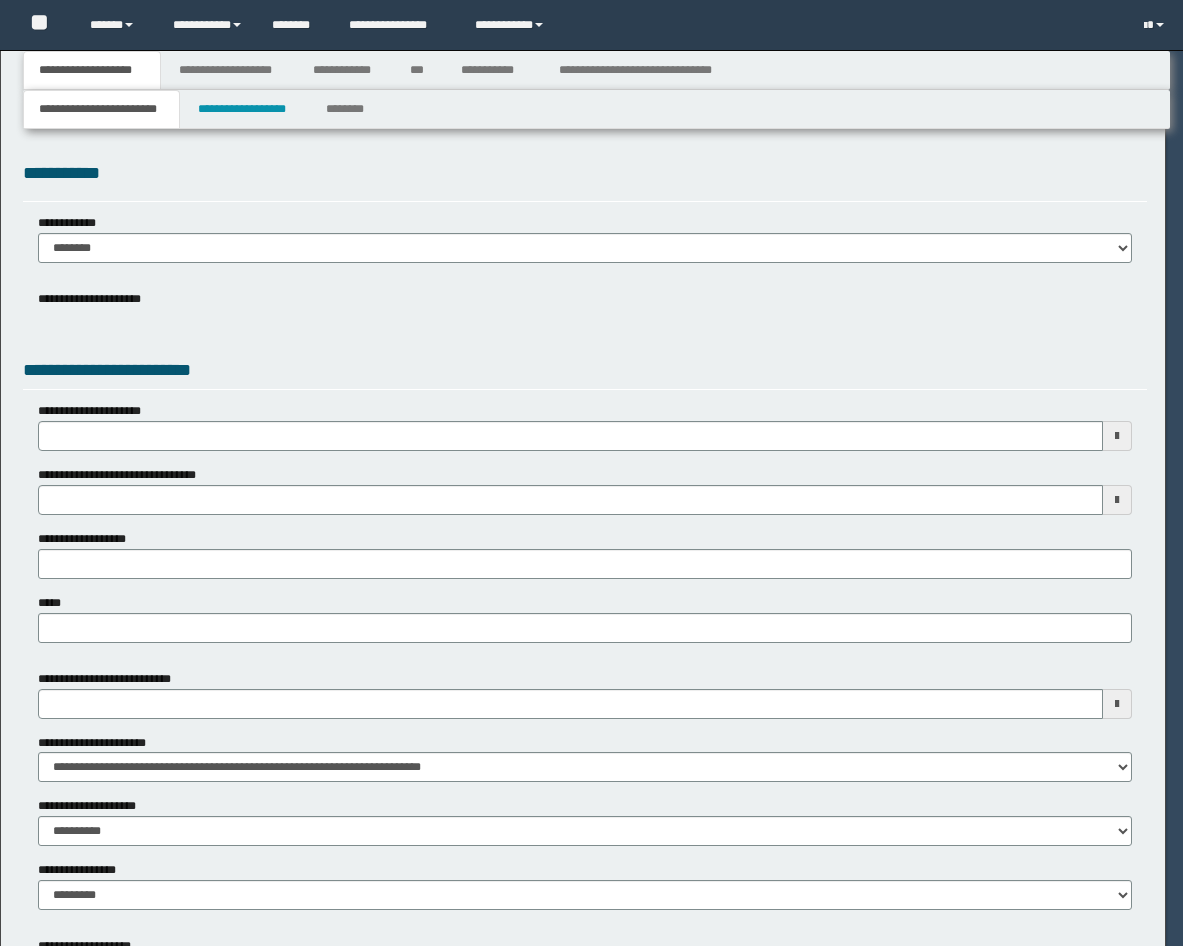 scroll, scrollTop: 0, scrollLeft: 0, axis: both 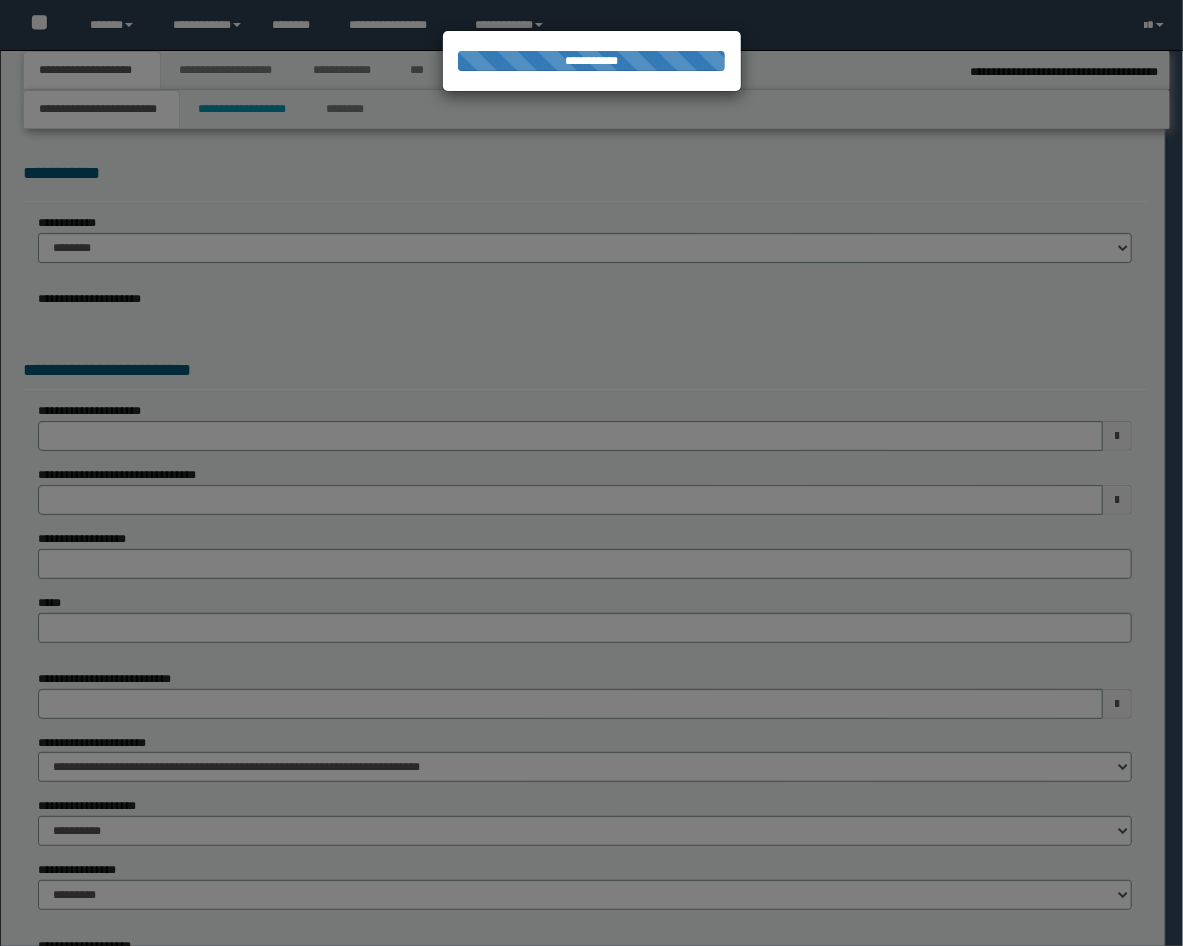select on "*" 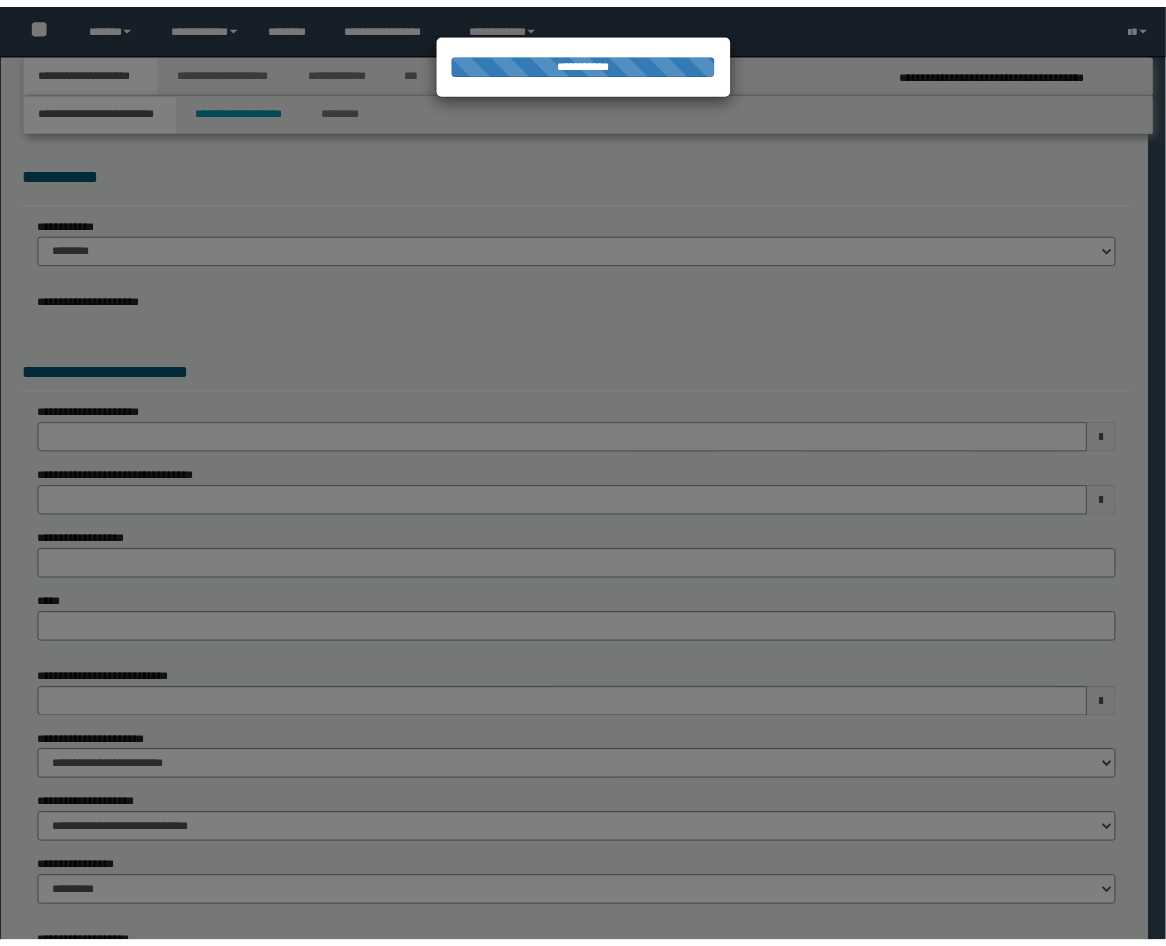 scroll, scrollTop: 0, scrollLeft: 0, axis: both 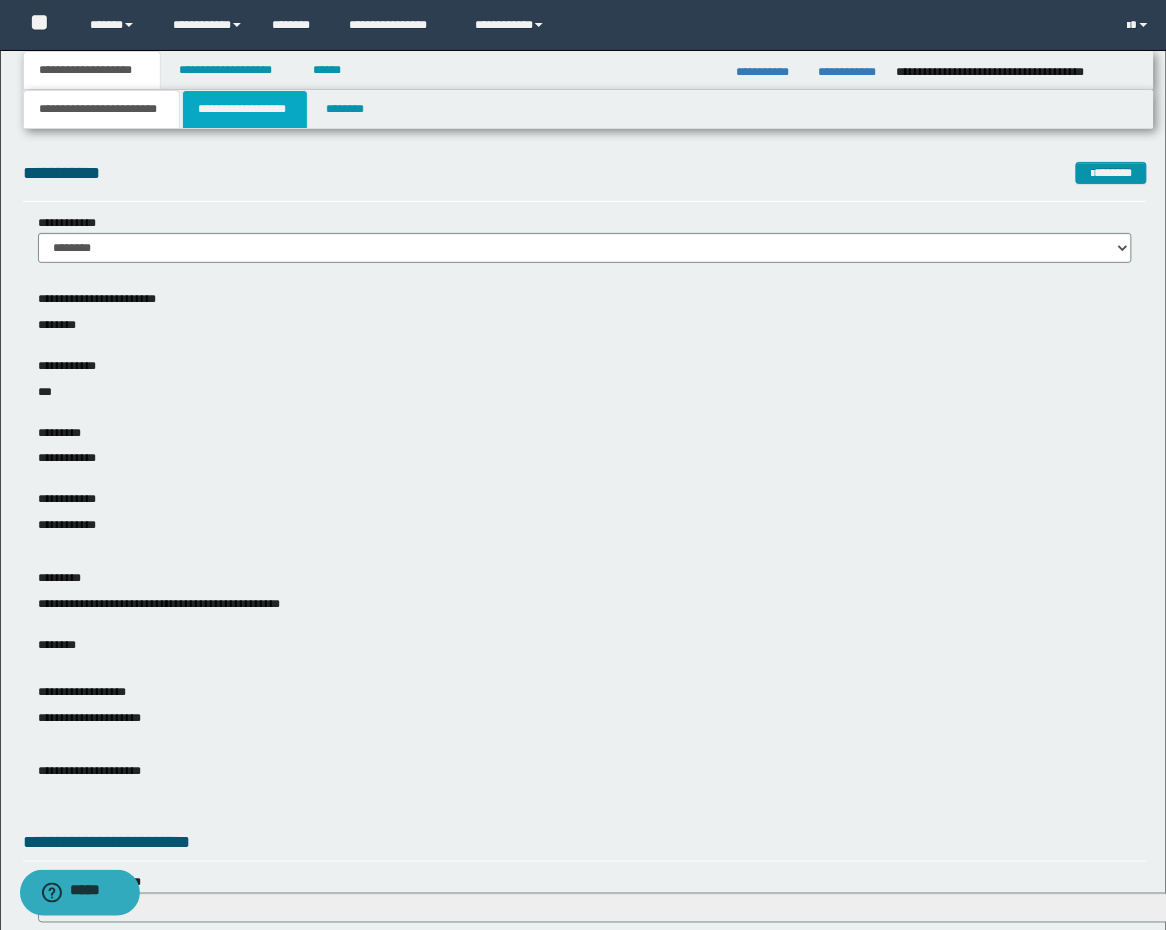 click on "**********" at bounding box center (245, 109) 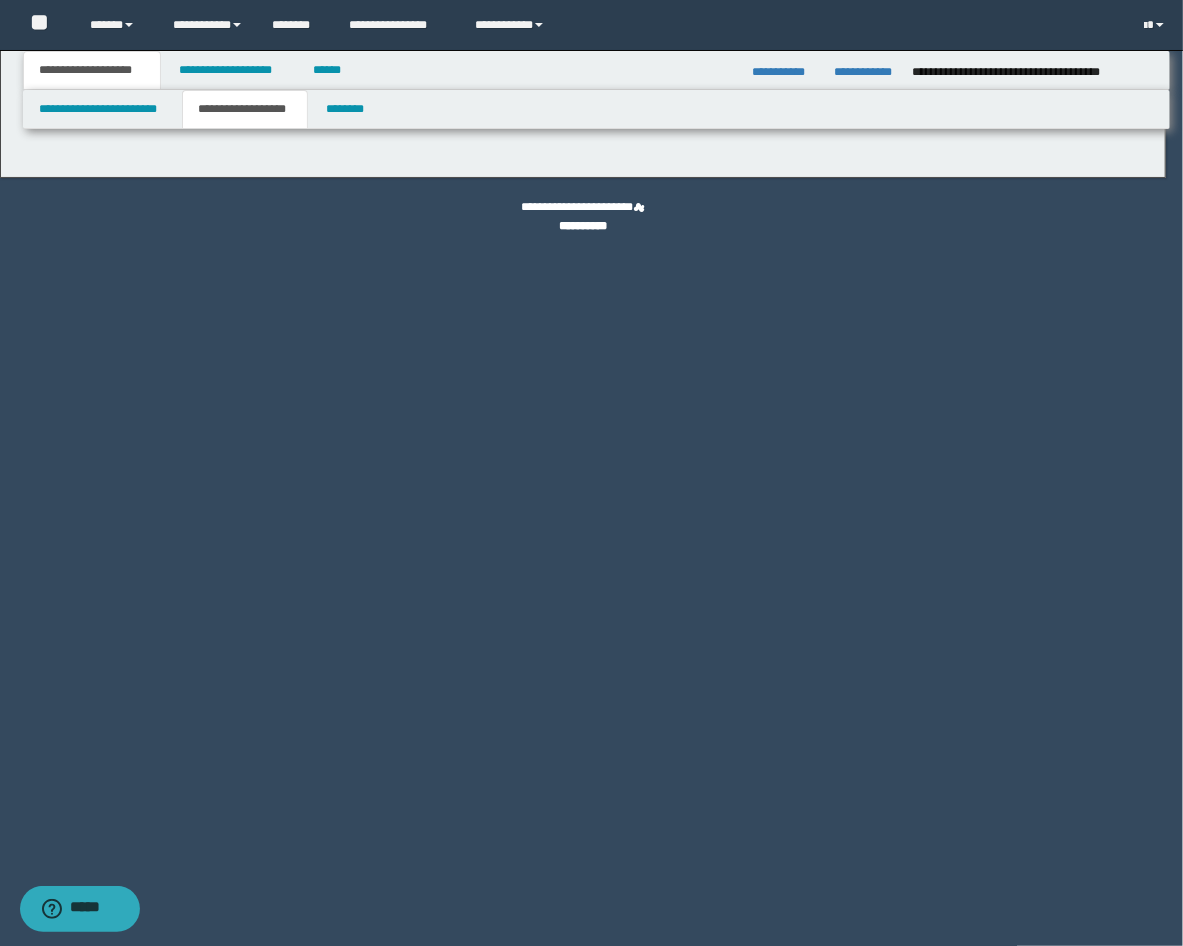 select on "*" 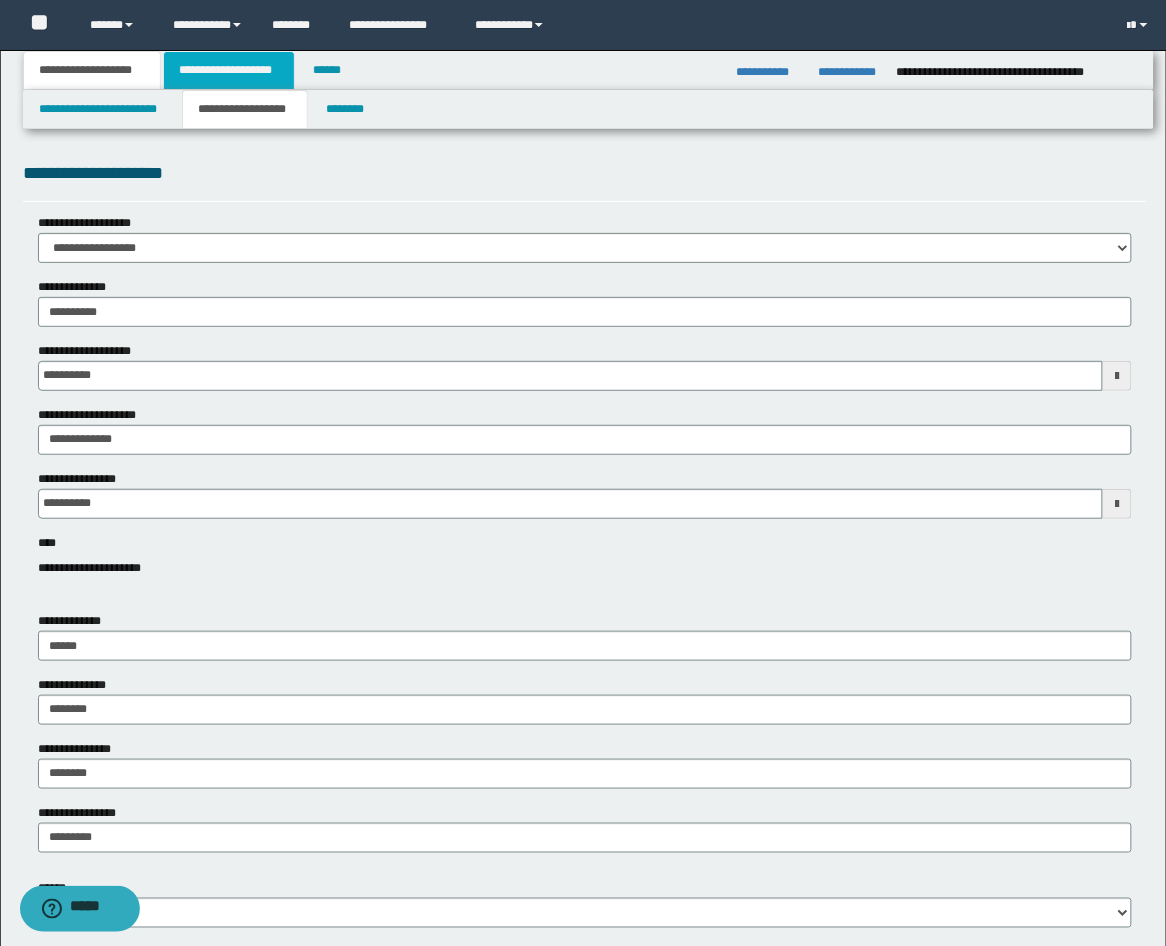 click on "**********" at bounding box center (229, 70) 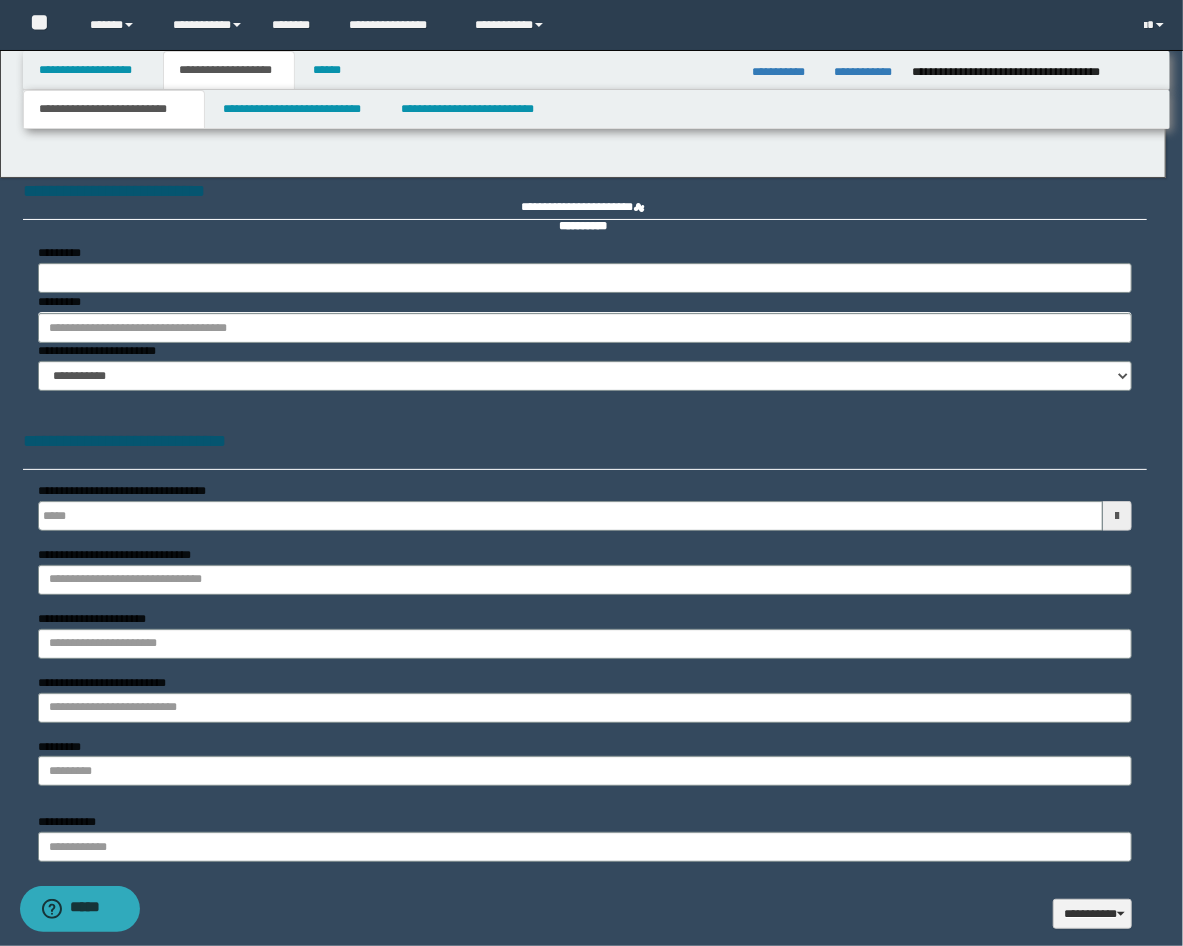 type on "**********" 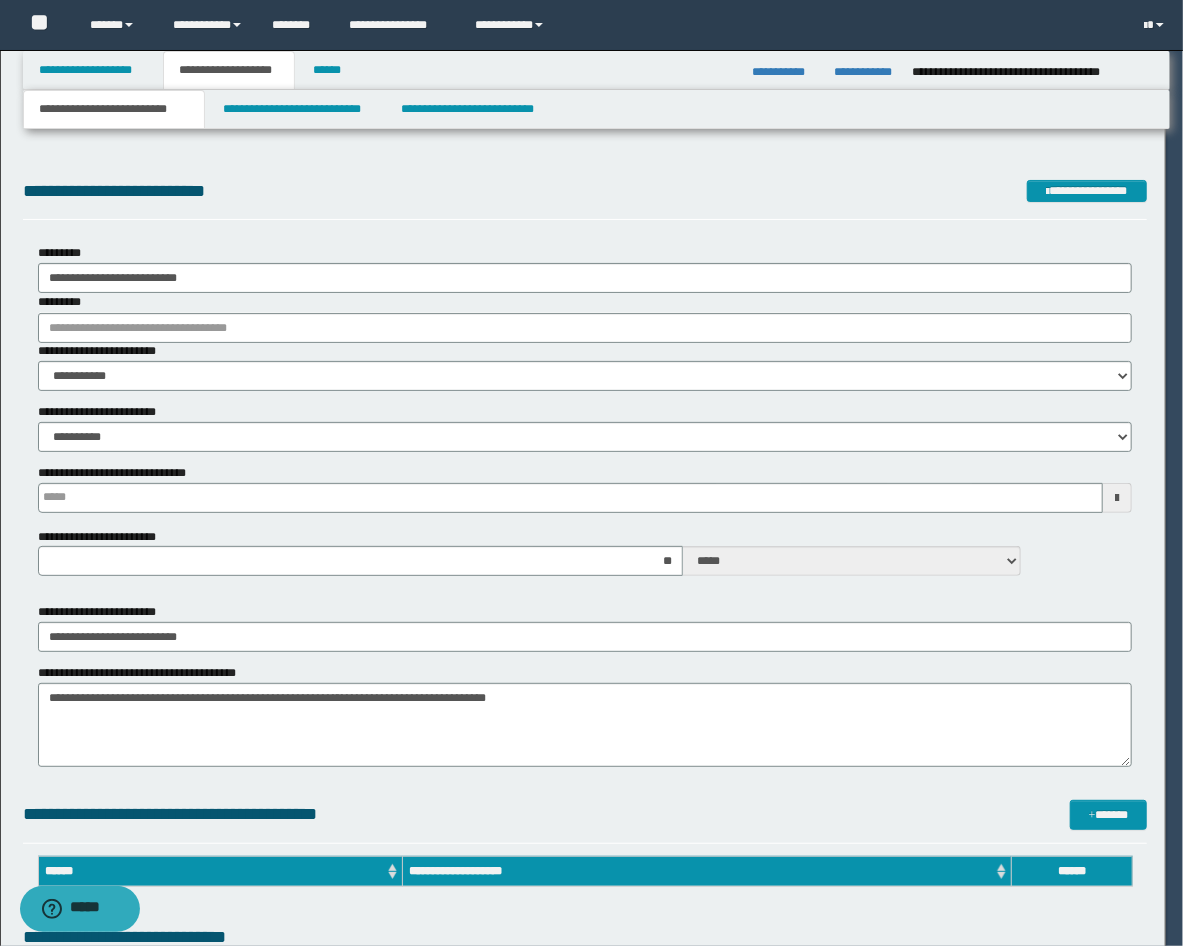 type 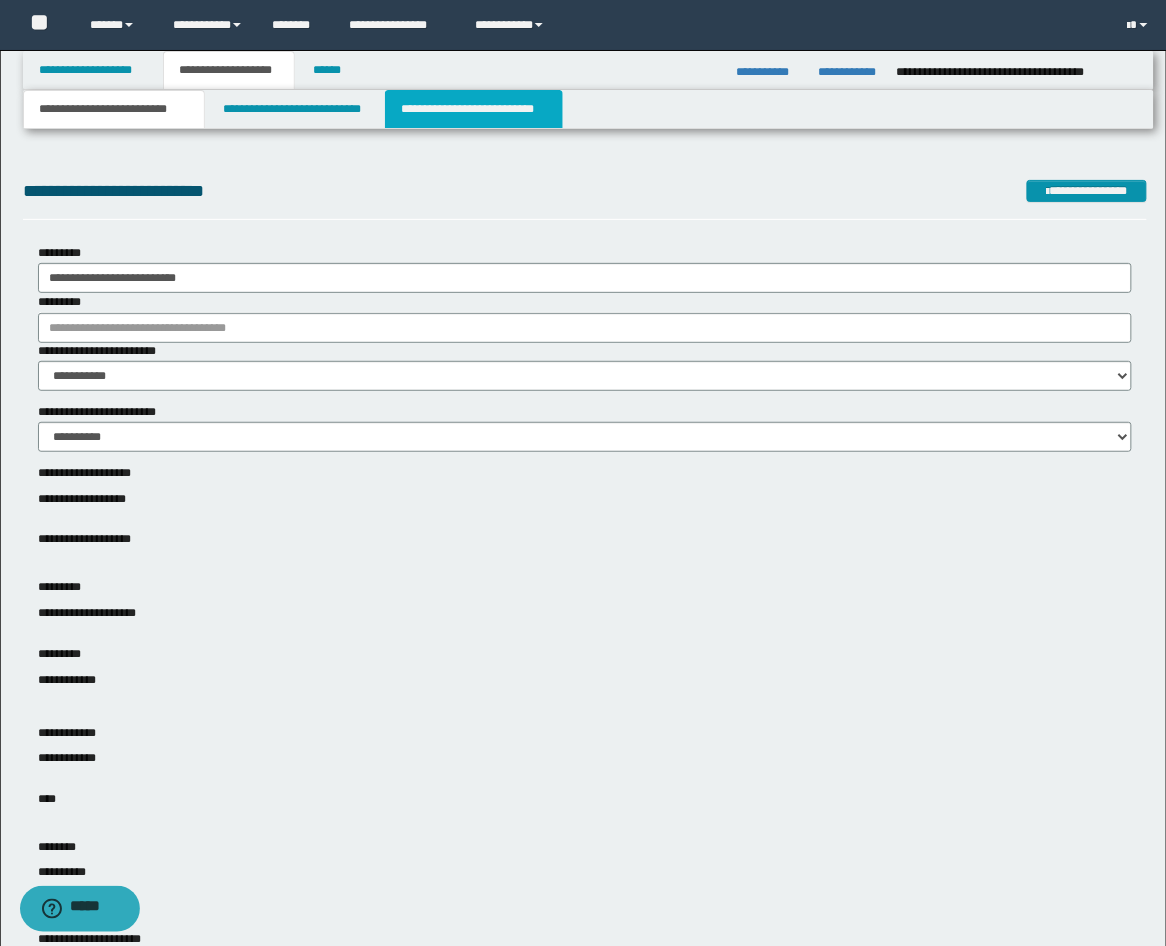 click on "**********" at bounding box center (474, 109) 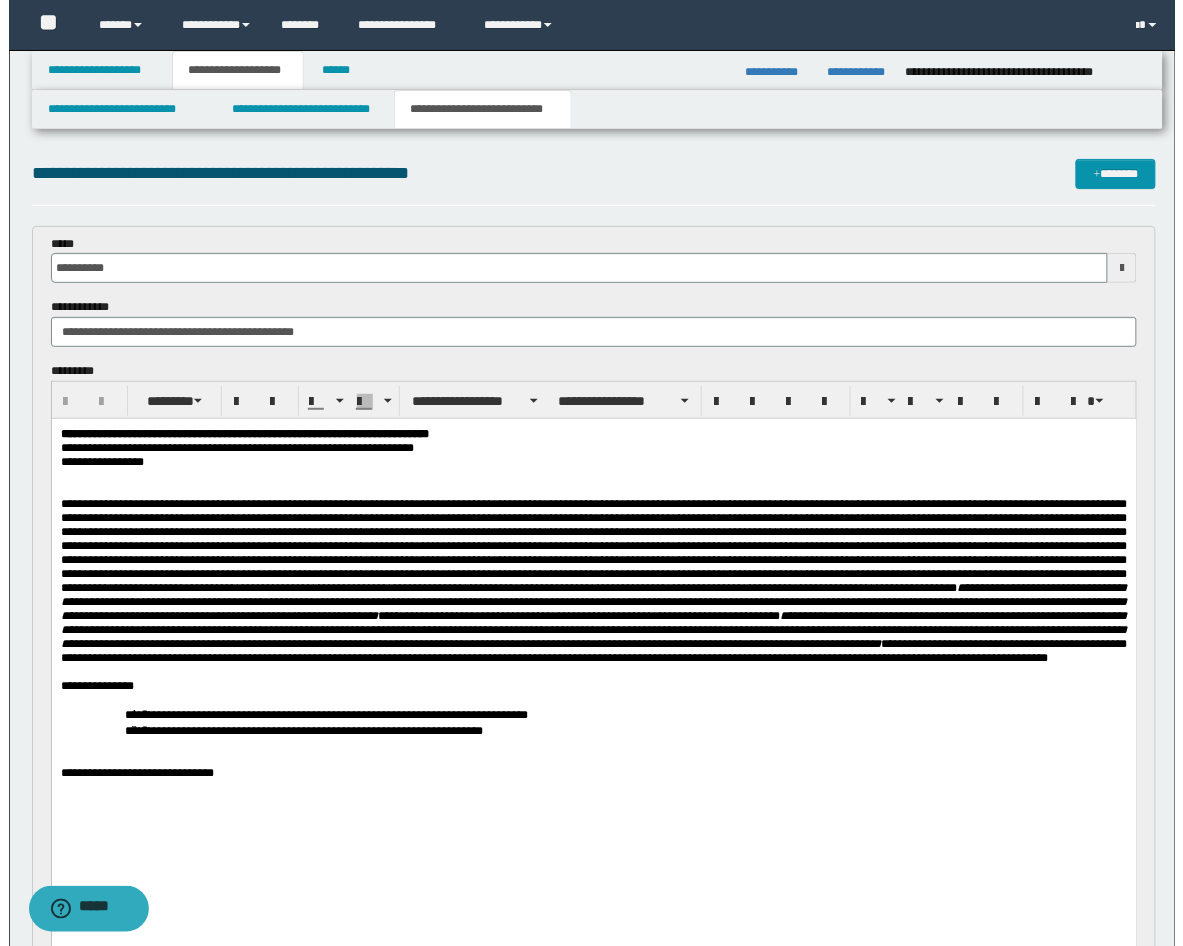 scroll, scrollTop: 0, scrollLeft: 0, axis: both 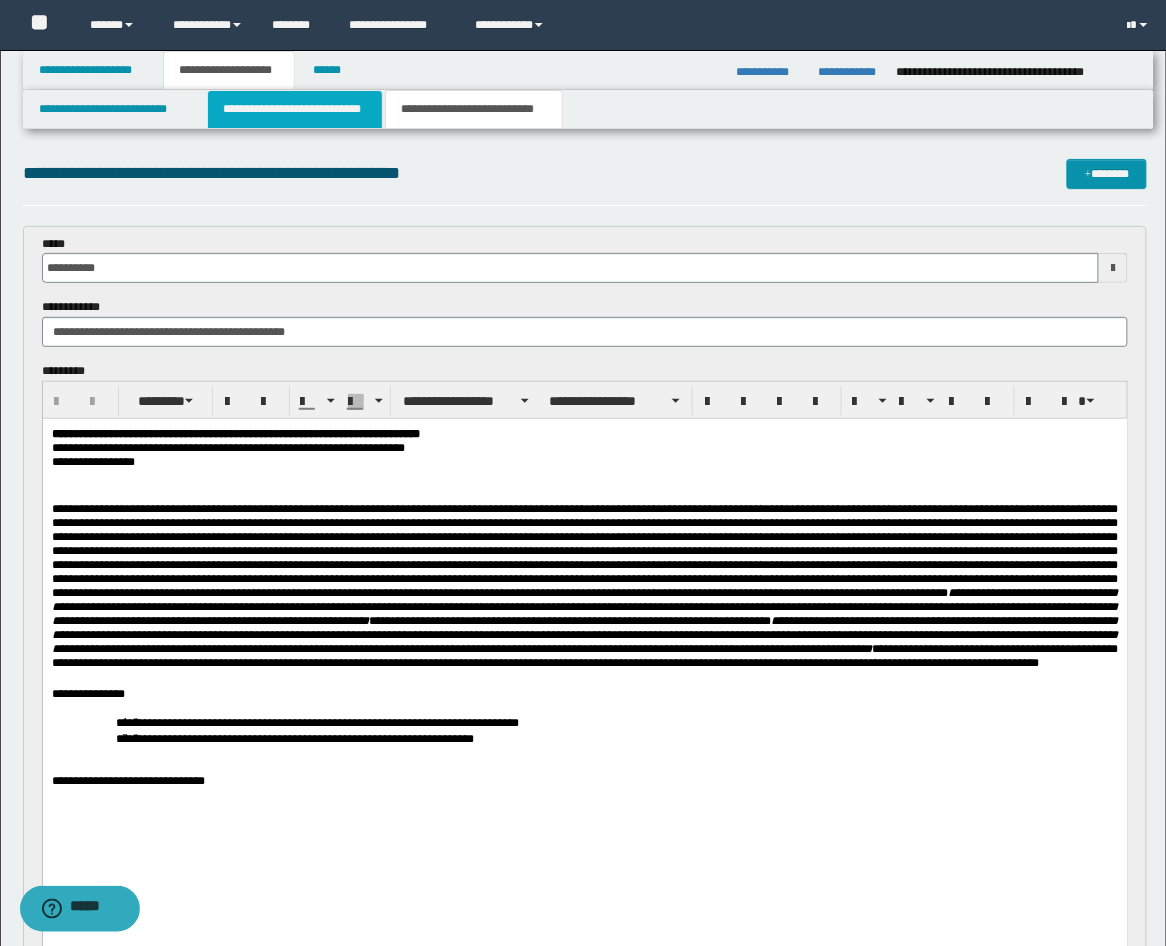 click on "**********" at bounding box center [295, 109] 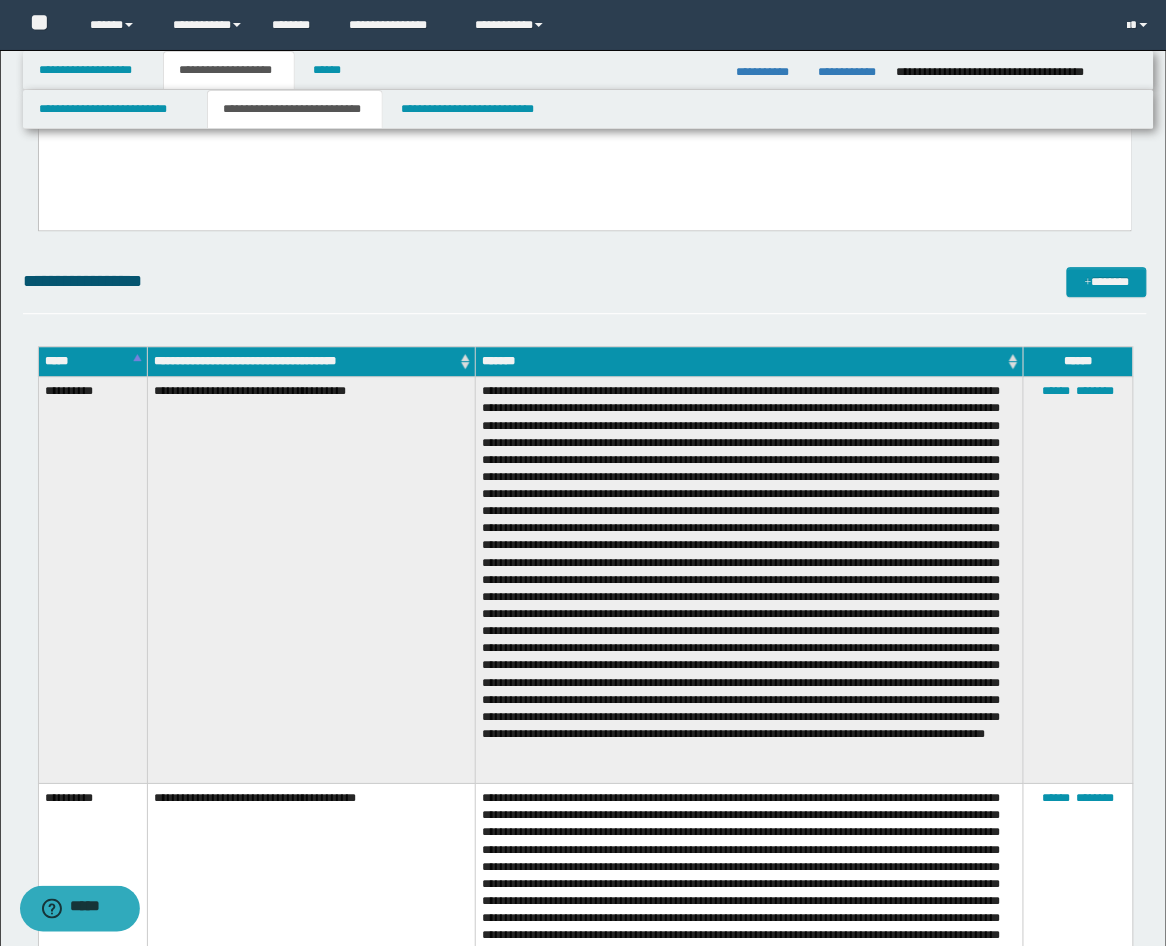 scroll, scrollTop: 1111, scrollLeft: 0, axis: vertical 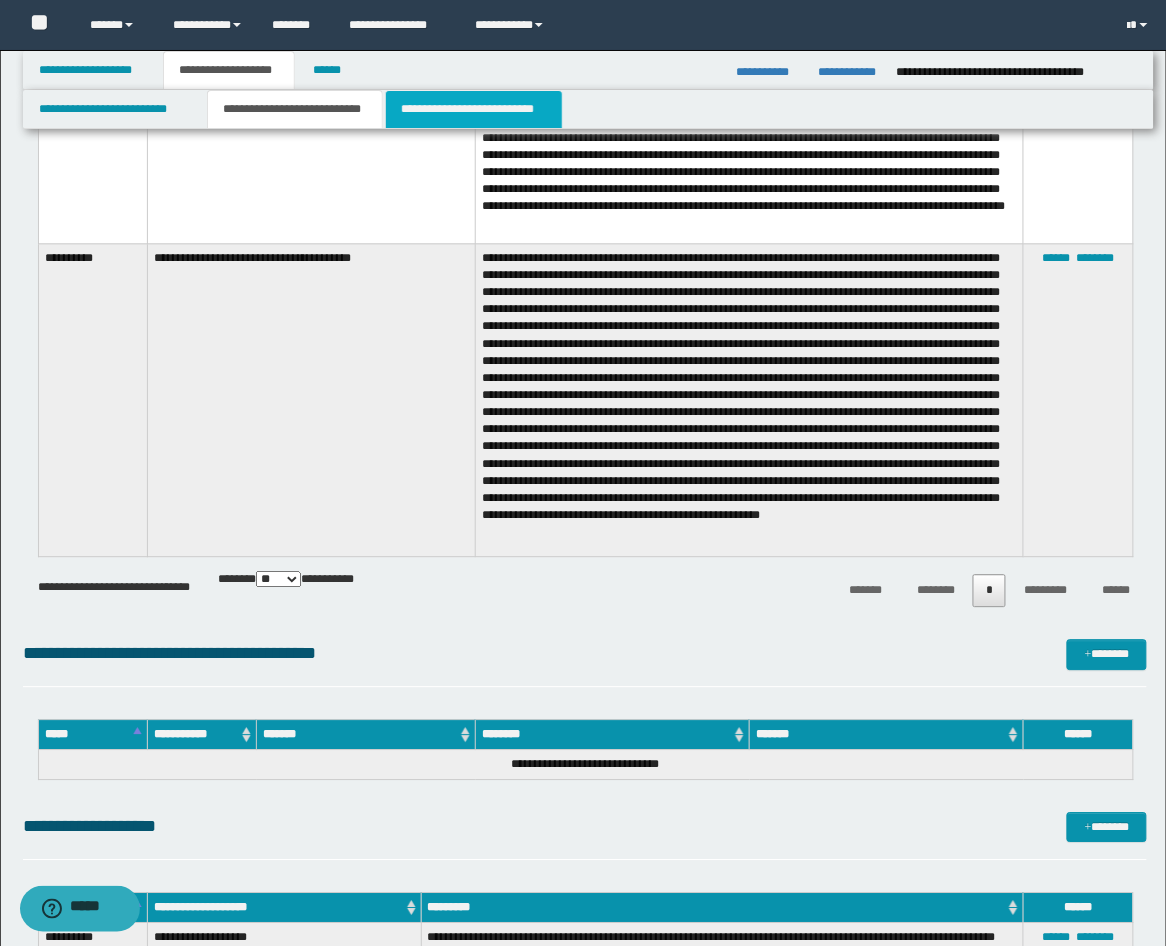 click on "**********" at bounding box center [474, 109] 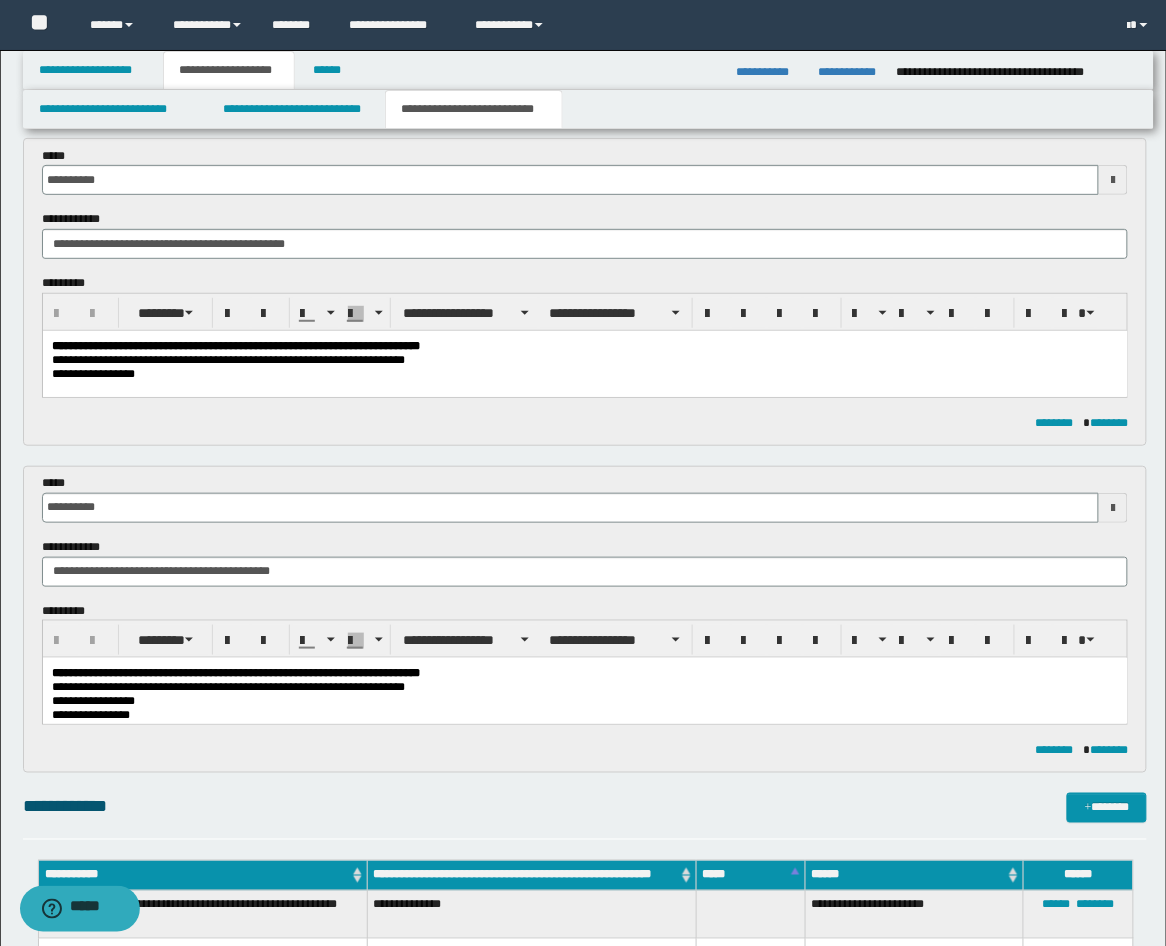 scroll, scrollTop: 67, scrollLeft: 0, axis: vertical 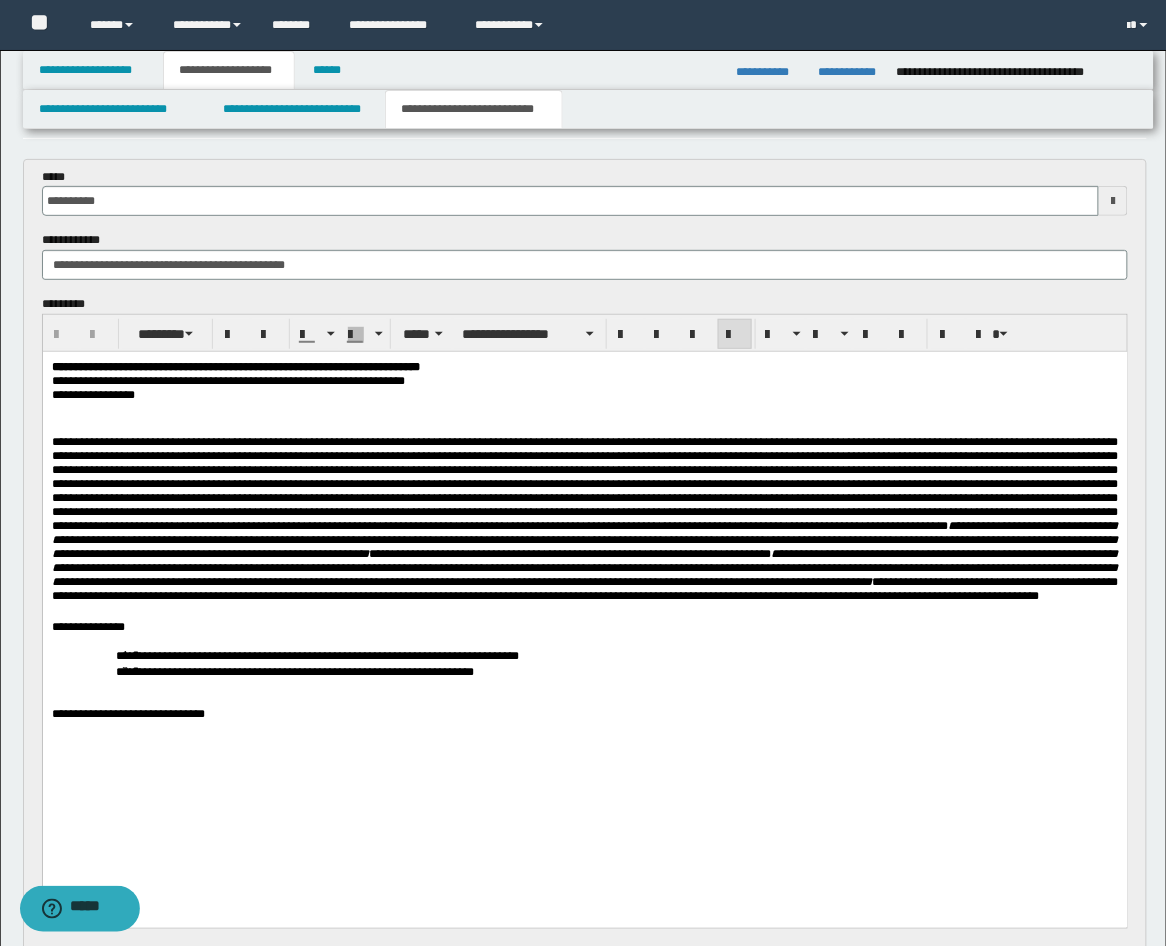 click on "**********" at bounding box center [584, 380] 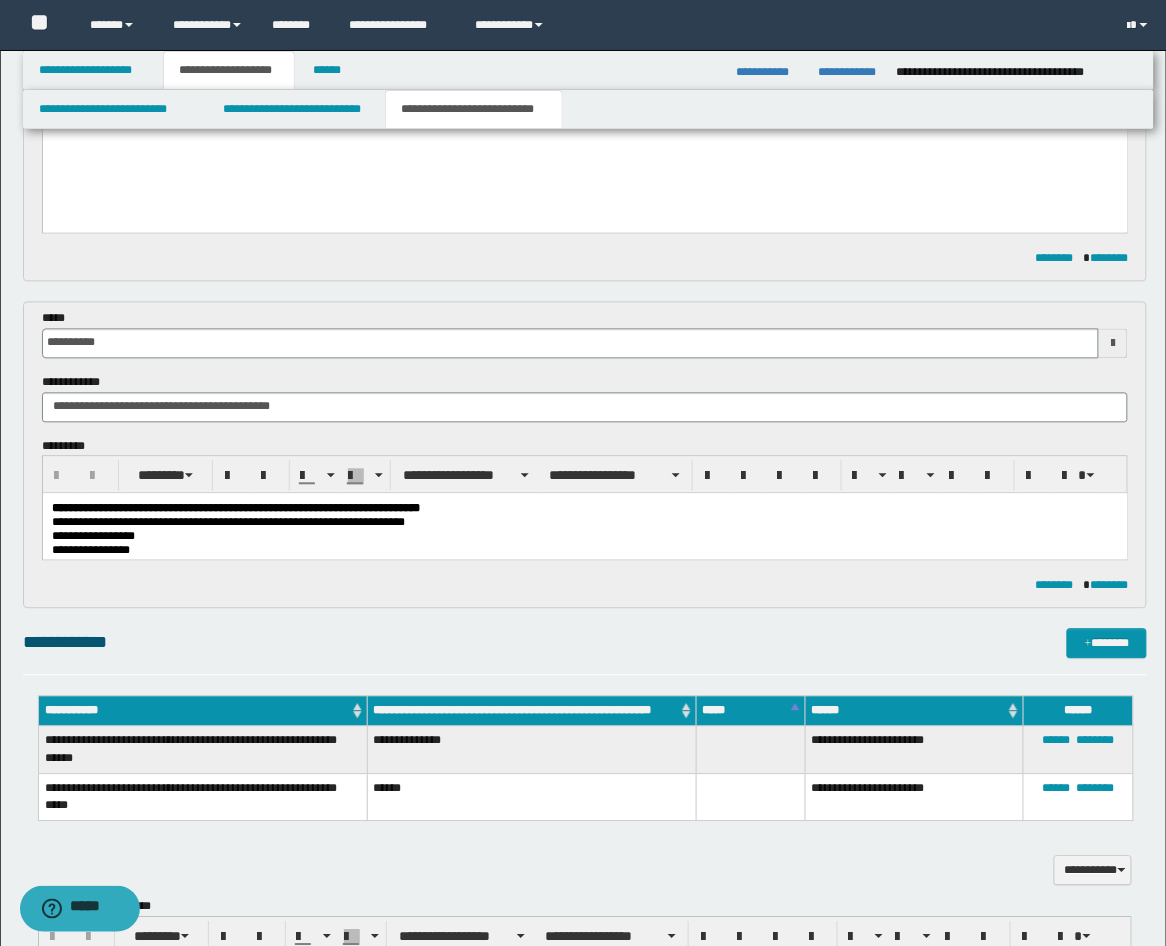 scroll, scrollTop: 808, scrollLeft: 0, axis: vertical 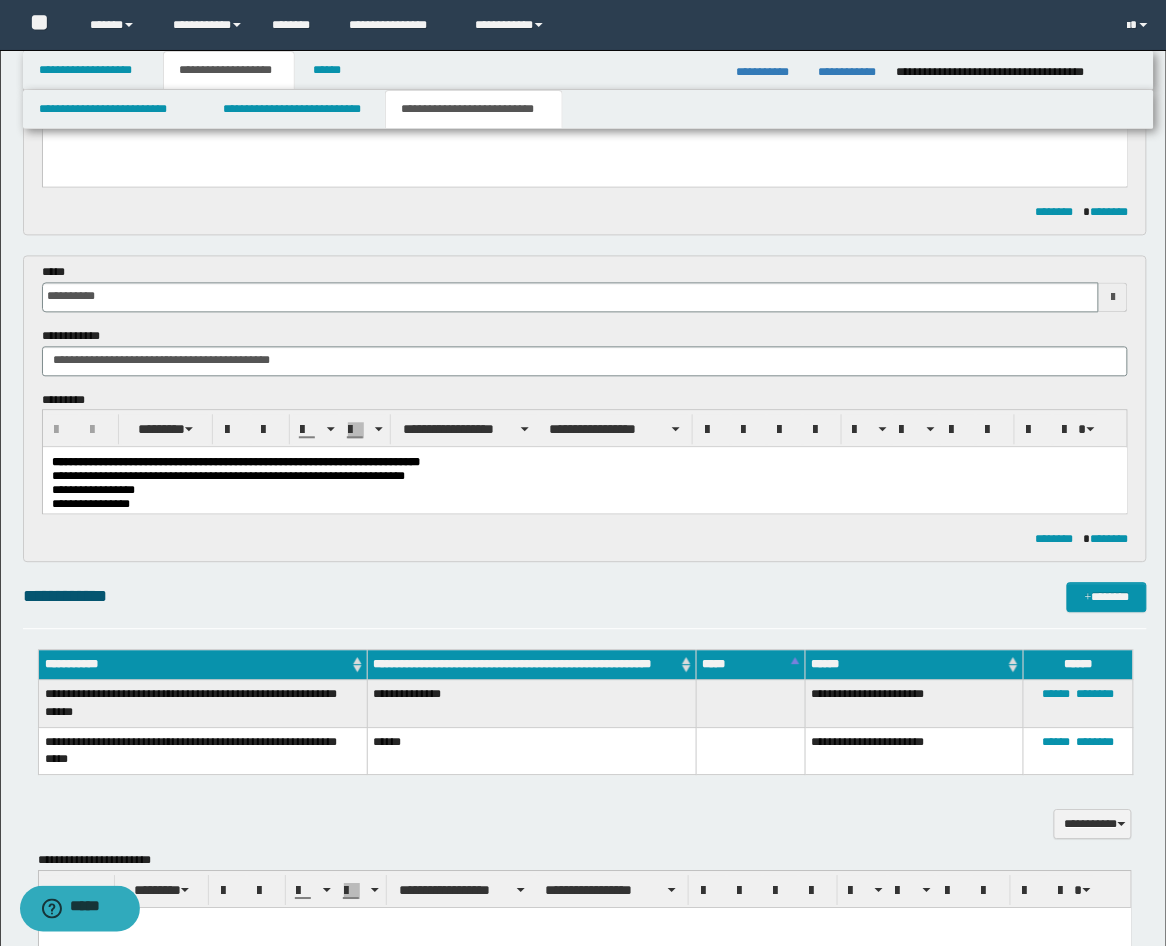 click on "**********" at bounding box center (584, 477) 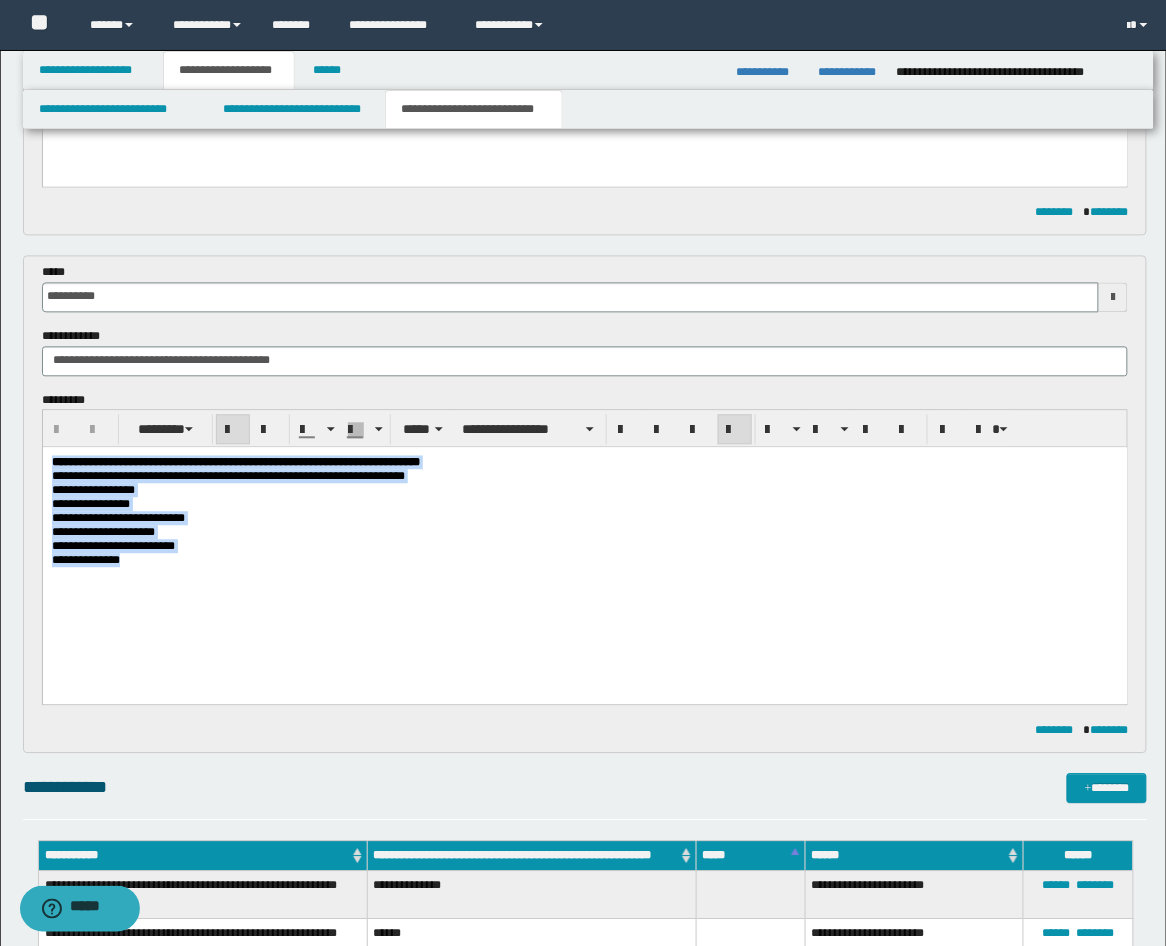 drag, startPoint x: 169, startPoint y: 593, endPoint x: -14, endPoint y: 467, distance: 222.18236 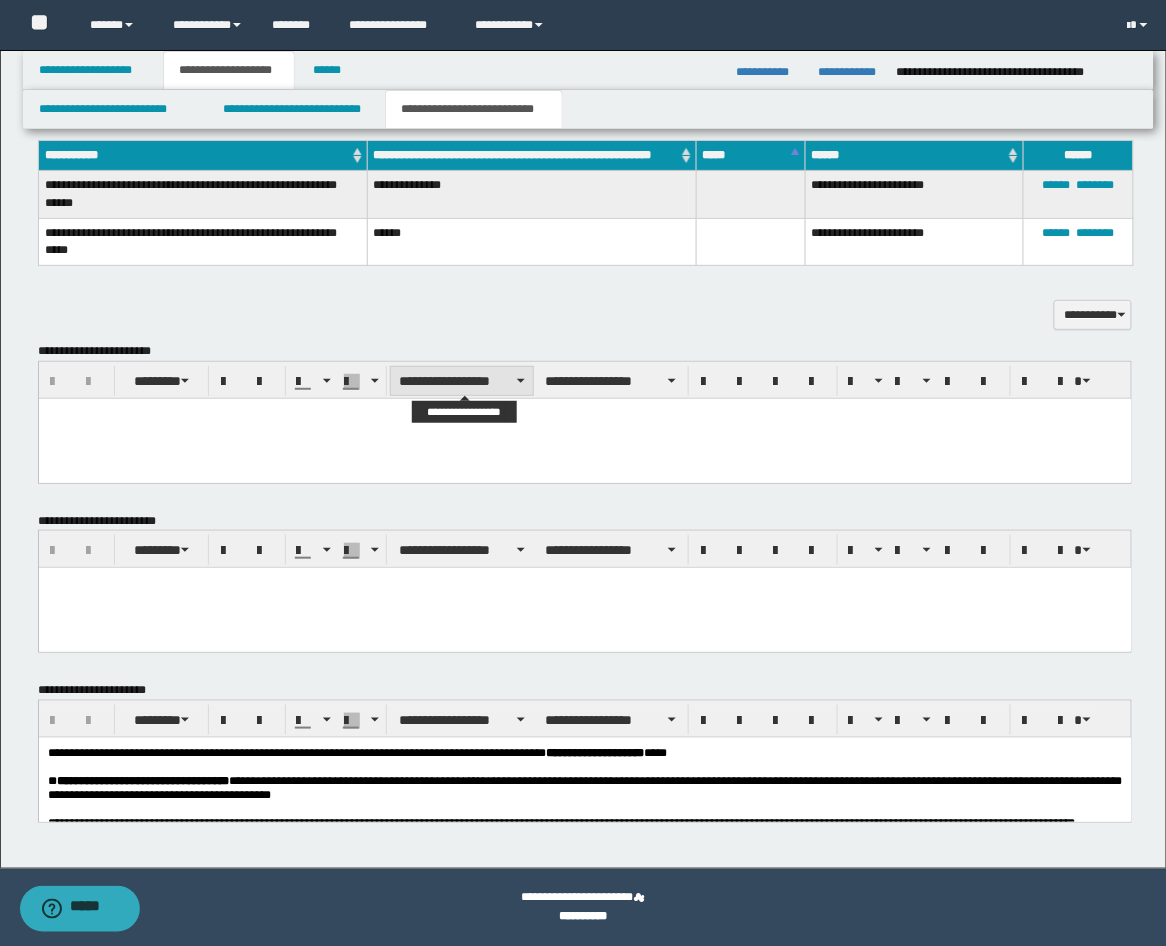 scroll, scrollTop: 1035, scrollLeft: 0, axis: vertical 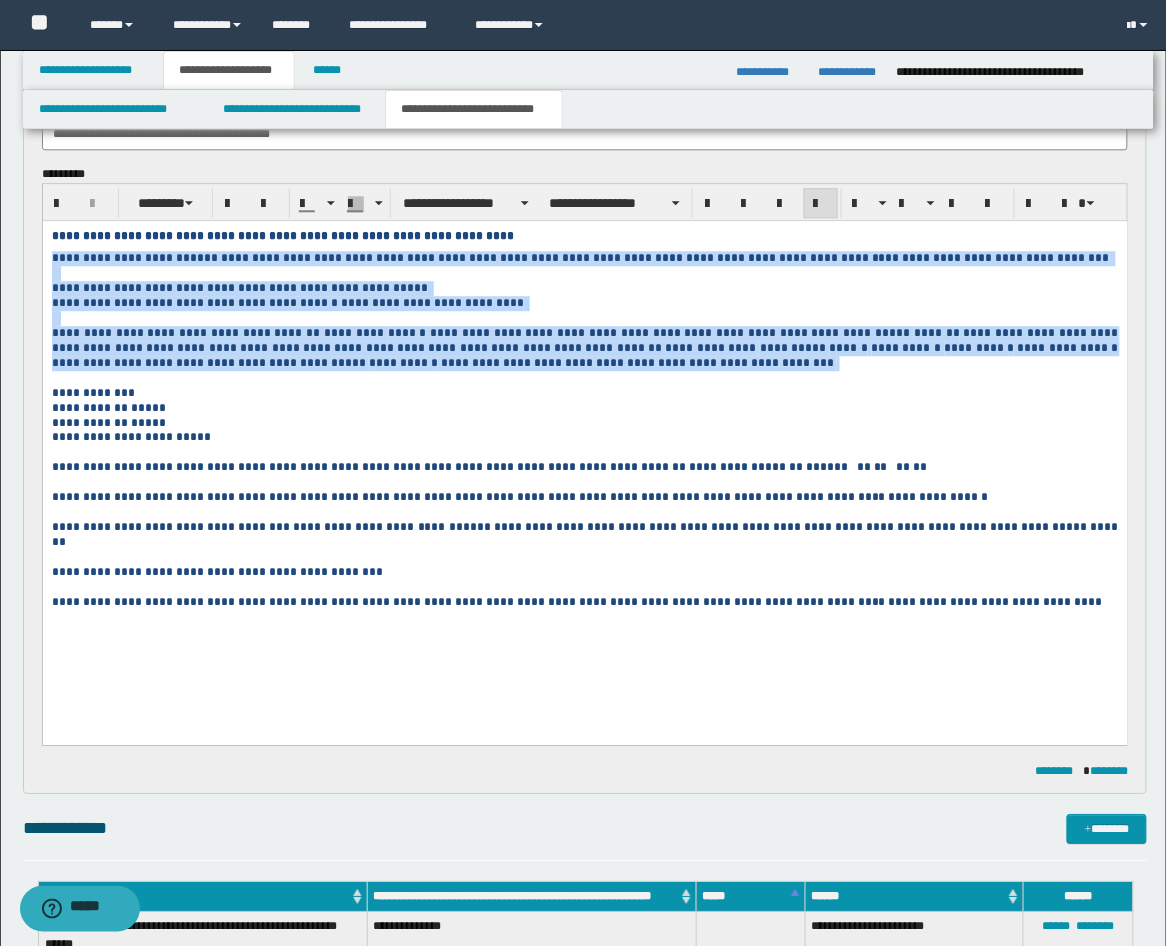 drag, startPoint x: 551, startPoint y: 374, endPoint x: 35, endPoint y: 260, distance: 528.443 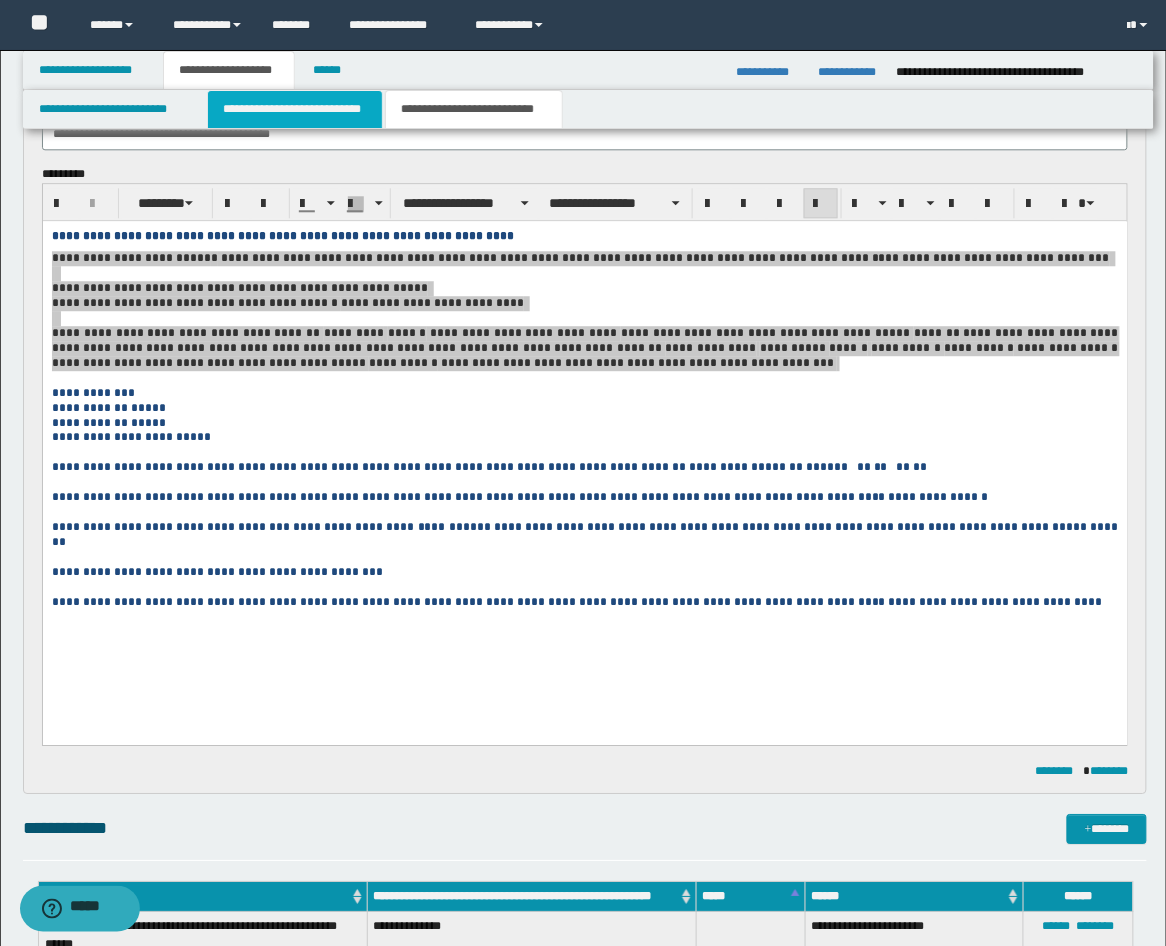 click on "**********" at bounding box center [295, 109] 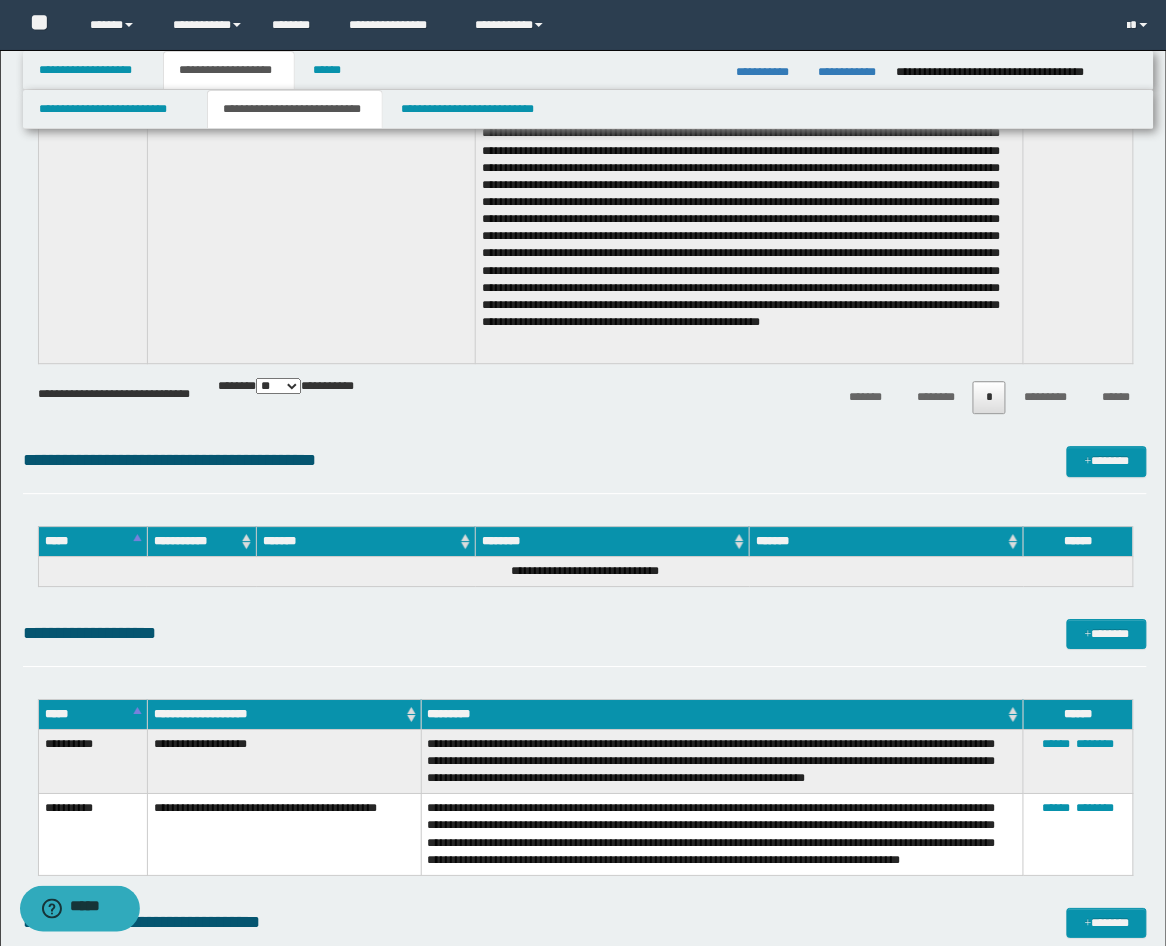 scroll, scrollTop: 3257, scrollLeft: 0, axis: vertical 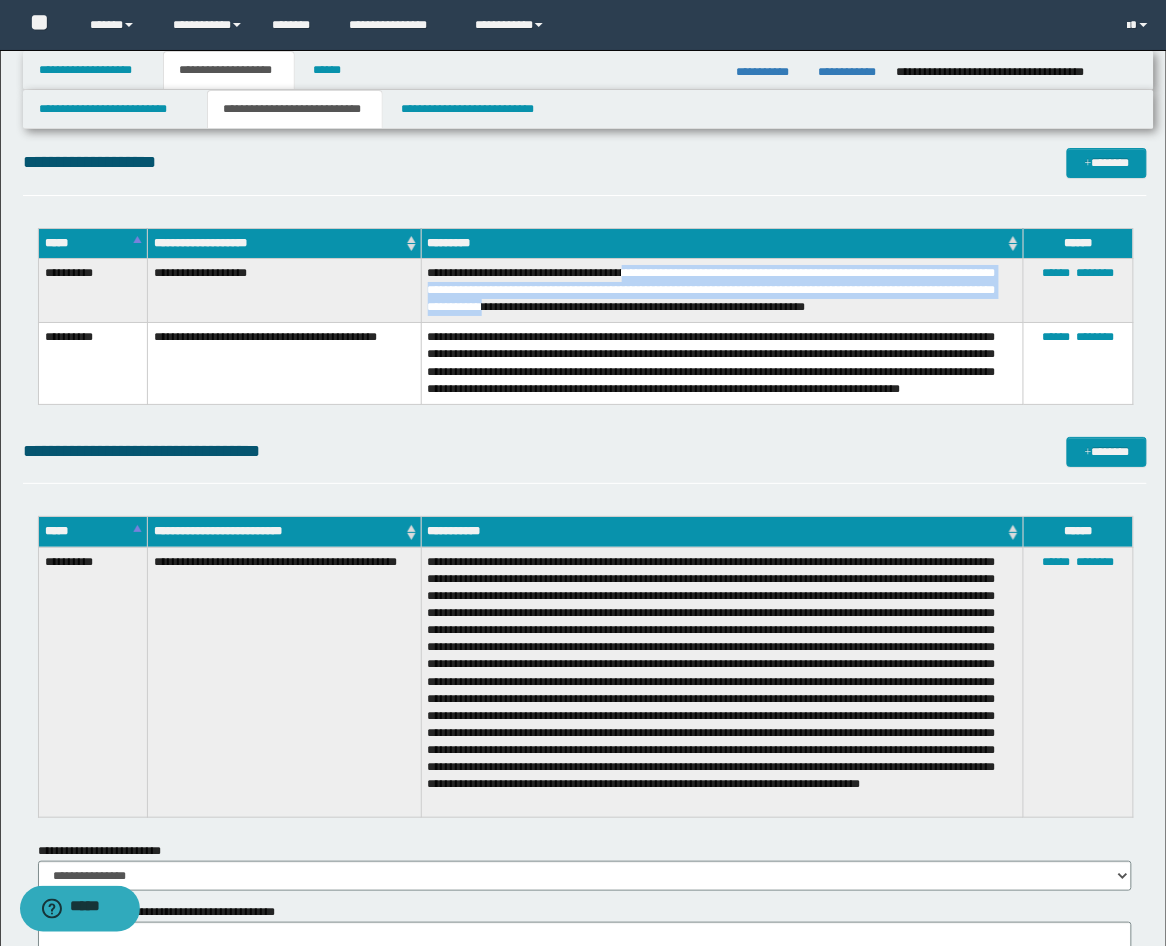 drag, startPoint x: 637, startPoint y: 274, endPoint x: 548, endPoint y: 303, distance: 93.60555 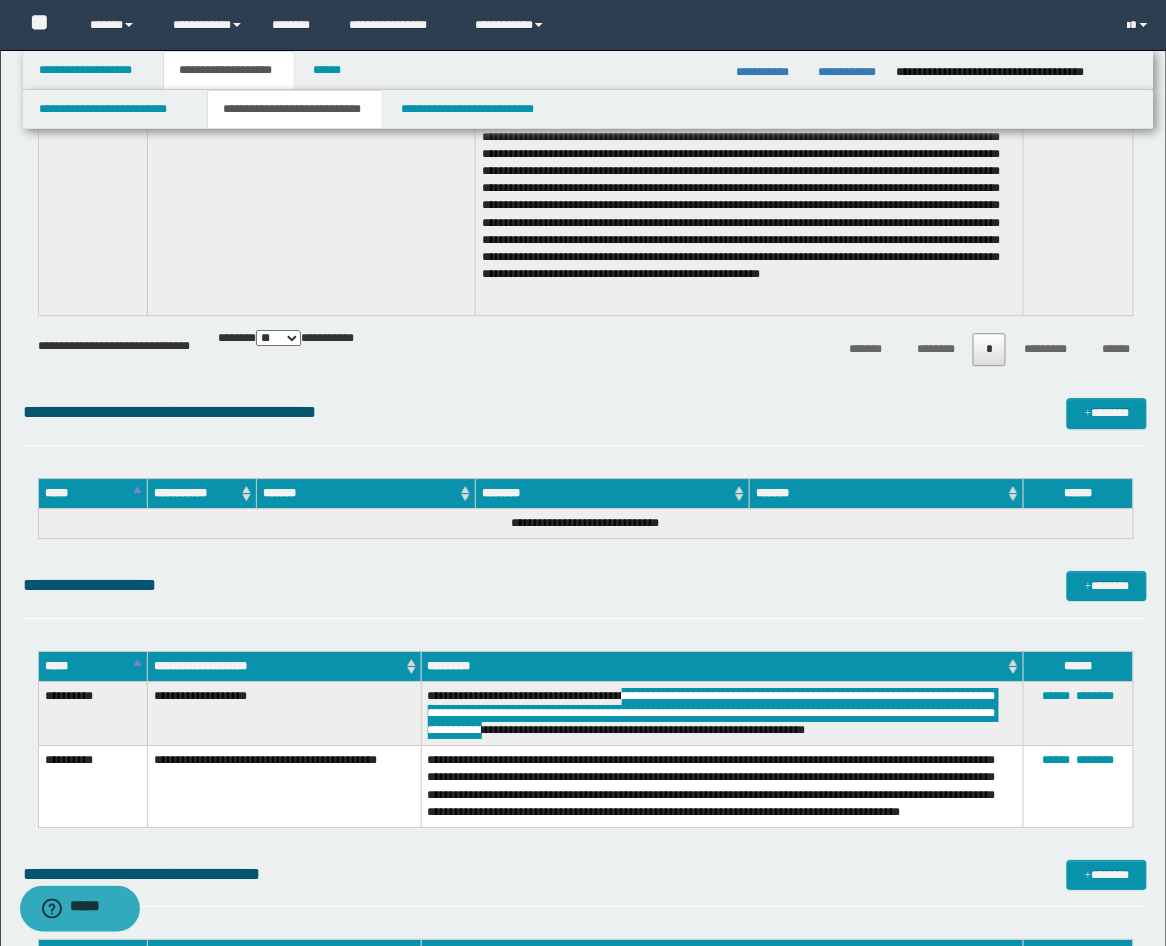 scroll, scrollTop: 2887, scrollLeft: 0, axis: vertical 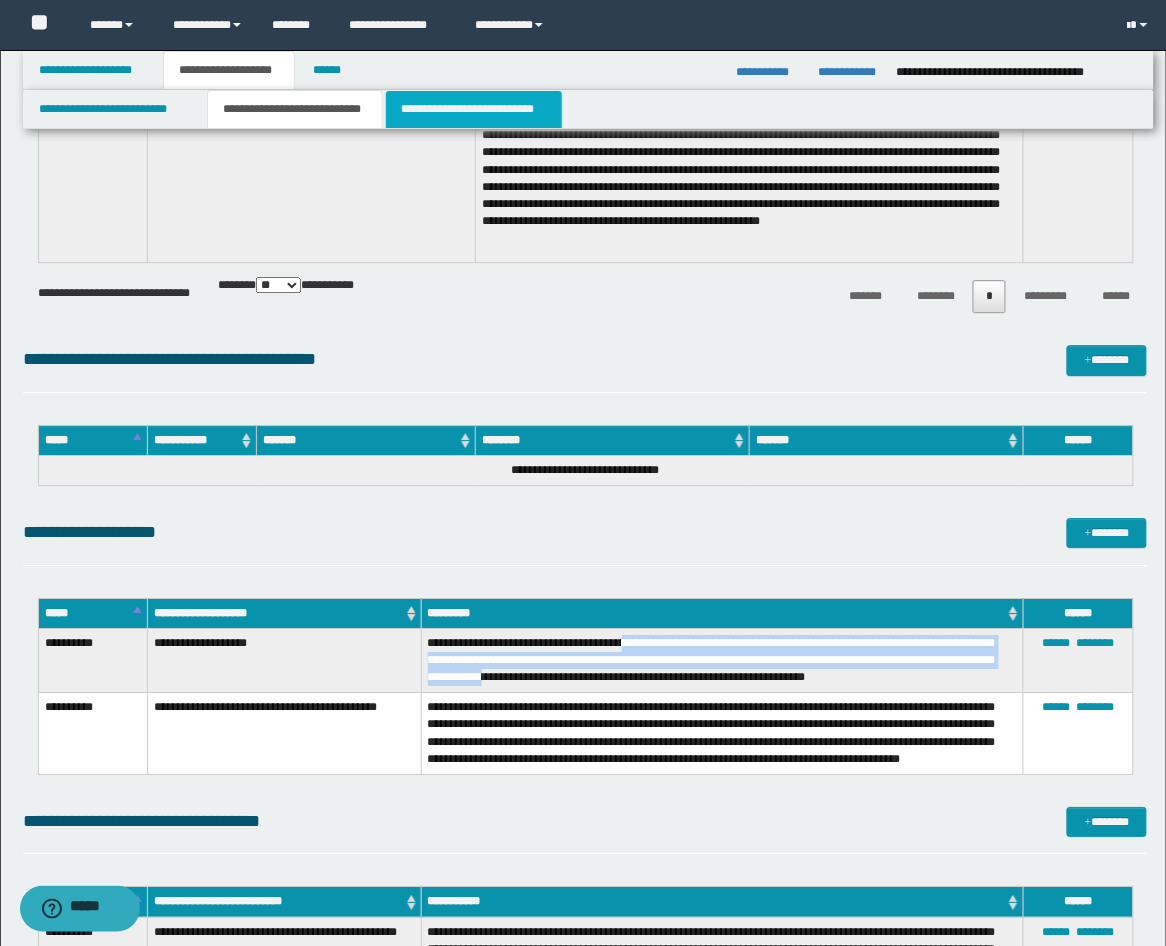 click on "**********" at bounding box center (474, 109) 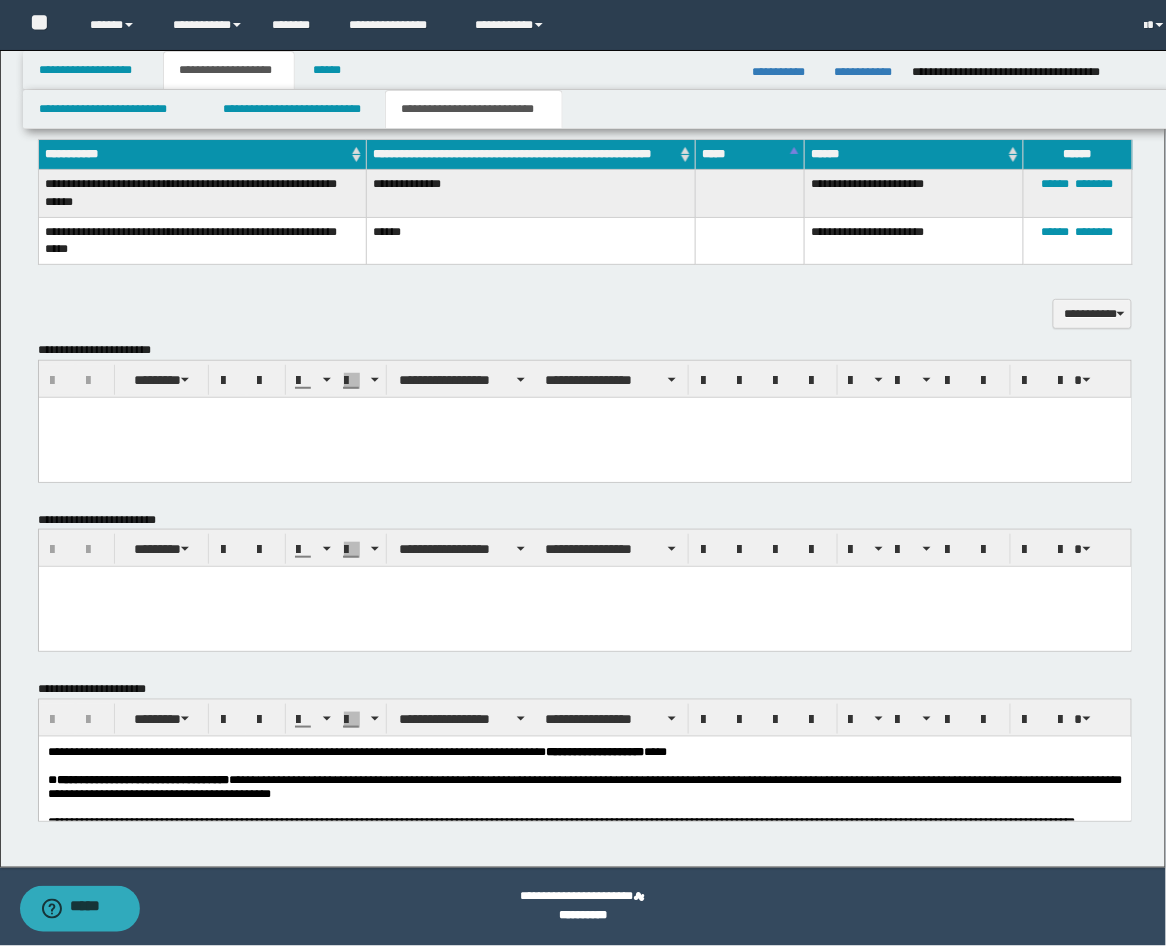 scroll, scrollTop: 1776, scrollLeft: 0, axis: vertical 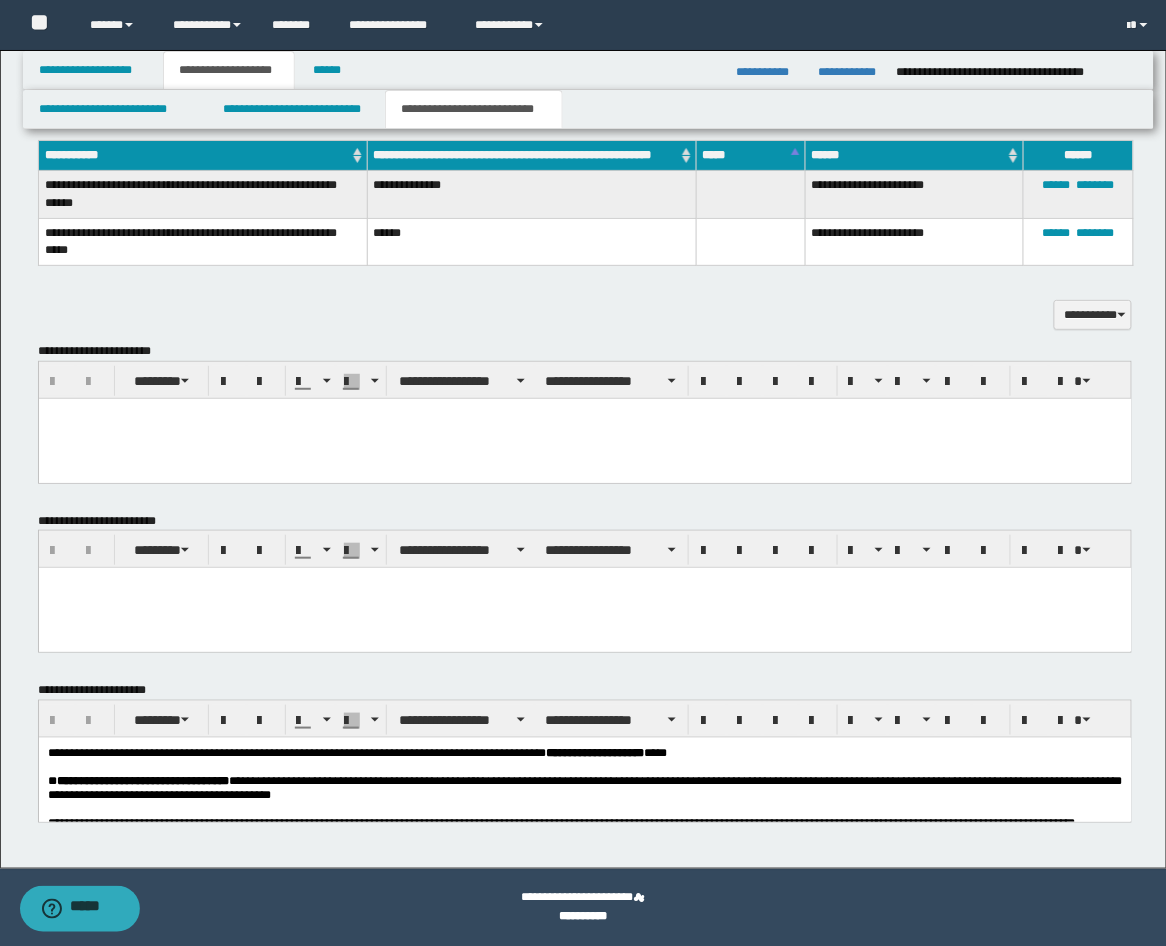 click at bounding box center [584, 438] 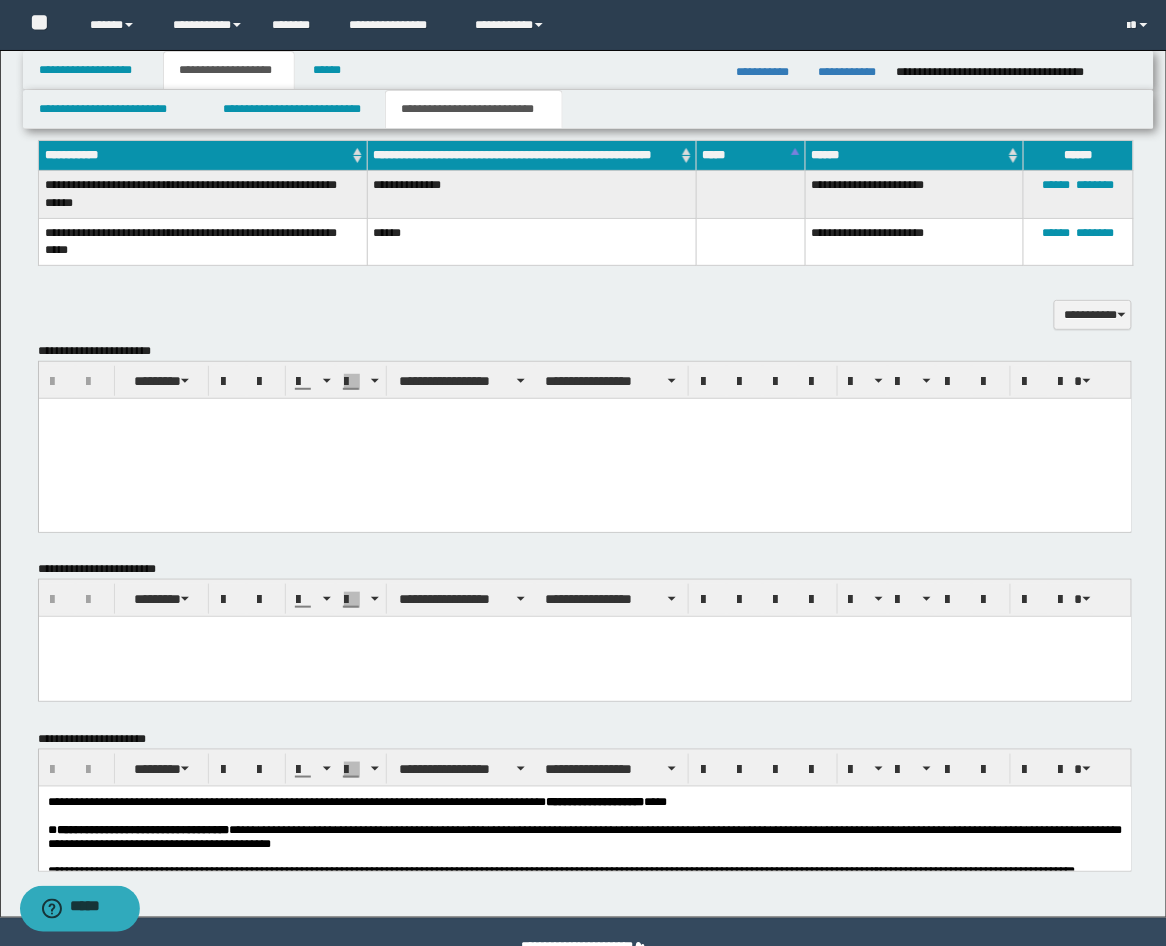type 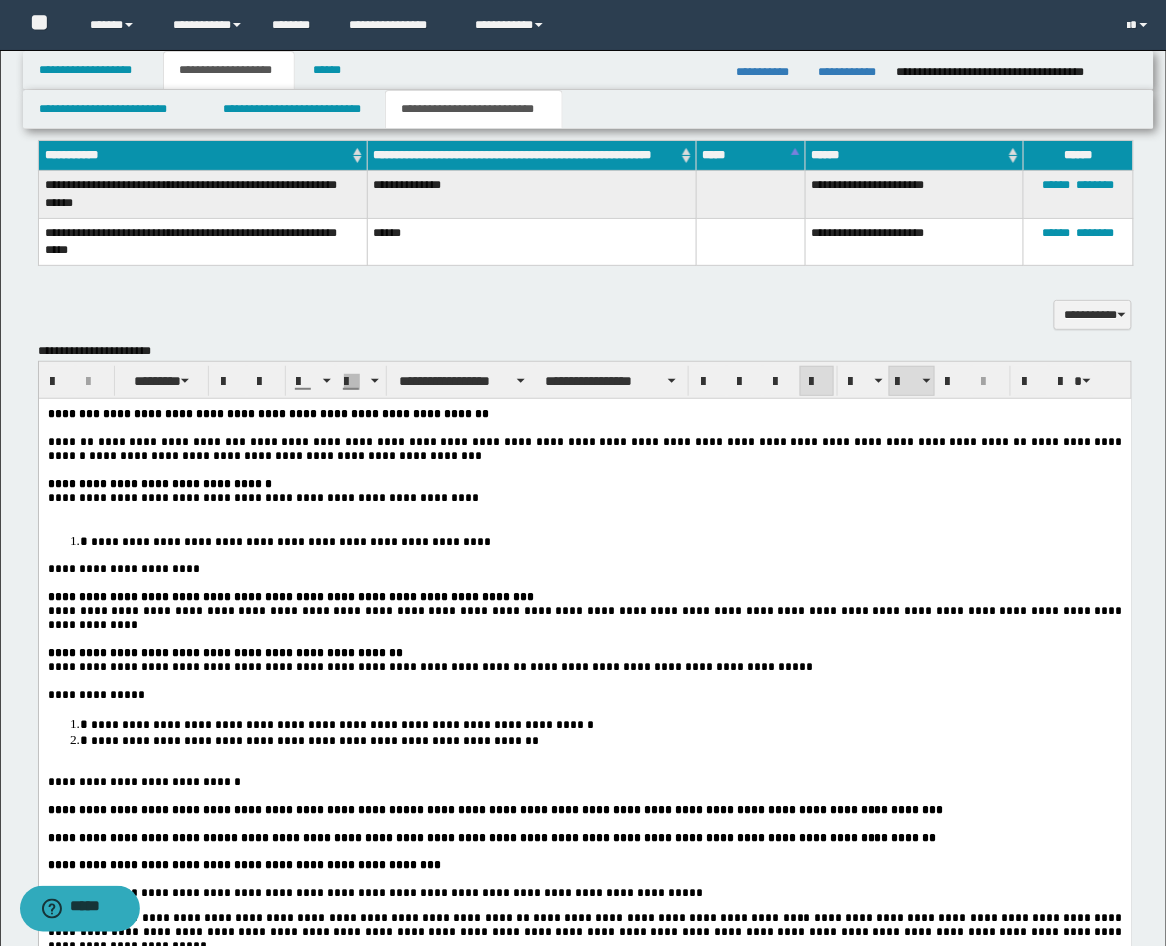 click on "**********" at bounding box center (584, 942) 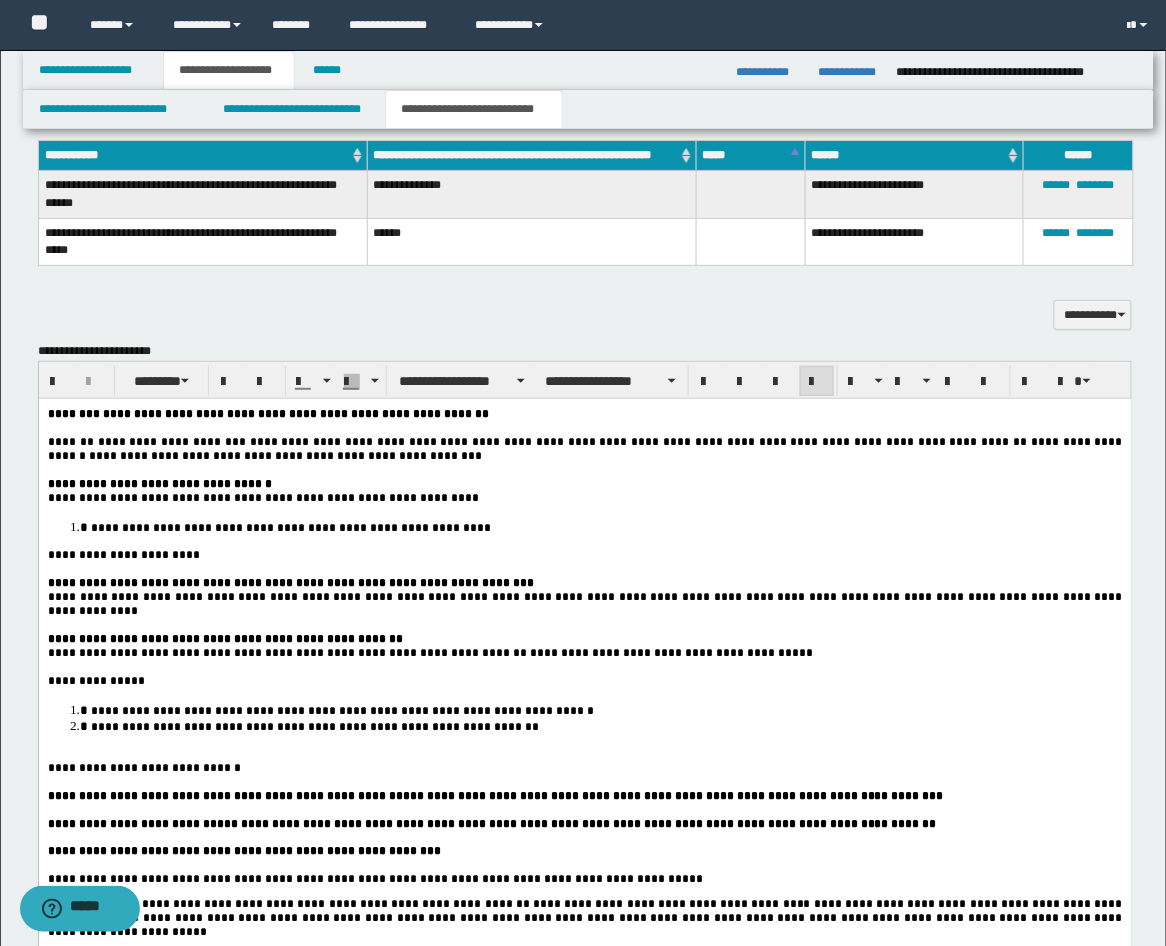 scroll, scrollTop: 2146, scrollLeft: 0, axis: vertical 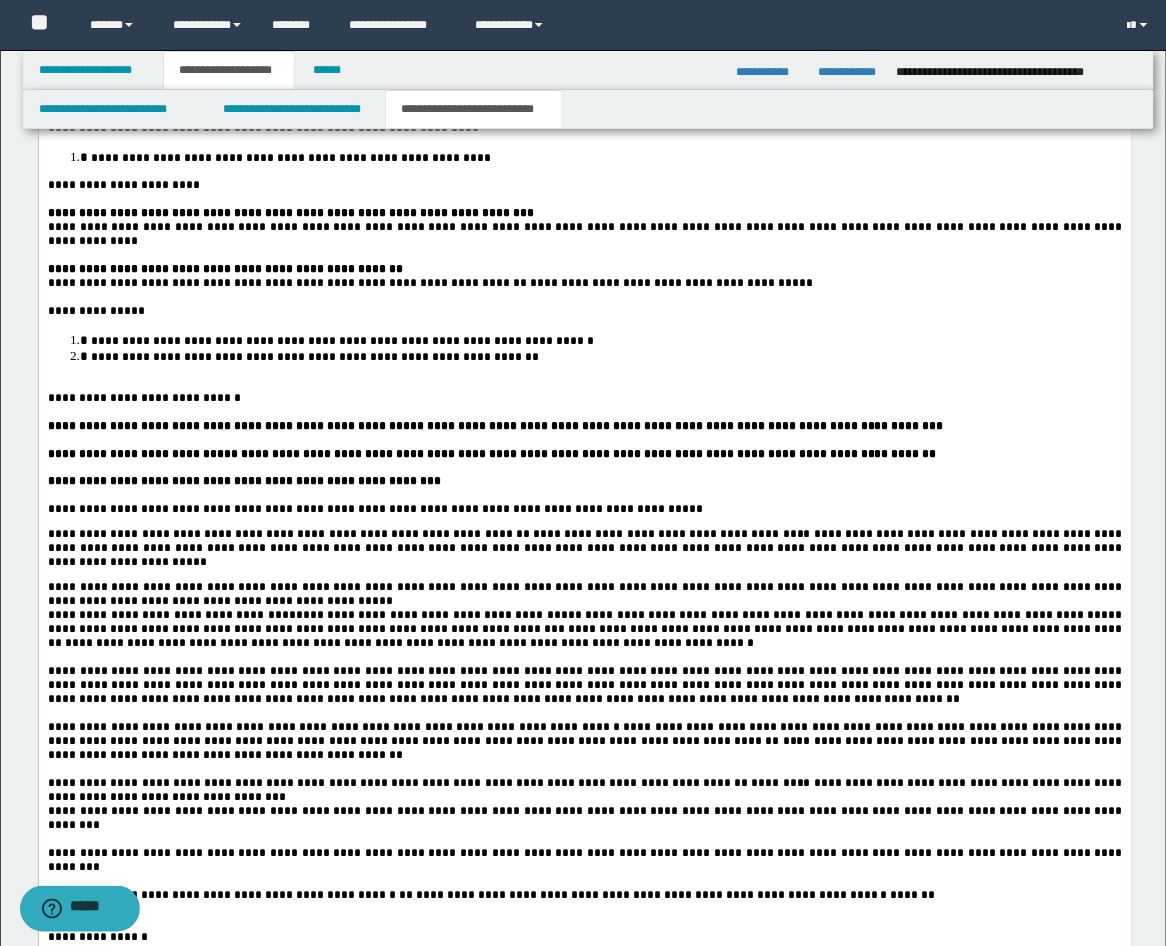 click at bounding box center [584, 383] 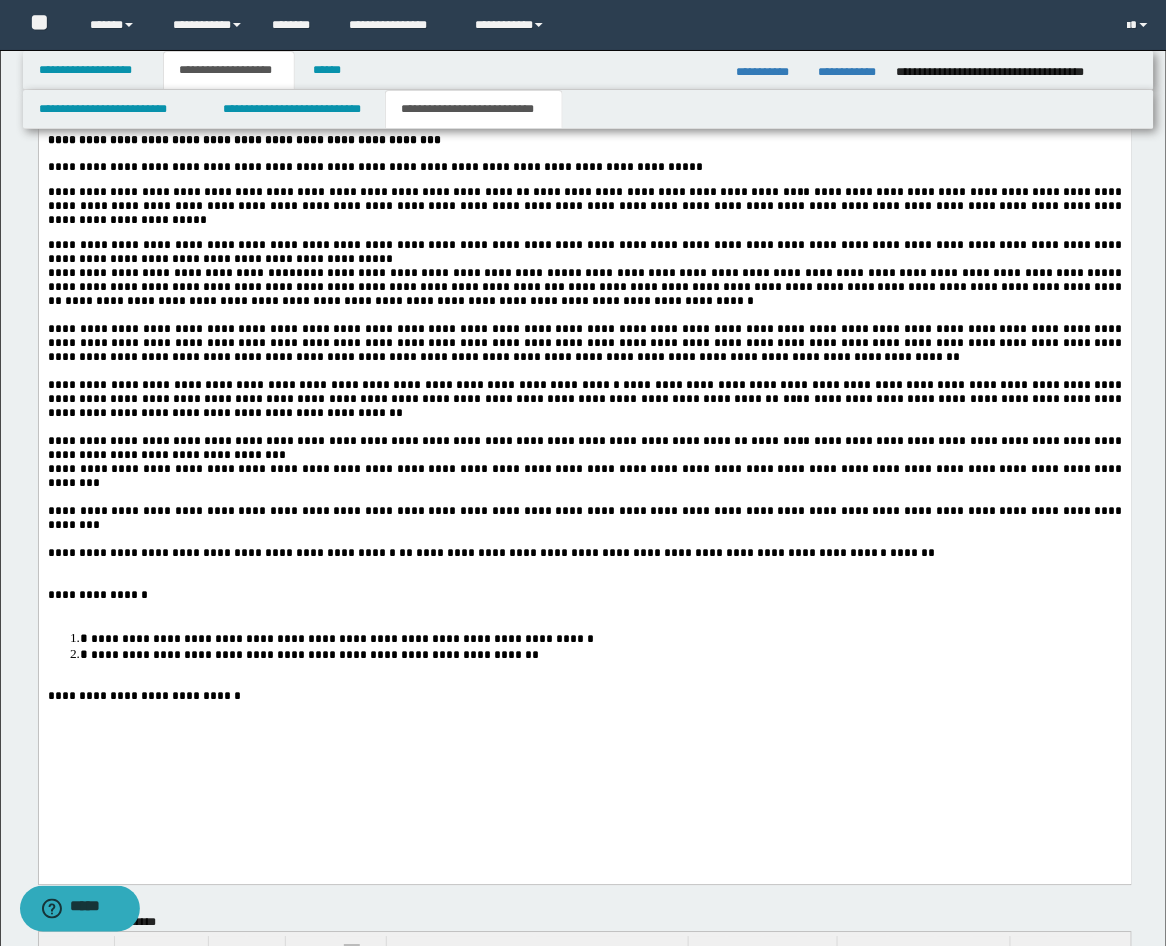 scroll, scrollTop: 2517, scrollLeft: 0, axis: vertical 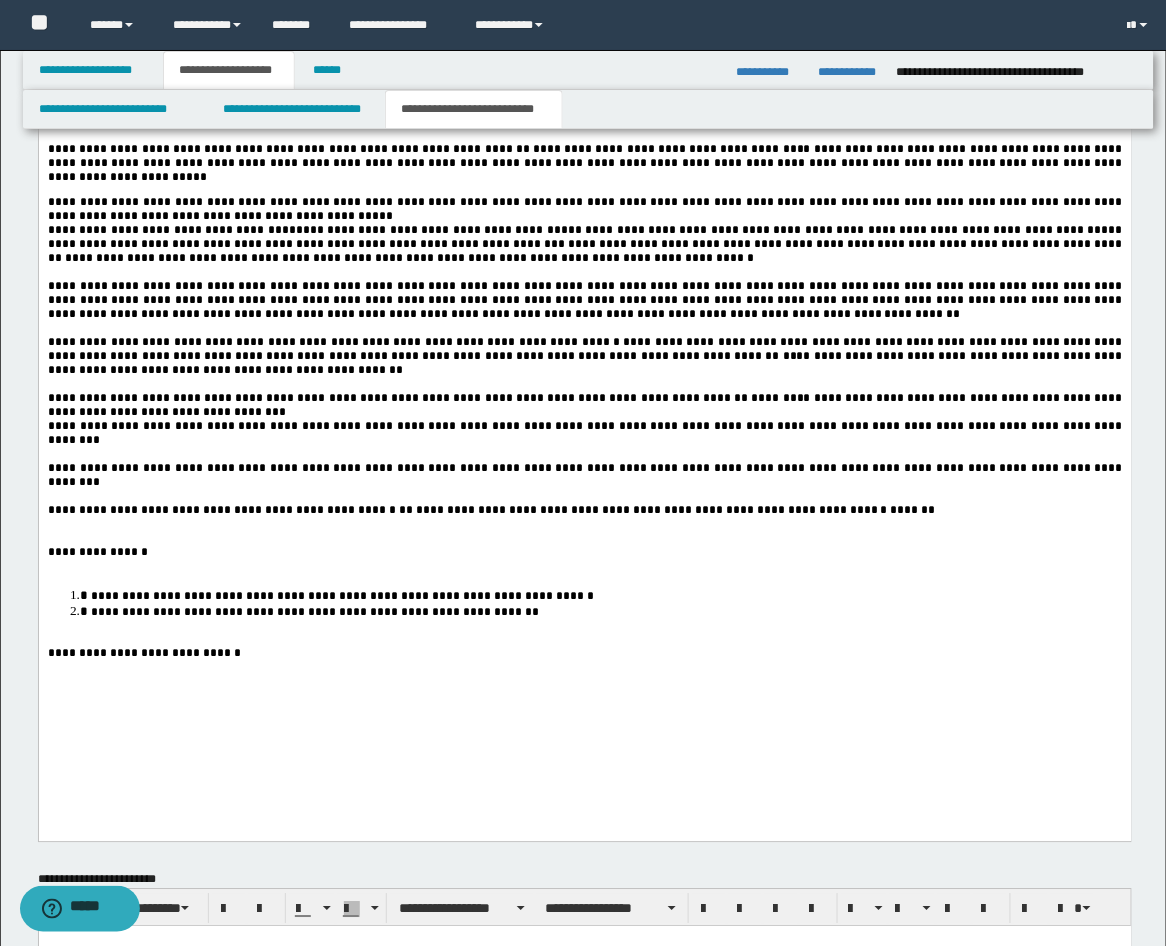 click on "**********" at bounding box center [586, 365] 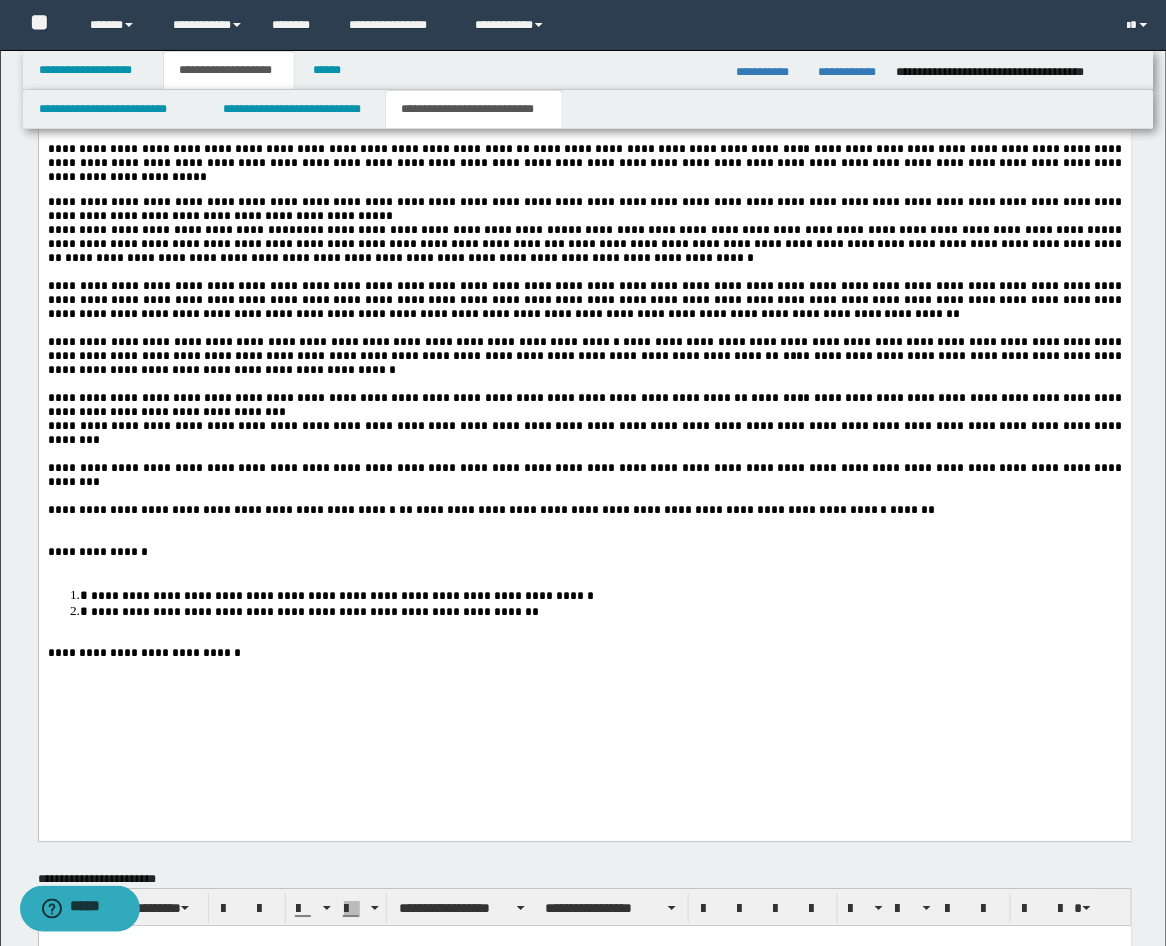 click on "**********" at bounding box center [584, 407] 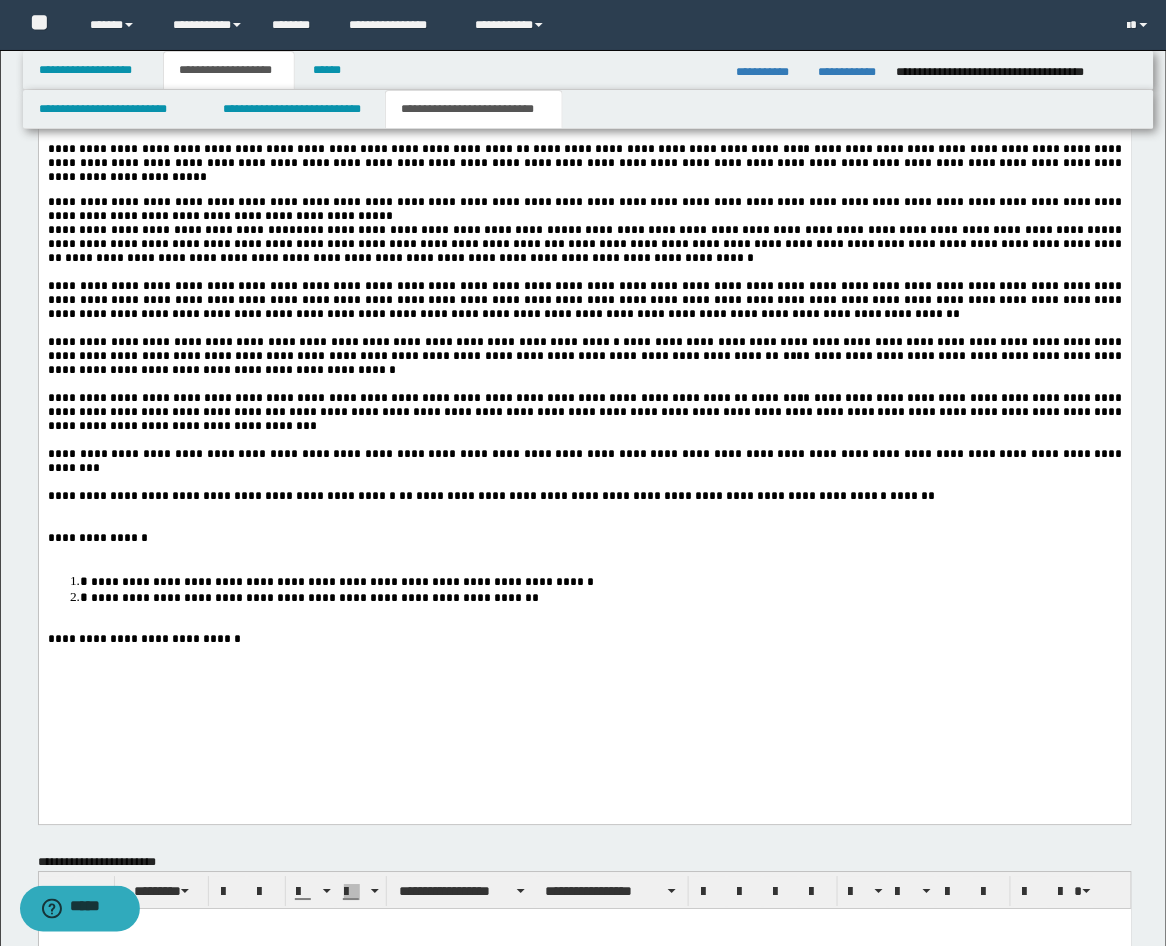 click at bounding box center (584, 526) 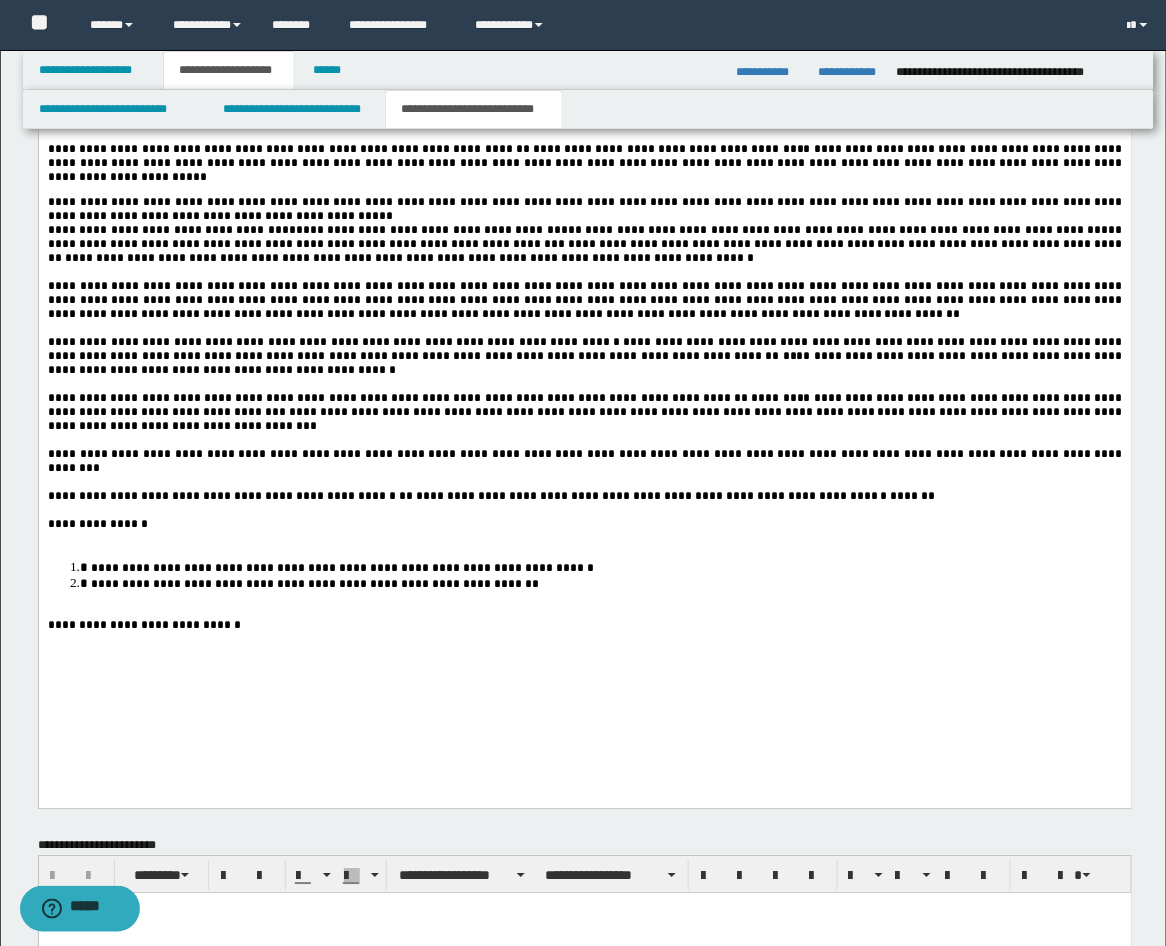 click at bounding box center [584, 613] 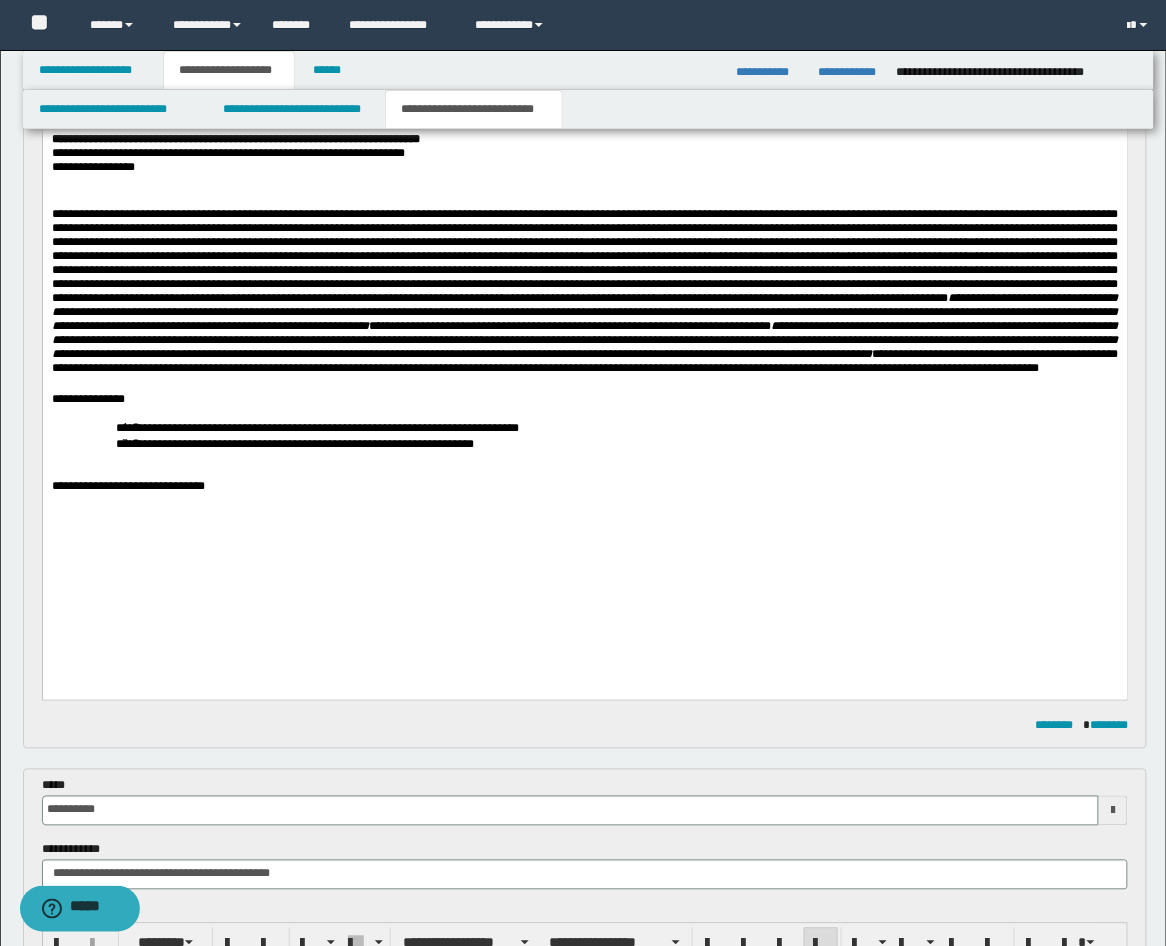 scroll, scrollTop: 1406, scrollLeft: 0, axis: vertical 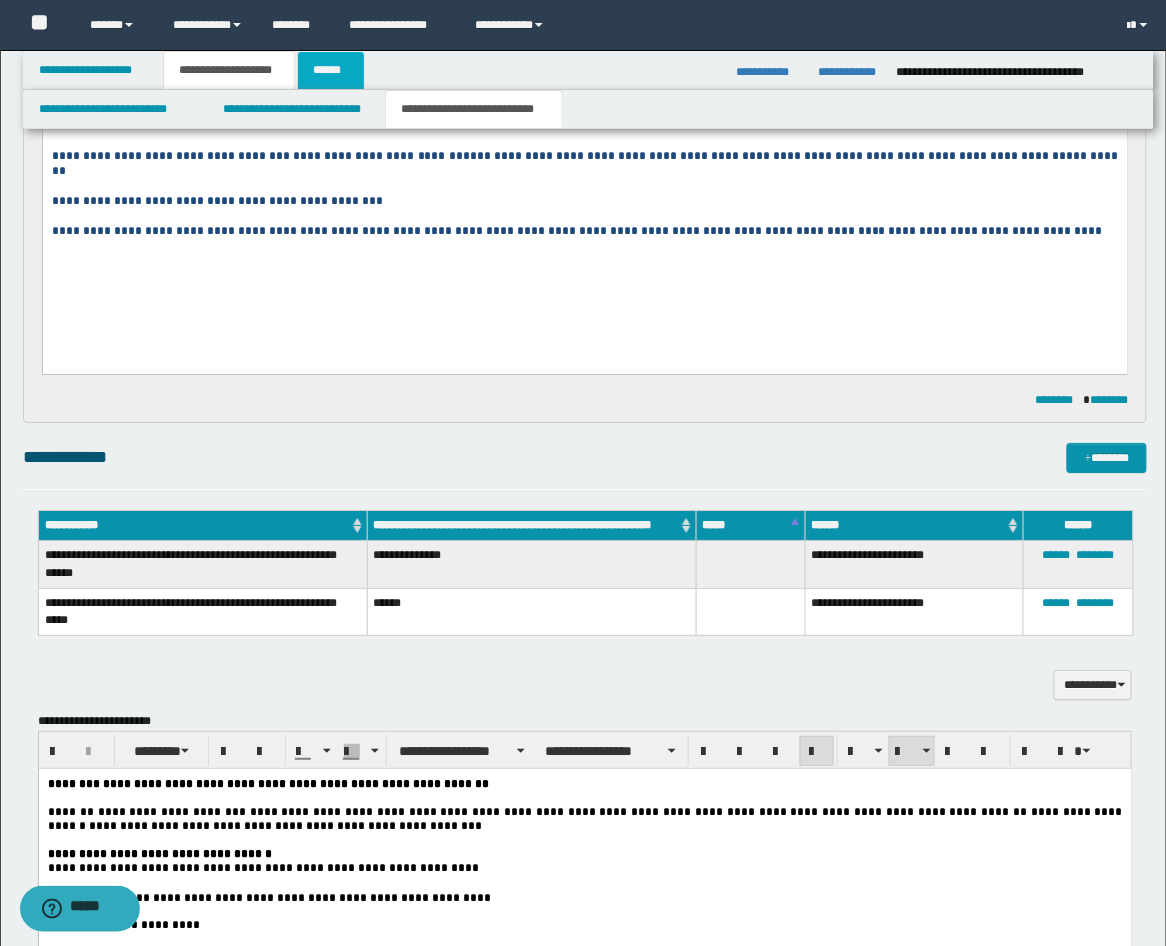 click on "******" at bounding box center (331, 70) 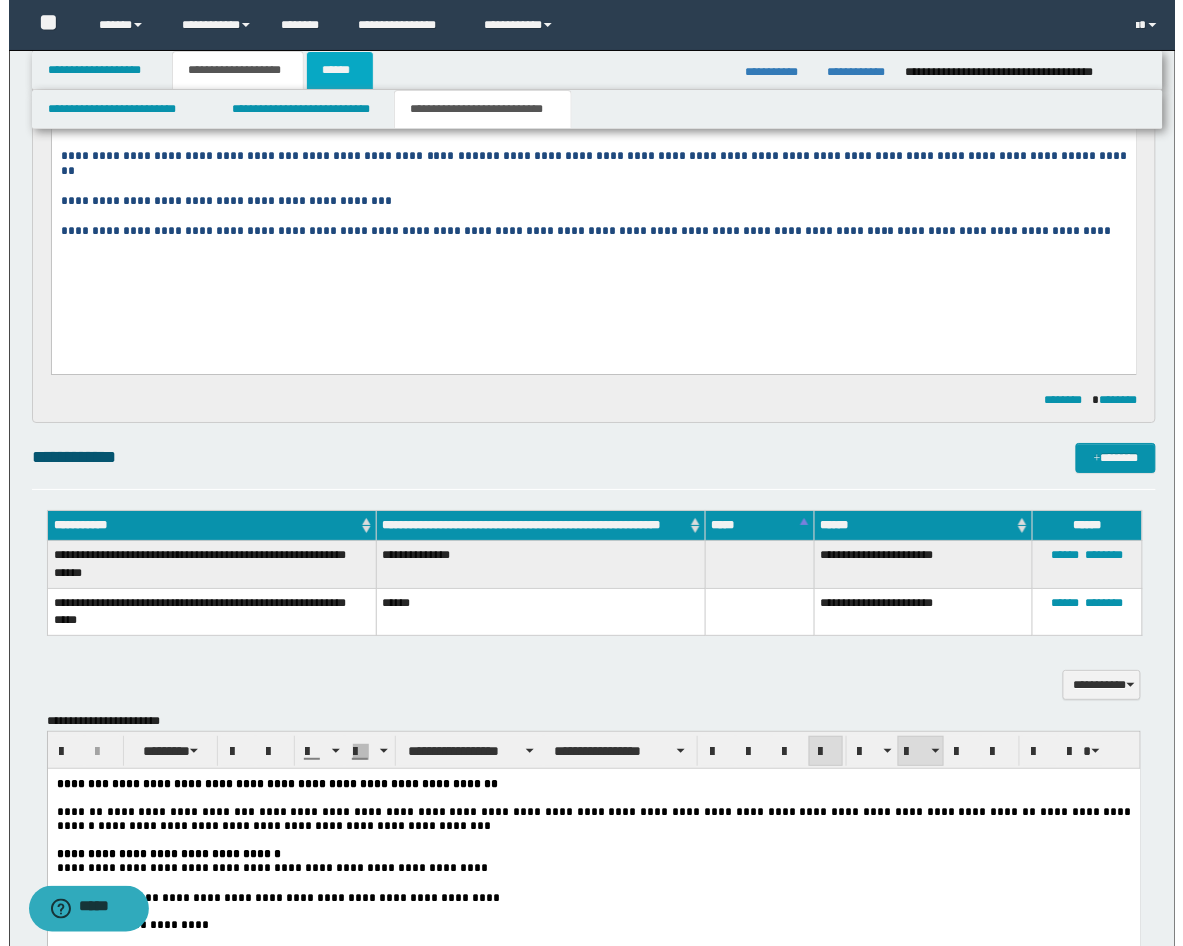 scroll, scrollTop: 0, scrollLeft: 0, axis: both 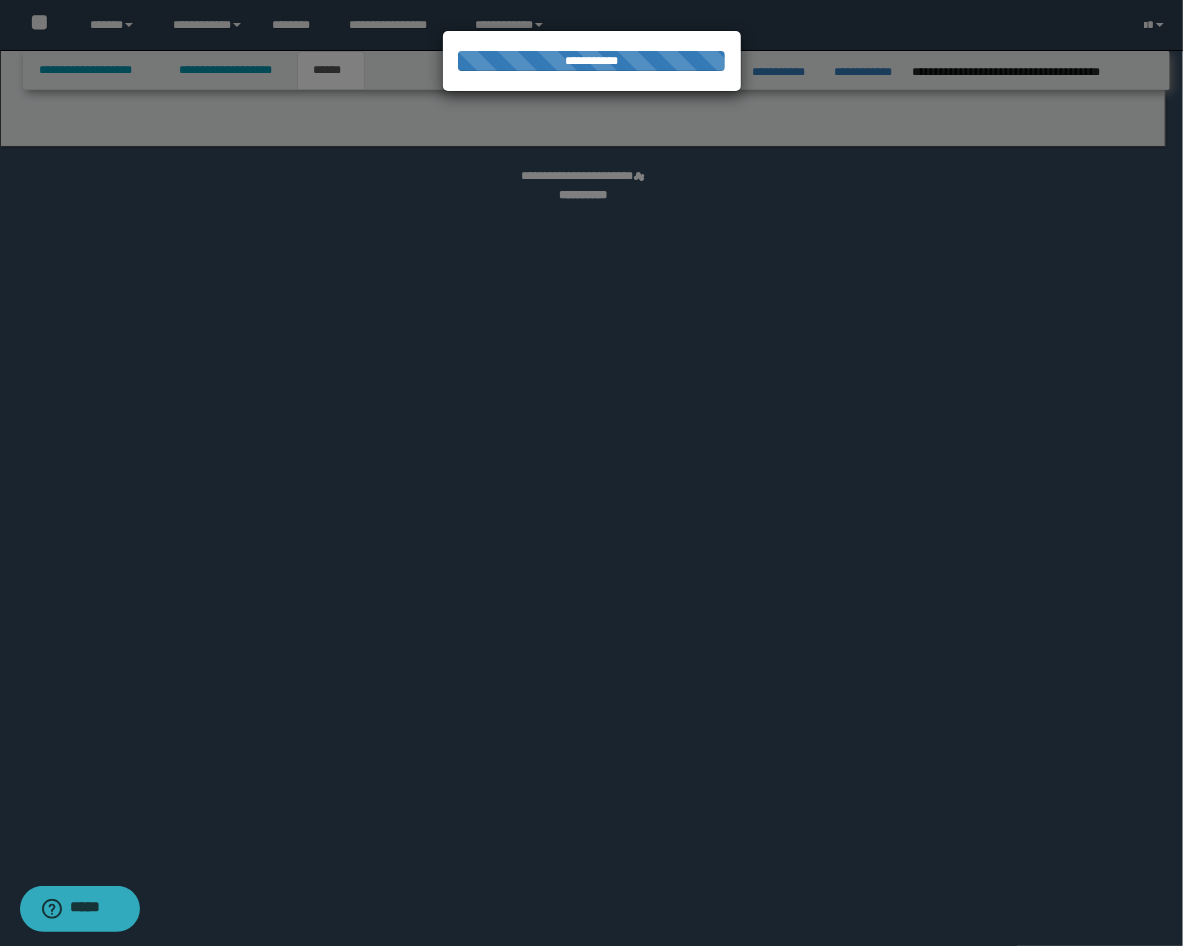 select on "**" 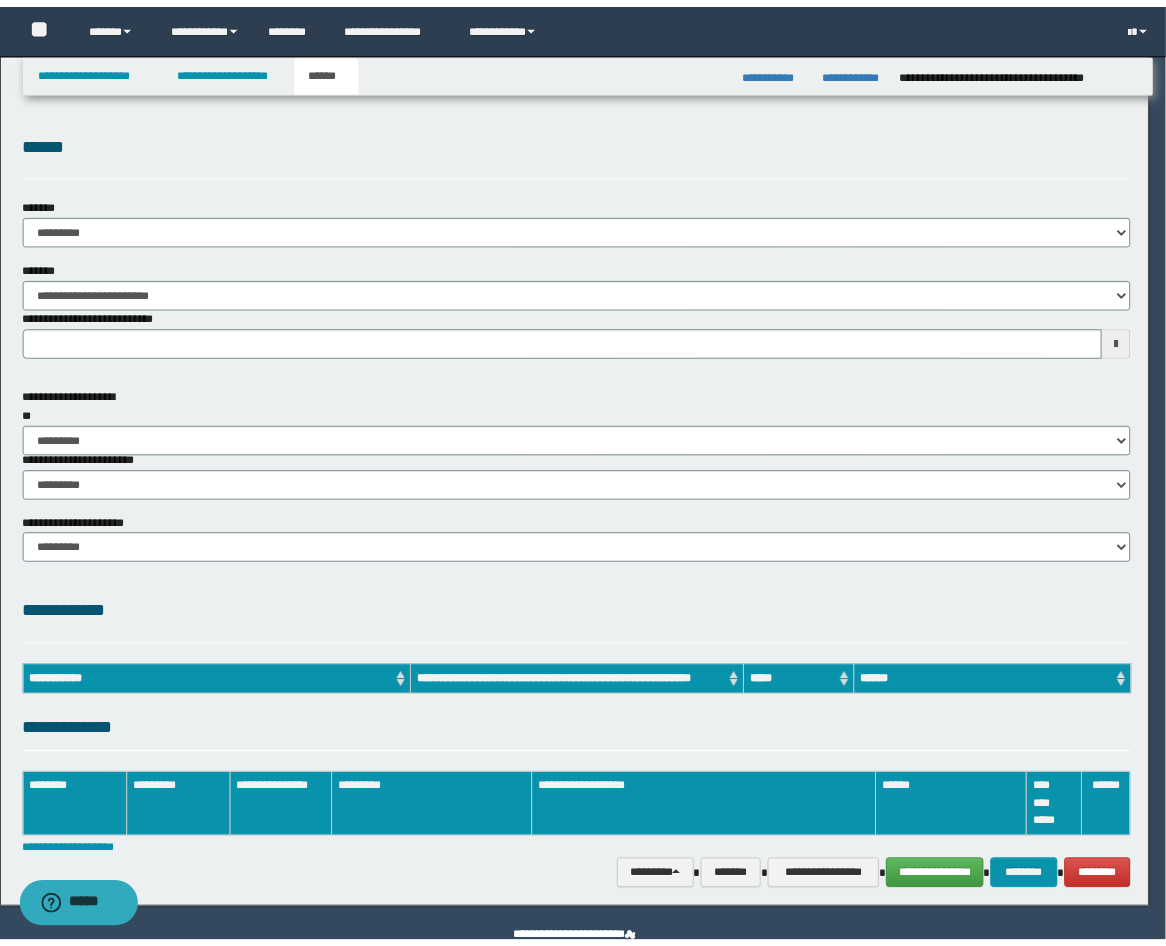 scroll, scrollTop: 0, scrollLeft: 0, axis: both 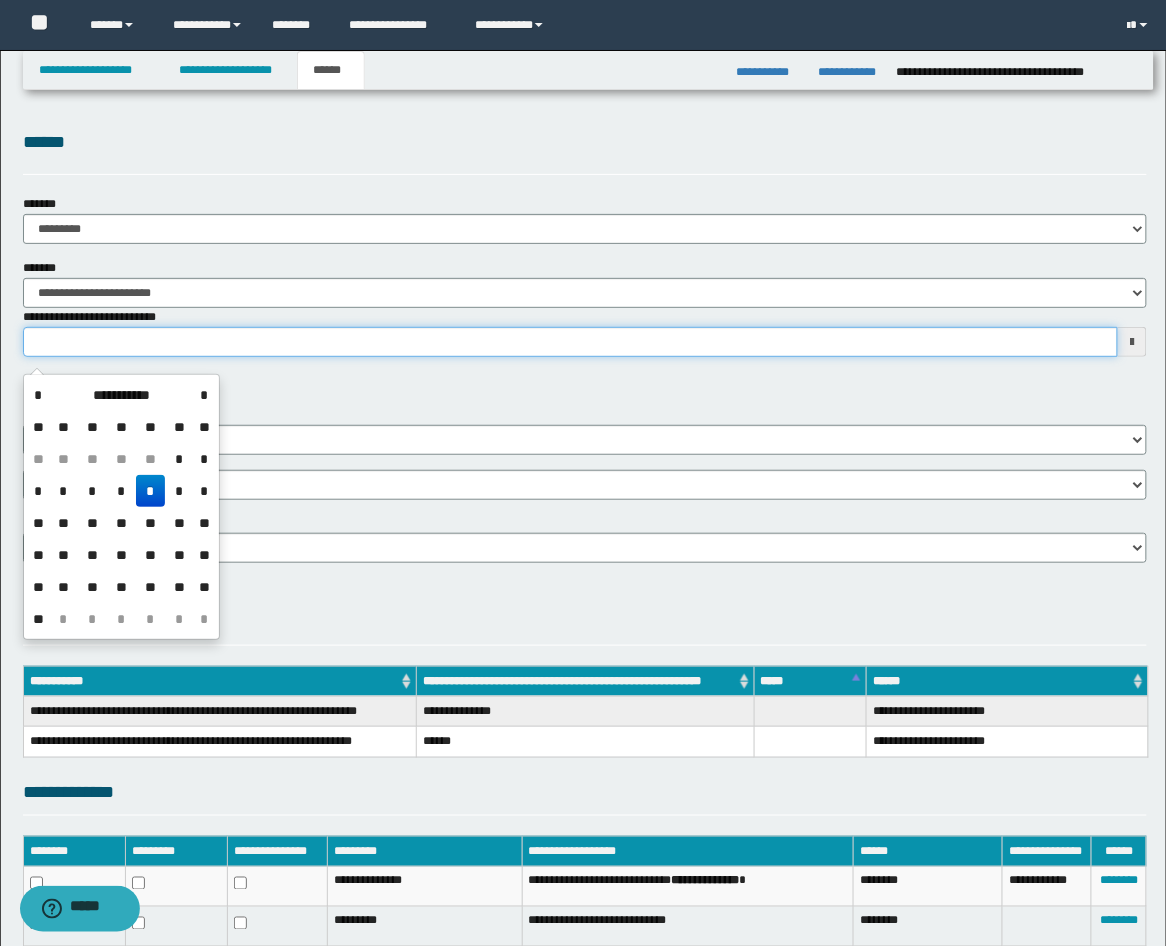 click on "**********" at bounding box center [571, 342] 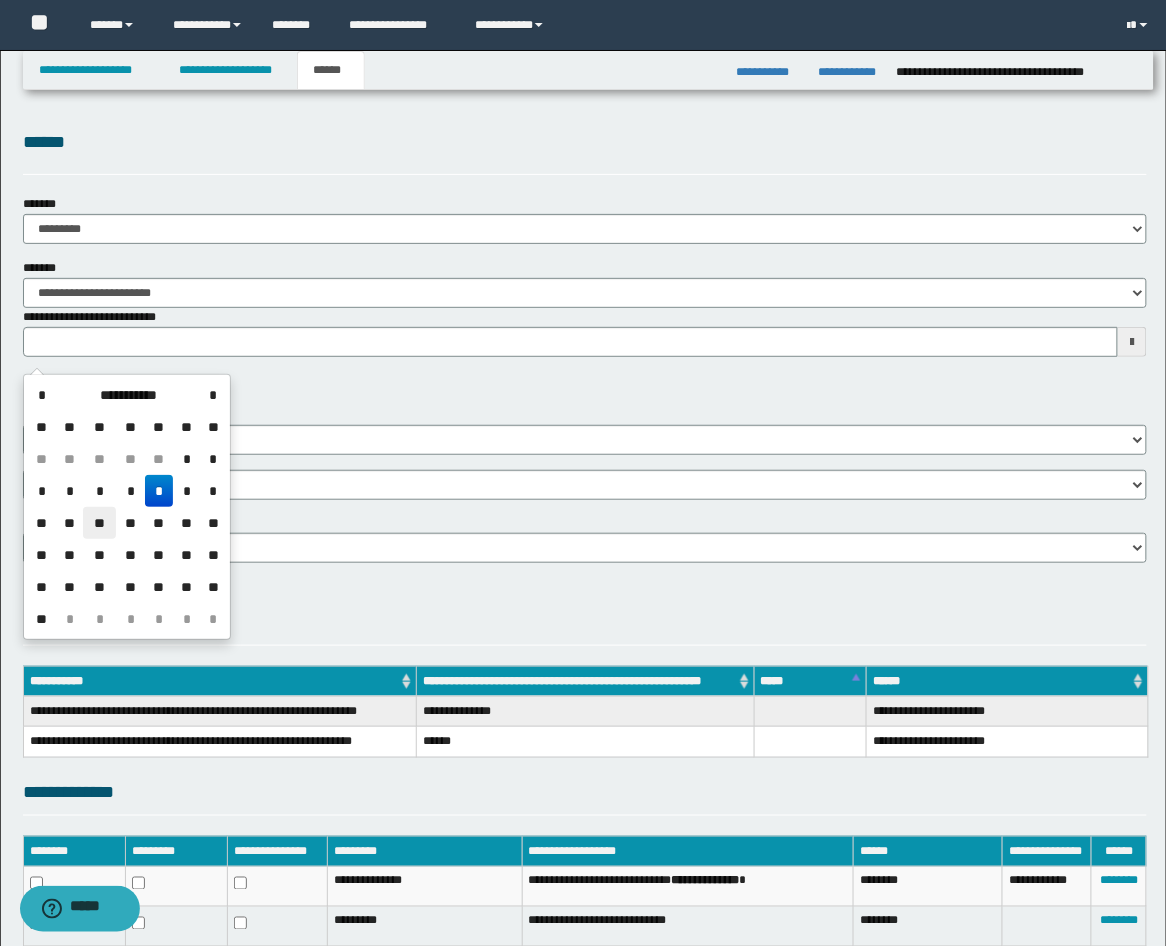 click on "**" at bounding box center (99, 523) 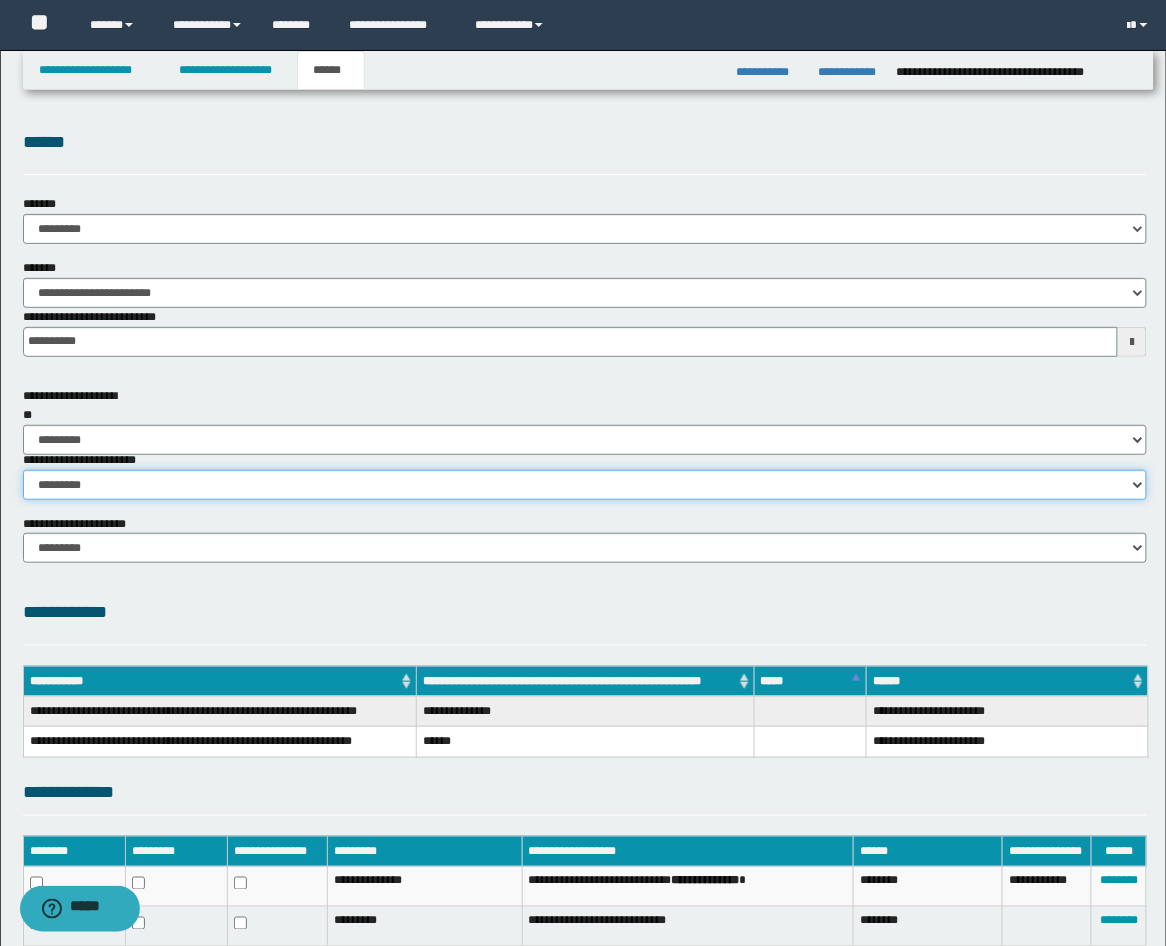 click on "*********
*********
*********" at bounding box center [585, 485] 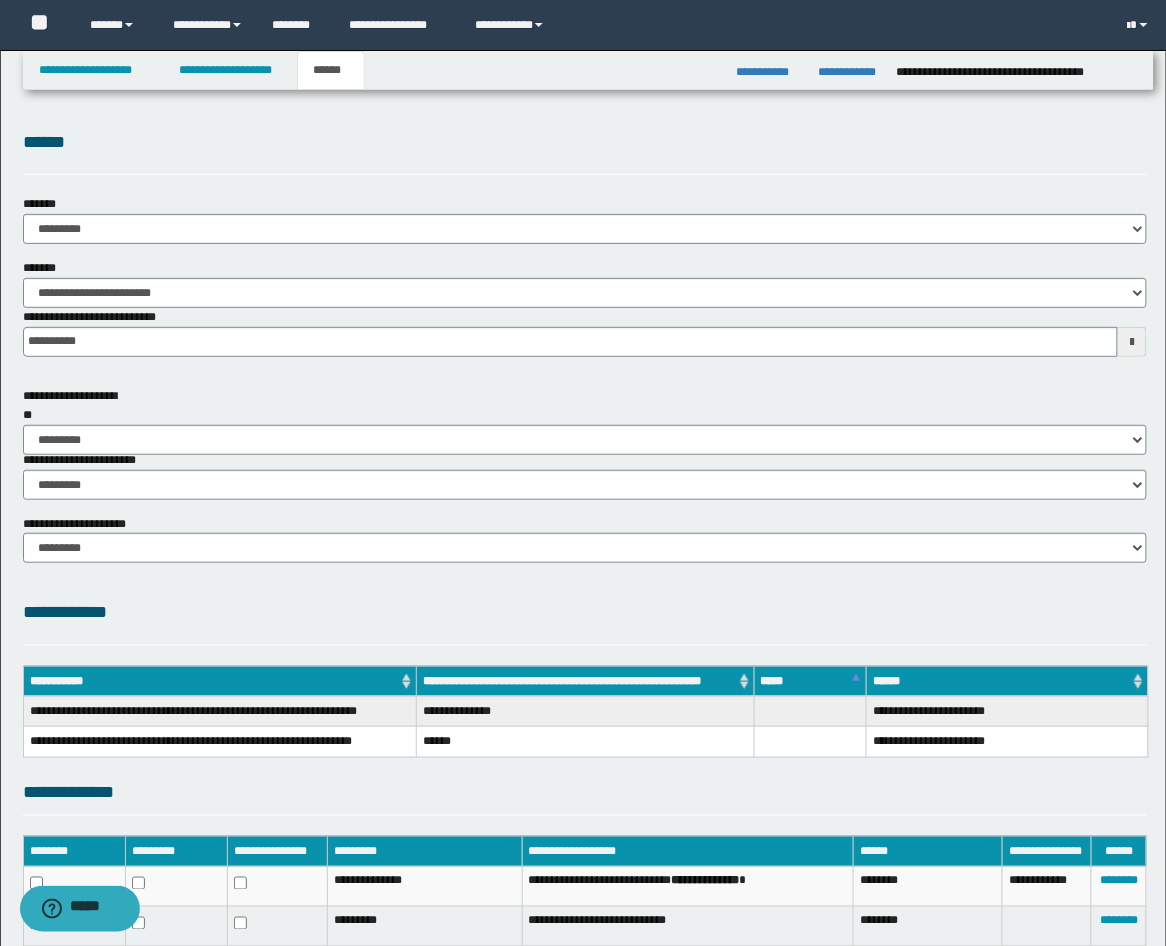 click on "**********" at bounding box center [585, 483] 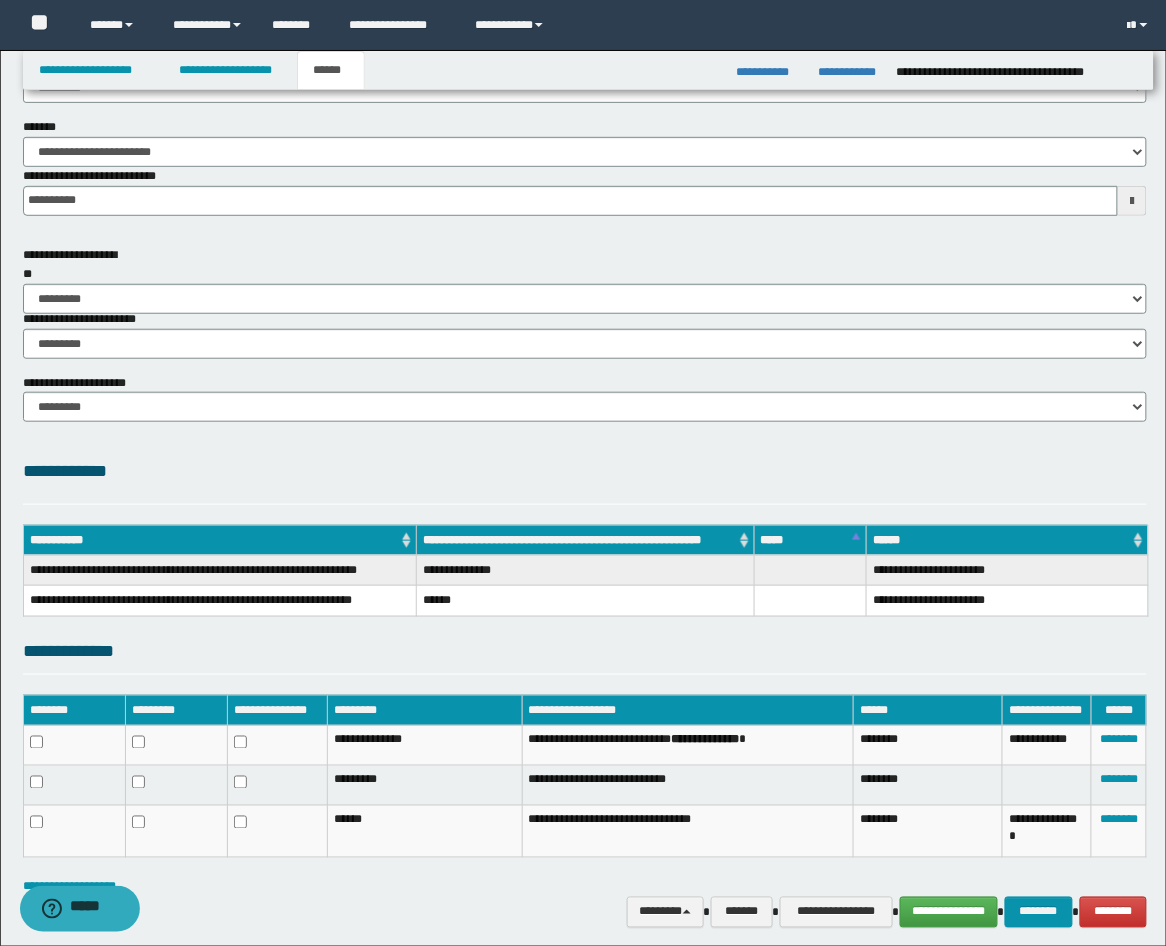 scroll, scrollTop: 218, scrollLeft: 0, axis: vertical 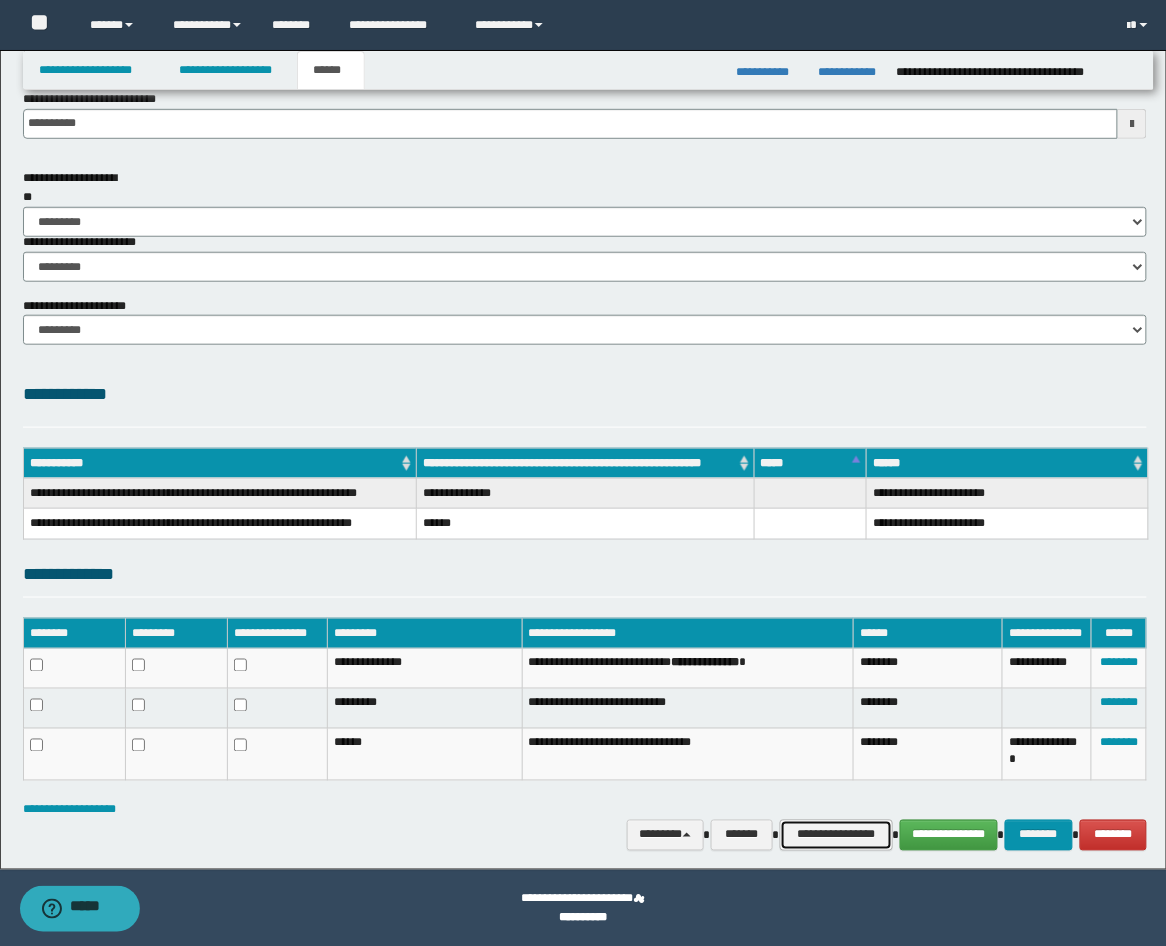 click on "**********" at bounding box center [836, 835] 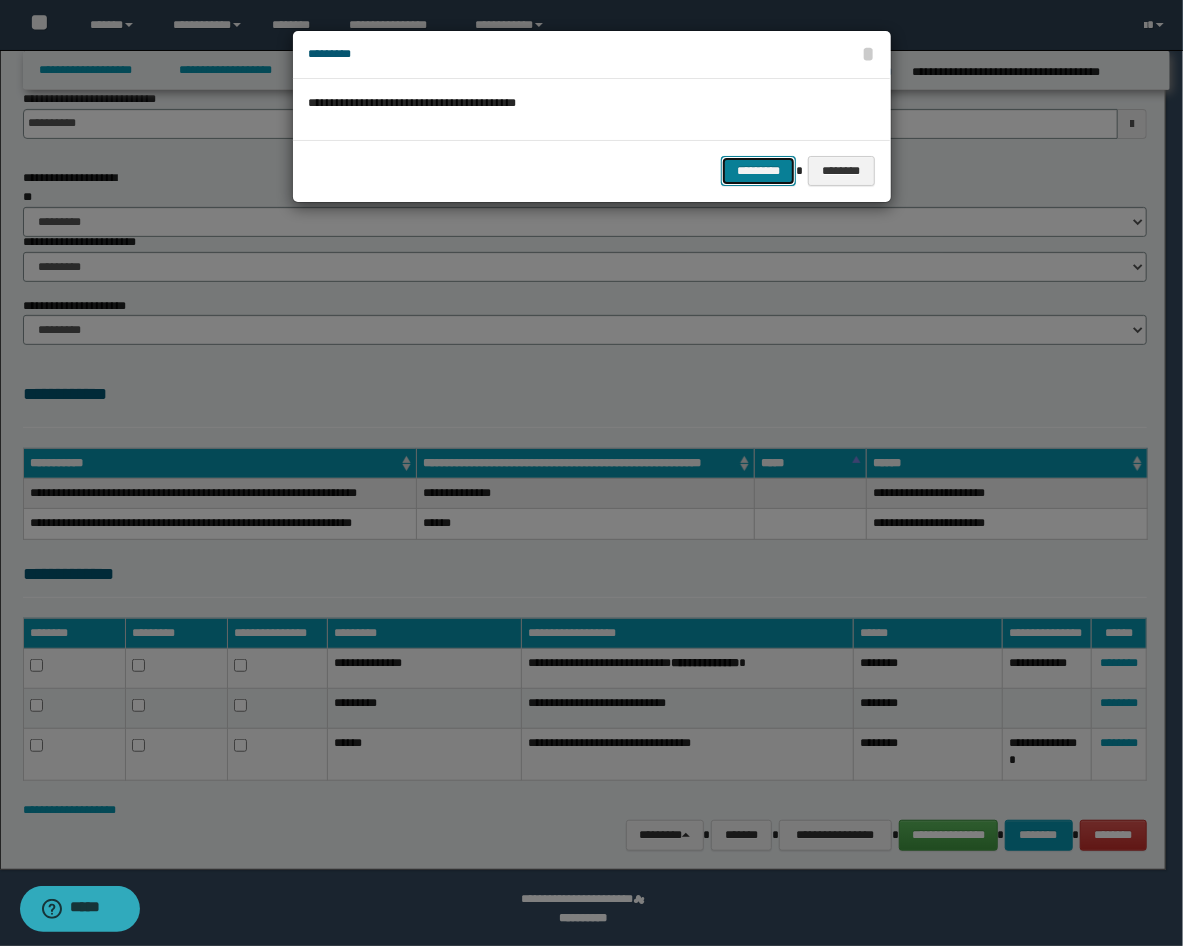 click on "*********" at bounding box center [758, 171] 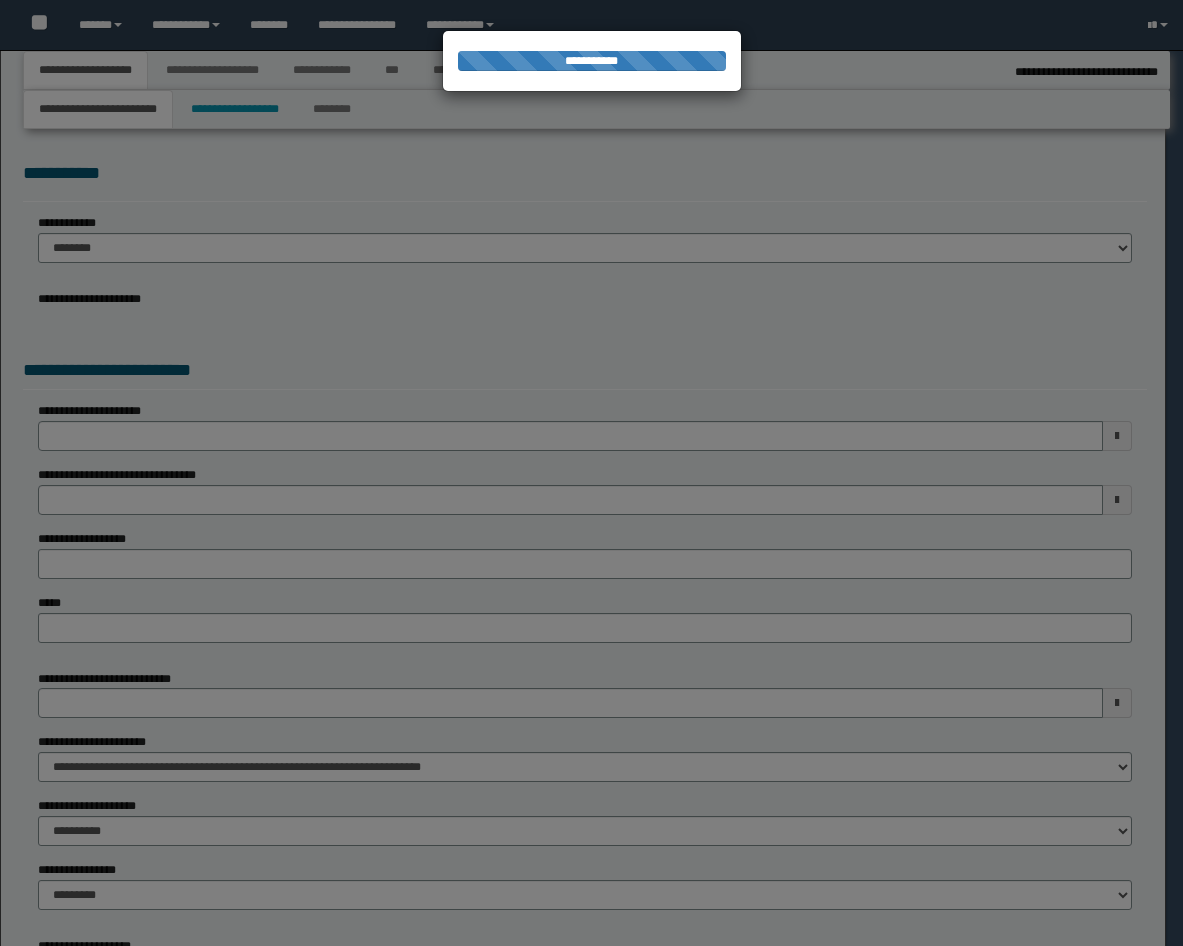 scroll, scrollTop: 0, scrollLeft: 0, axis: both 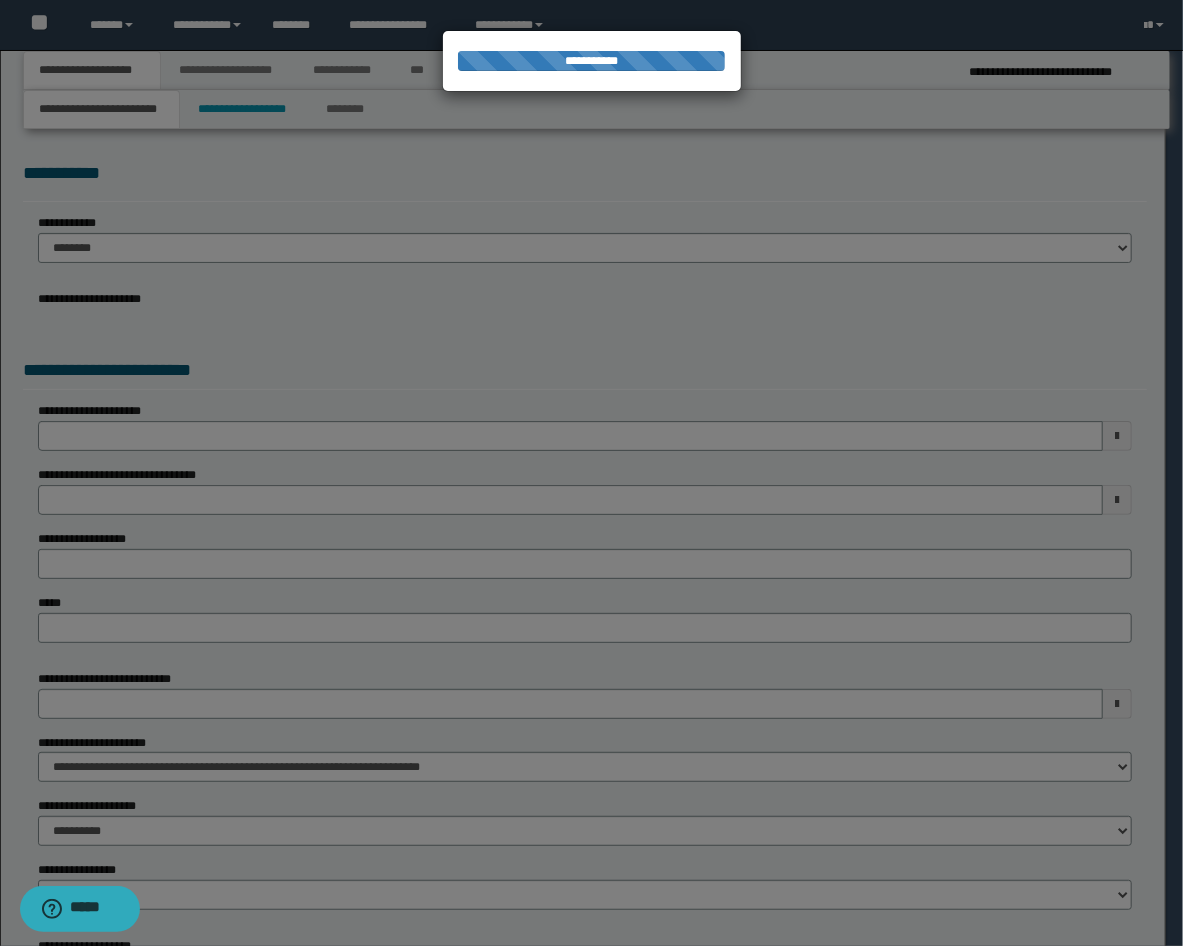 select on "*" 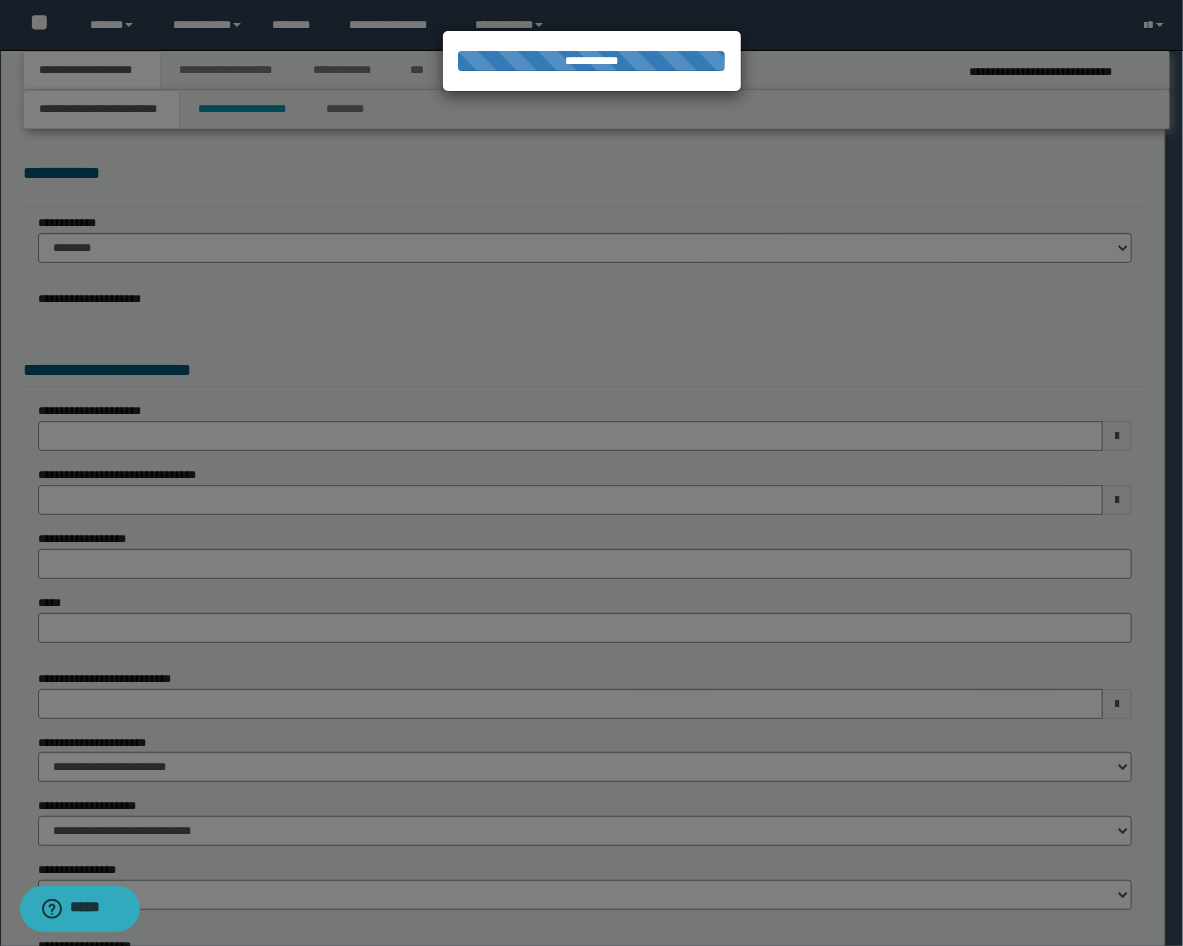 scroll, scrollTop: 0, scrollLeft: 0, axis: both 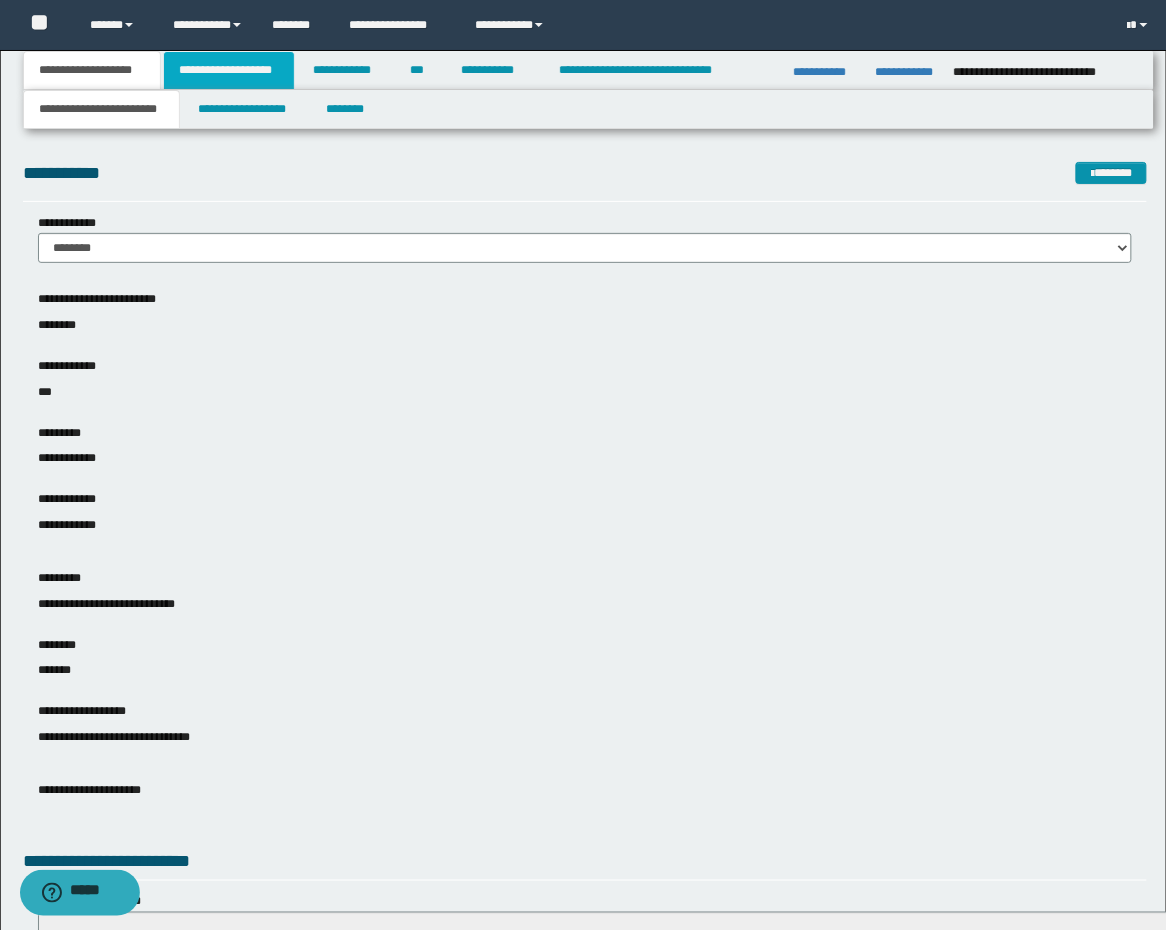 click on "**********" at bounding box center [229, 70] 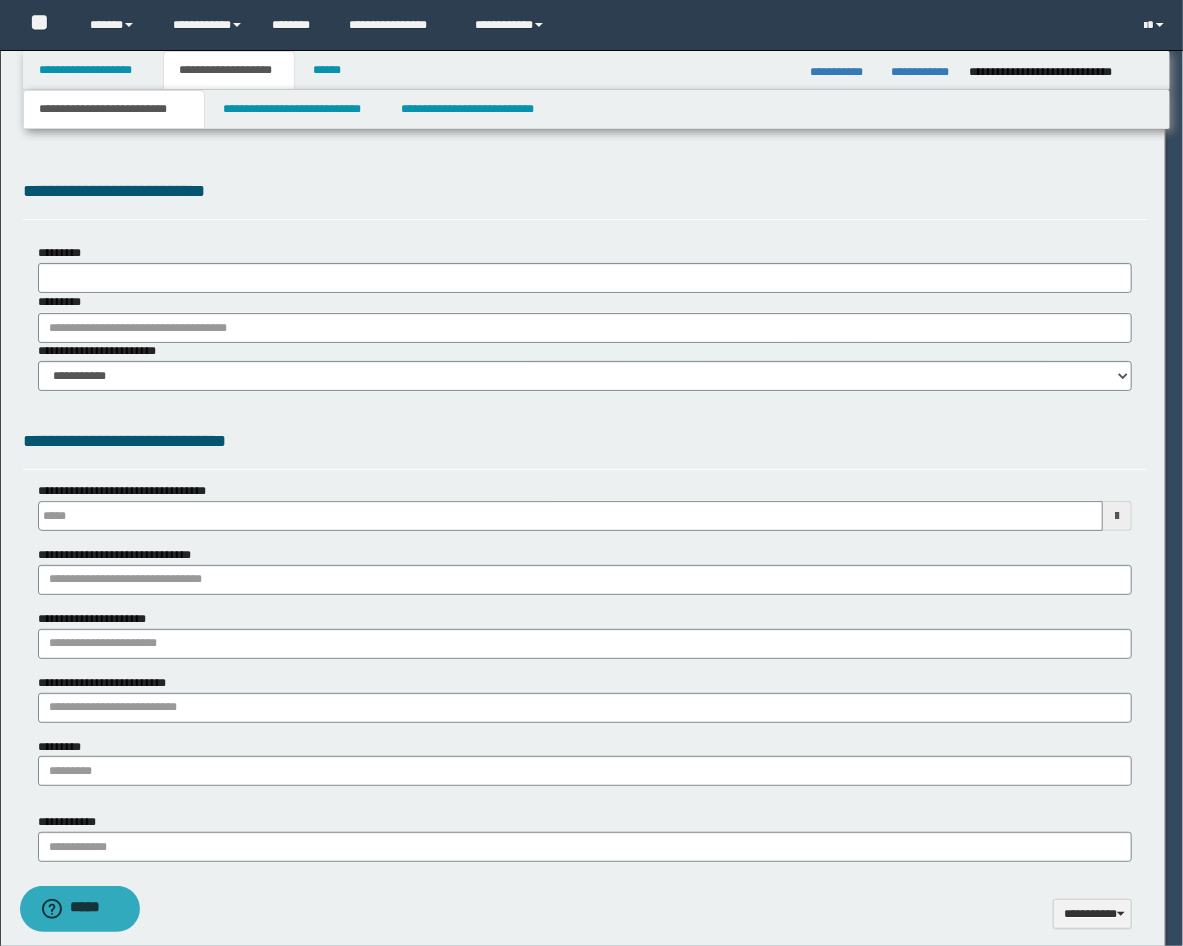type 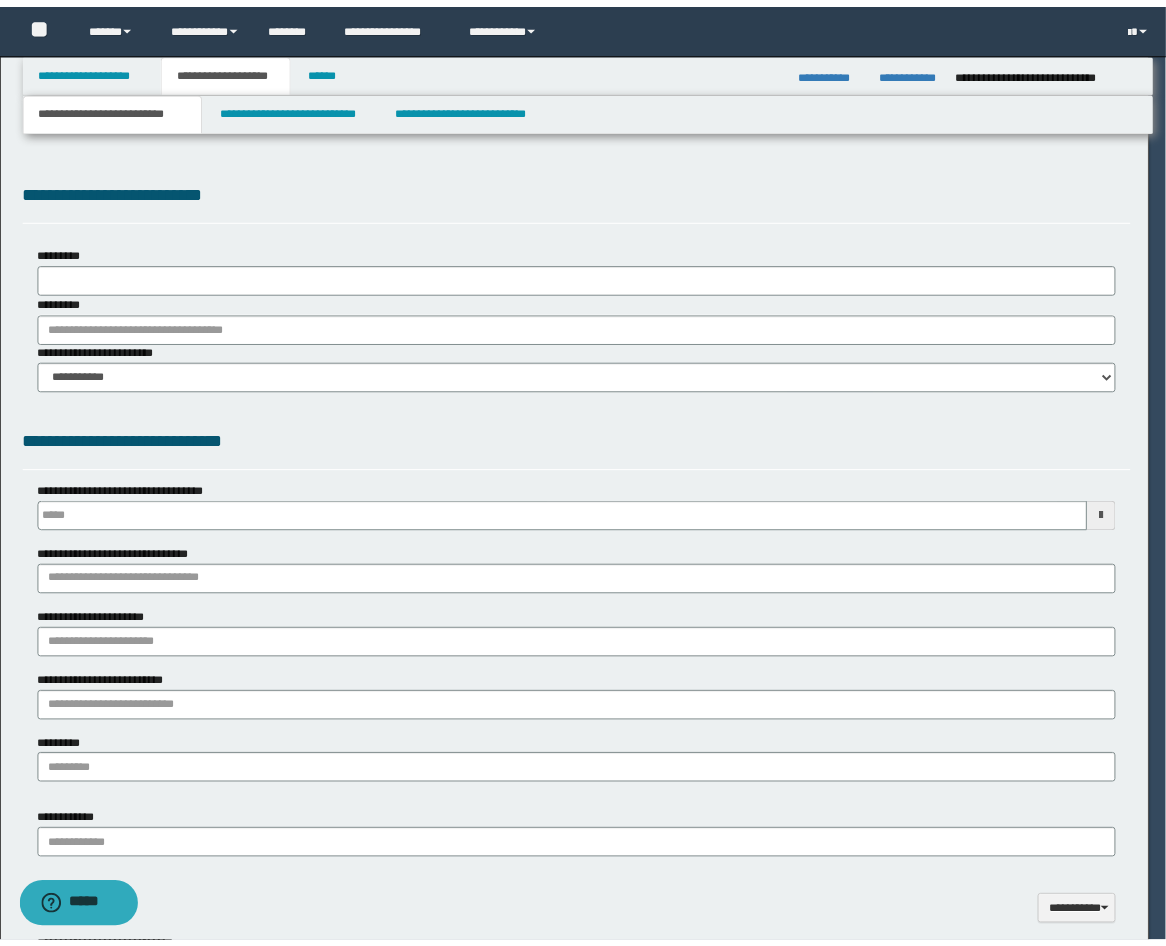 scroll, scrollTop: 0, scrollLeft: 0, axis: both 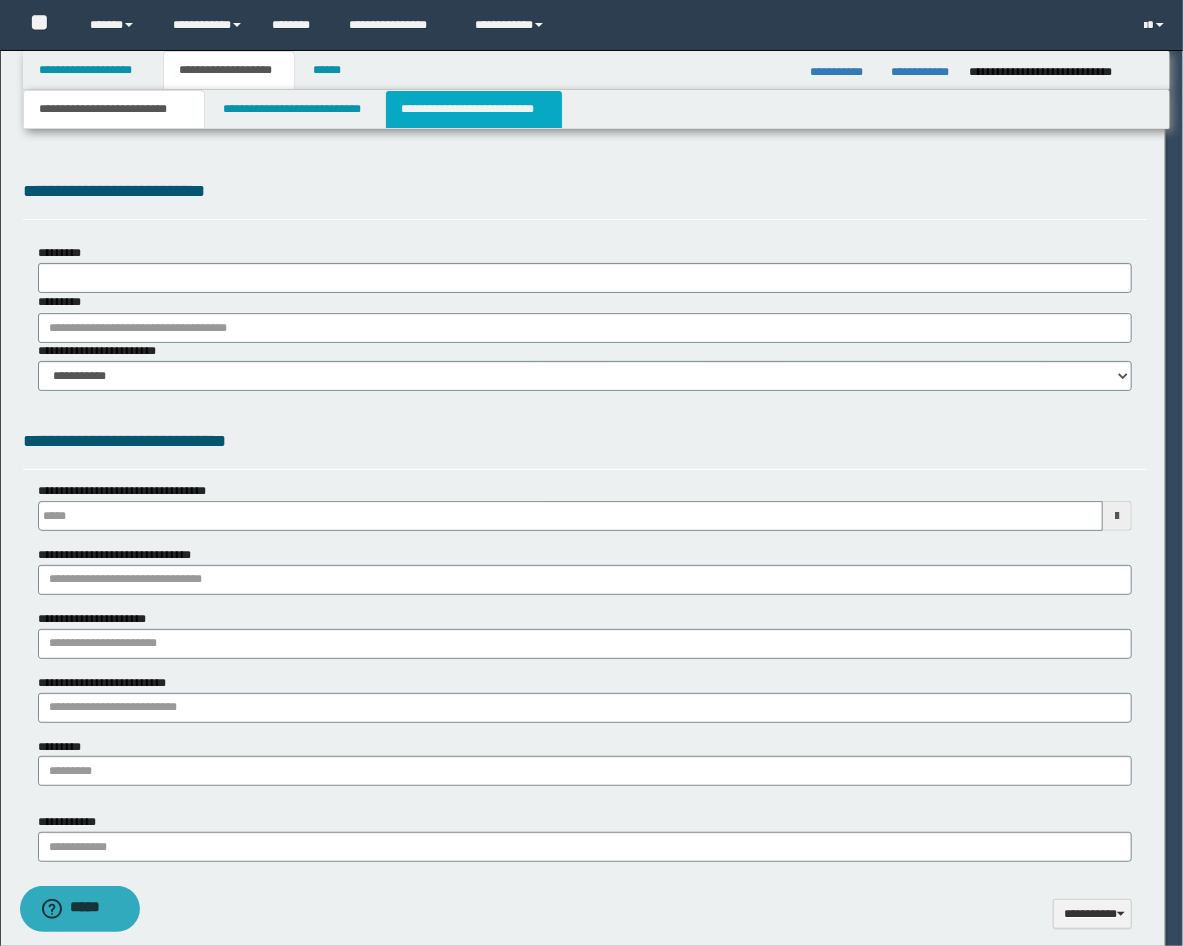 type on "**********" 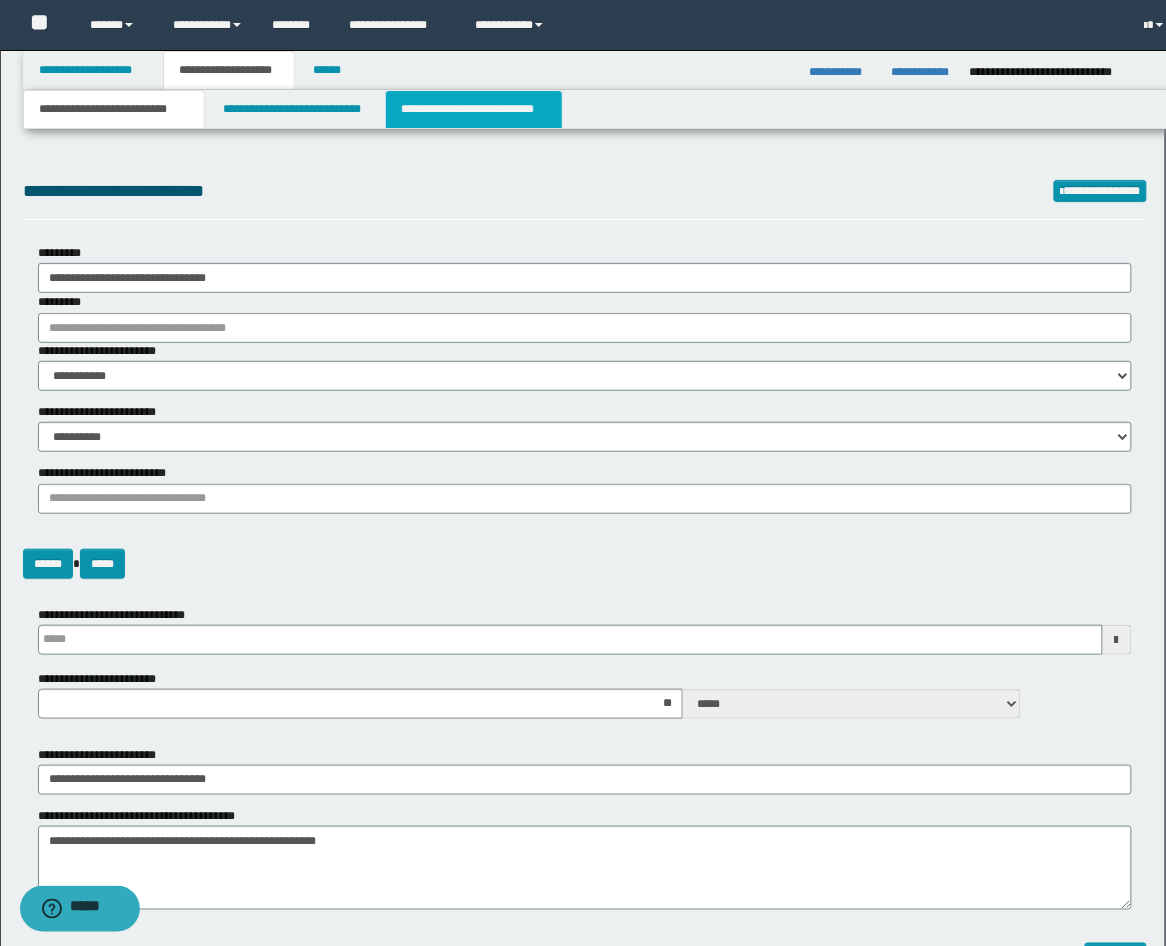 click on "**********" at bounding box center (474, 109) 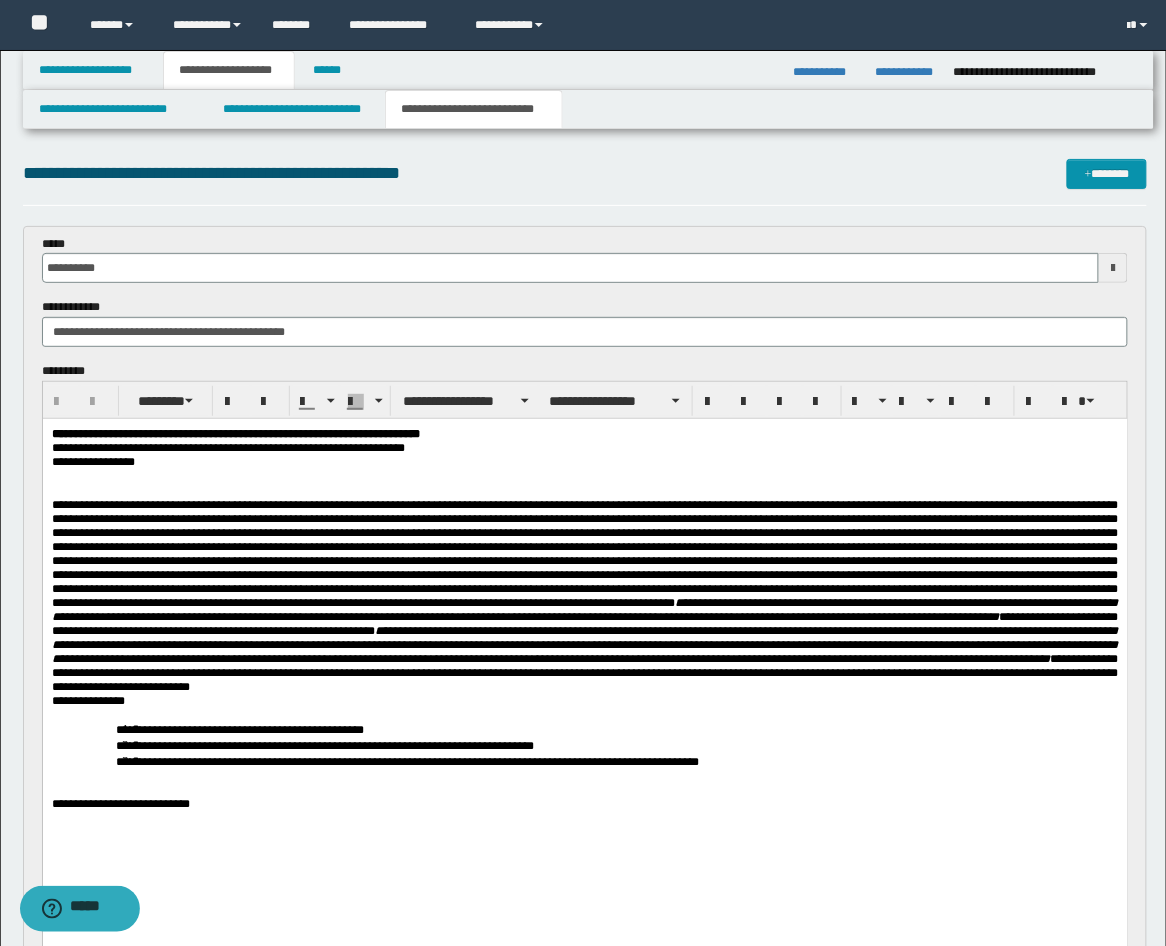 scroll, scrollTop: 0, scrollLeft: 0, axis: both 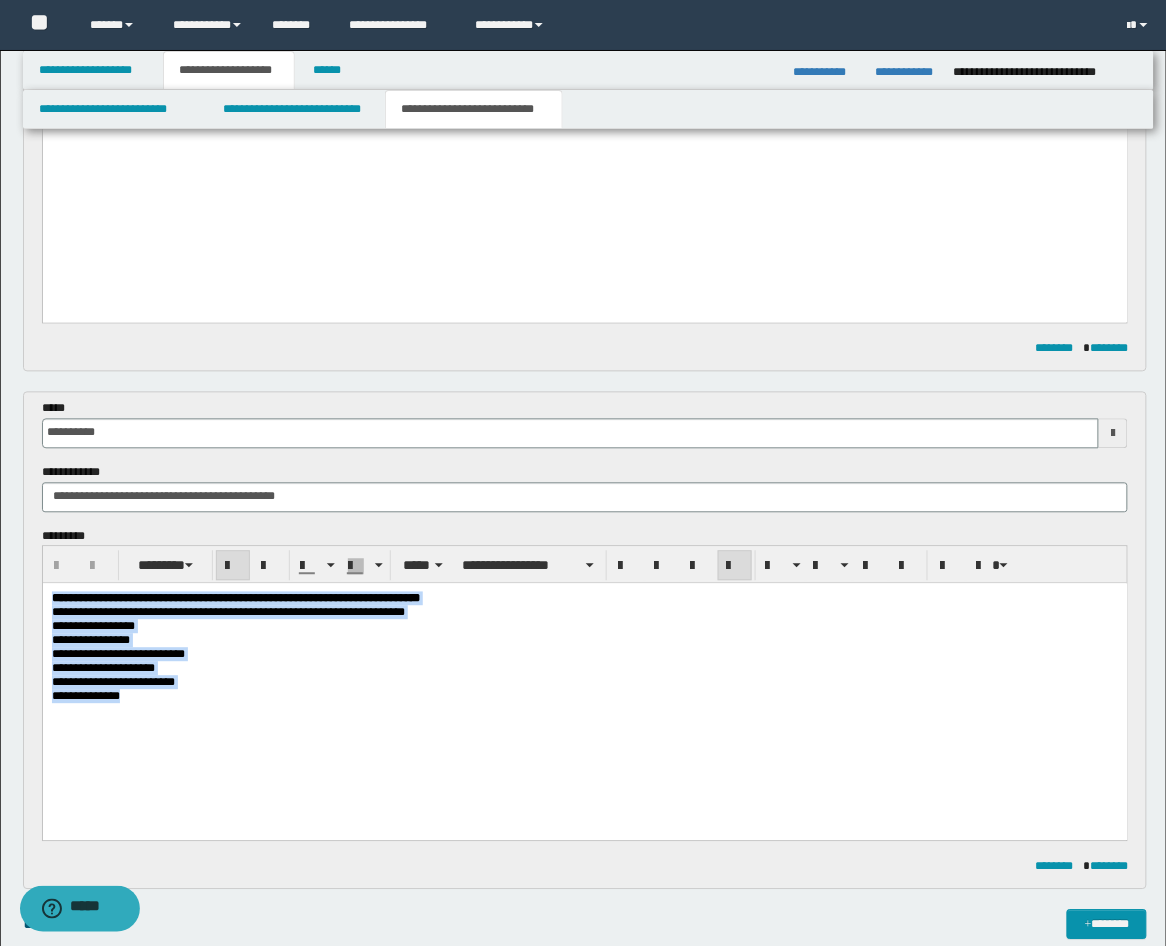 drag, startPoint x: 189, startPoint y: 724, endPoint x: 30, endPoint y: 594, distance: 205.38014 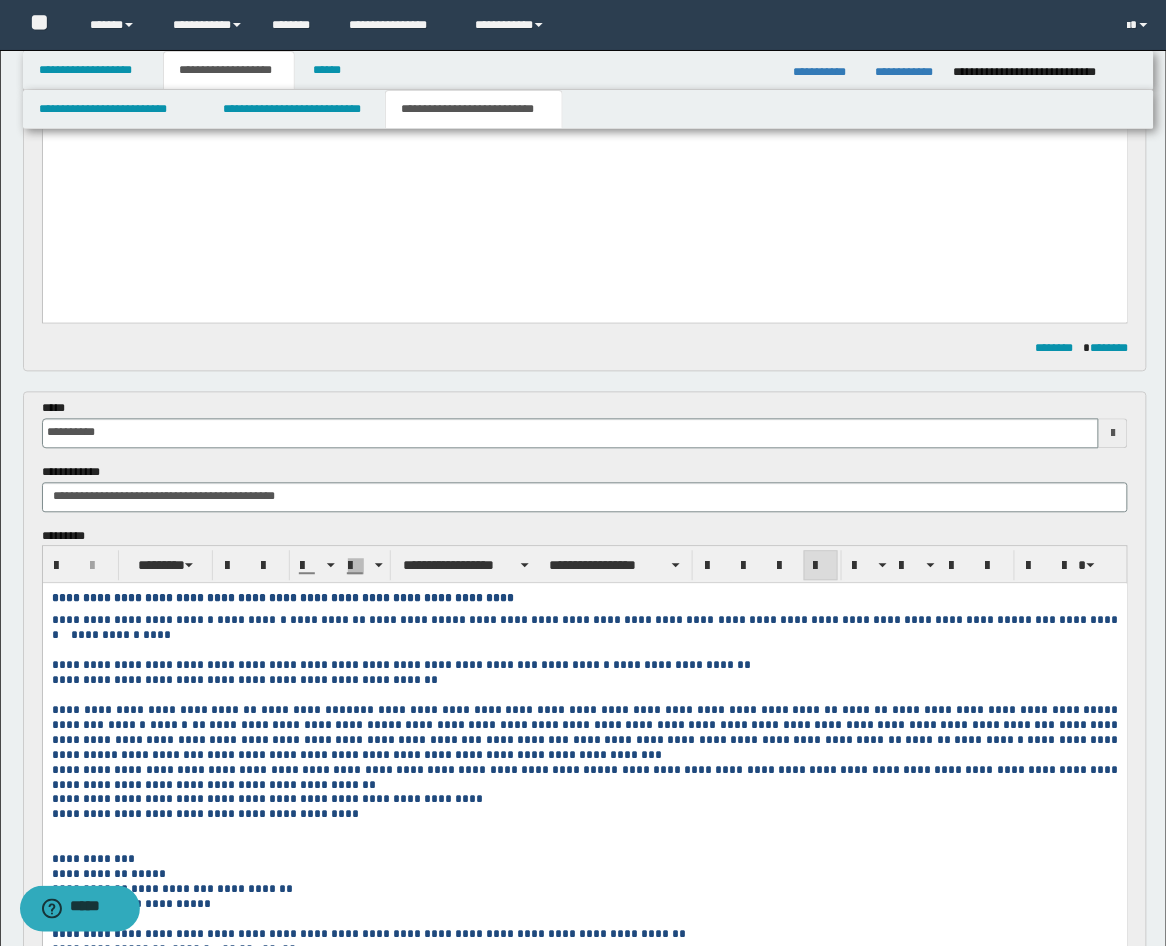 scroll, scrollTop: 1111, scrollLeft: 0, axis: vertical 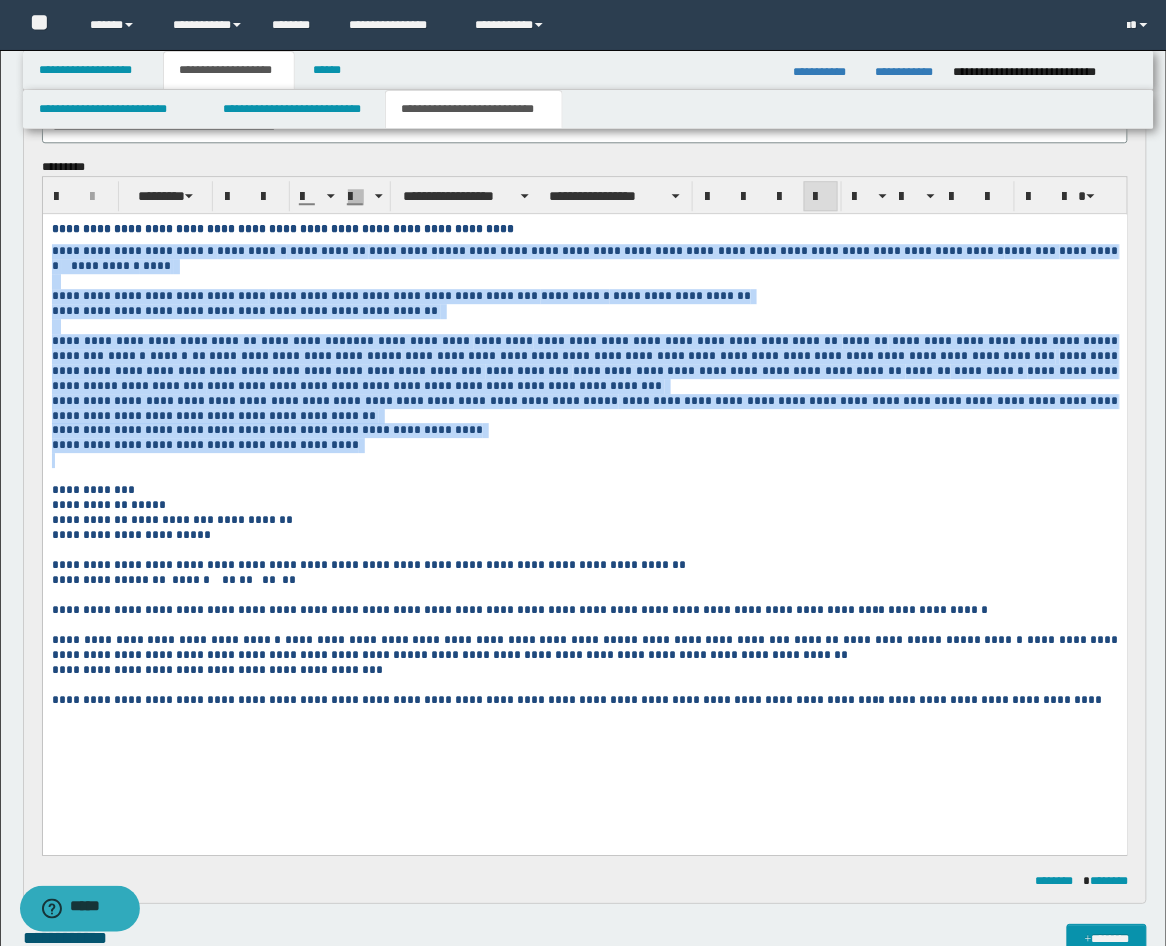 drag, startPoint x: 359, startPoint y: 470, endPoint x: 80, endPoint y: 475, distance: 279.0448 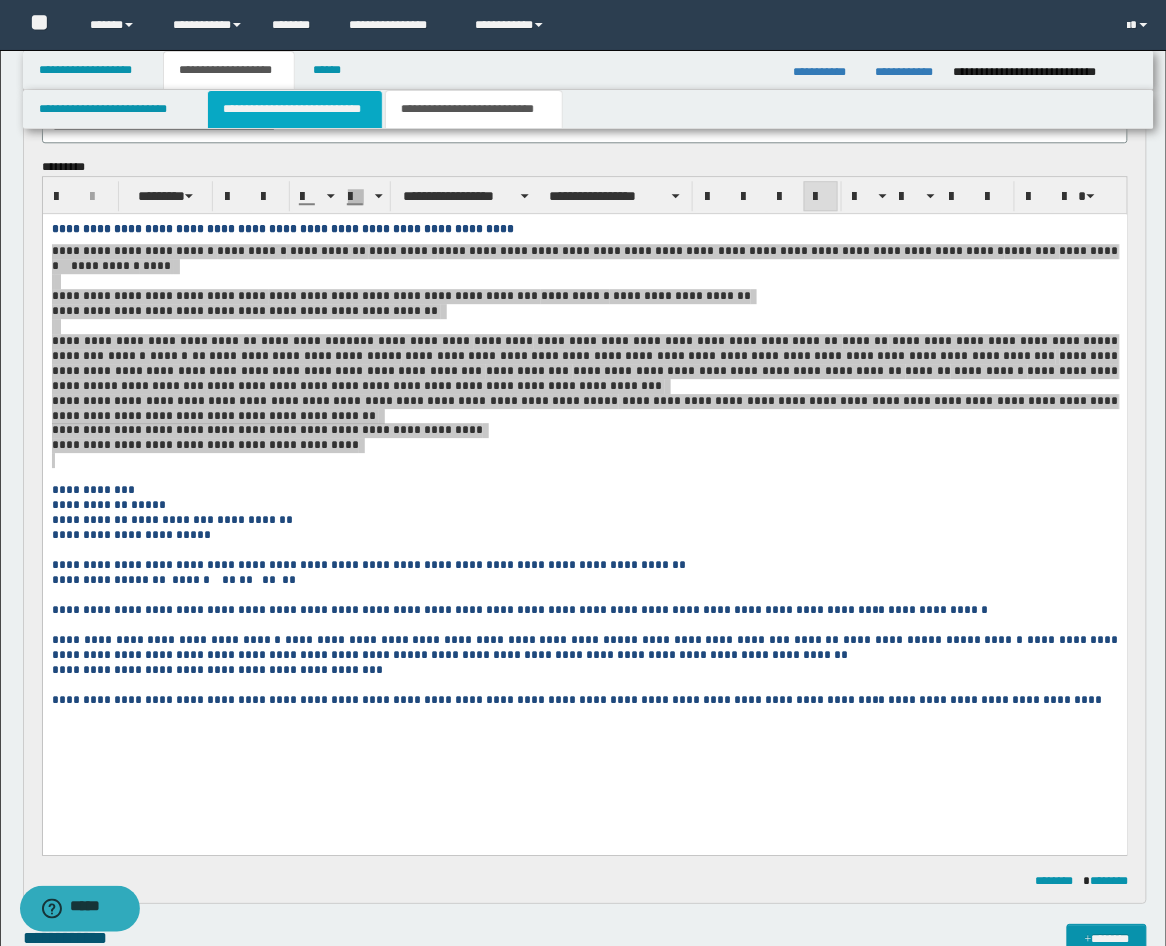 click on "**********" at bounding box center (295, 109) 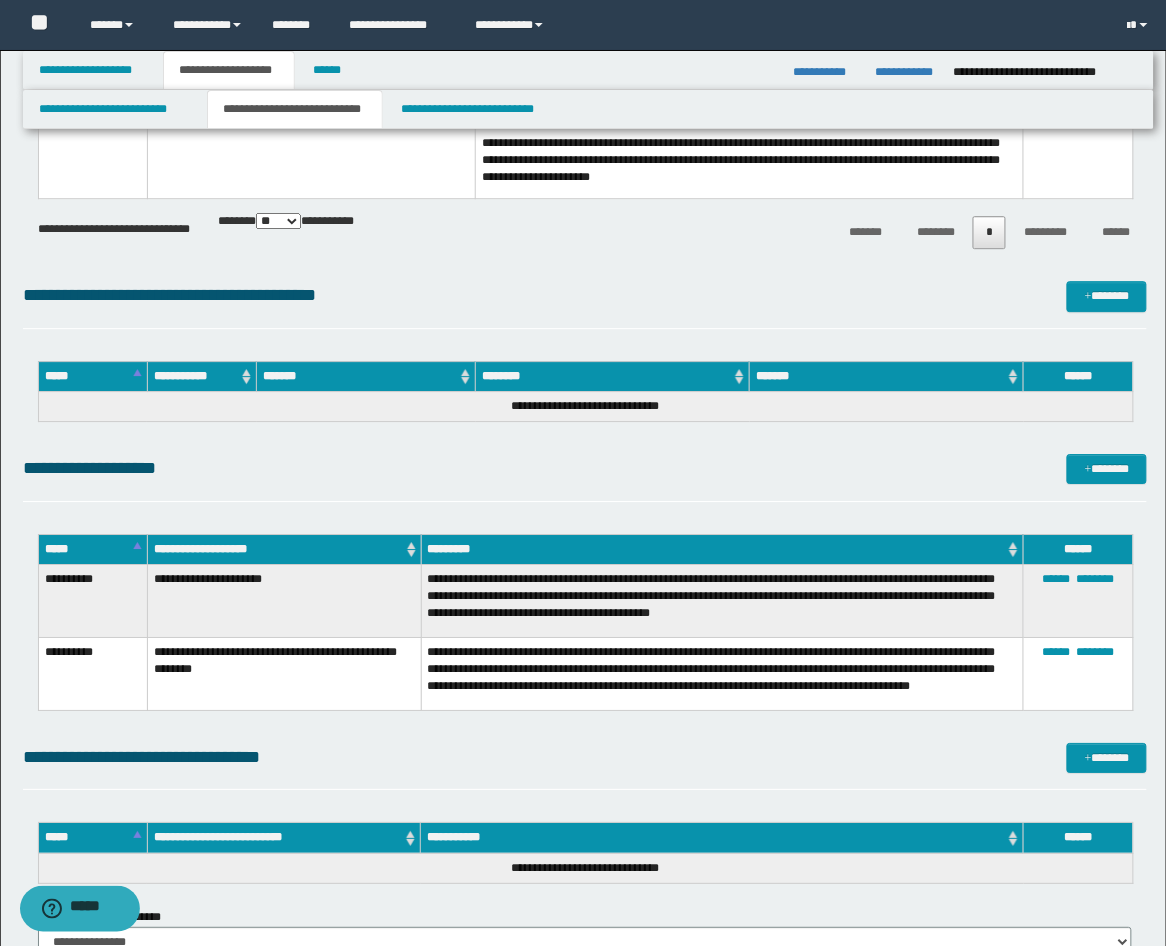 scroll, scrollTop: 2963, scrollLeft: 0, axis: vertical 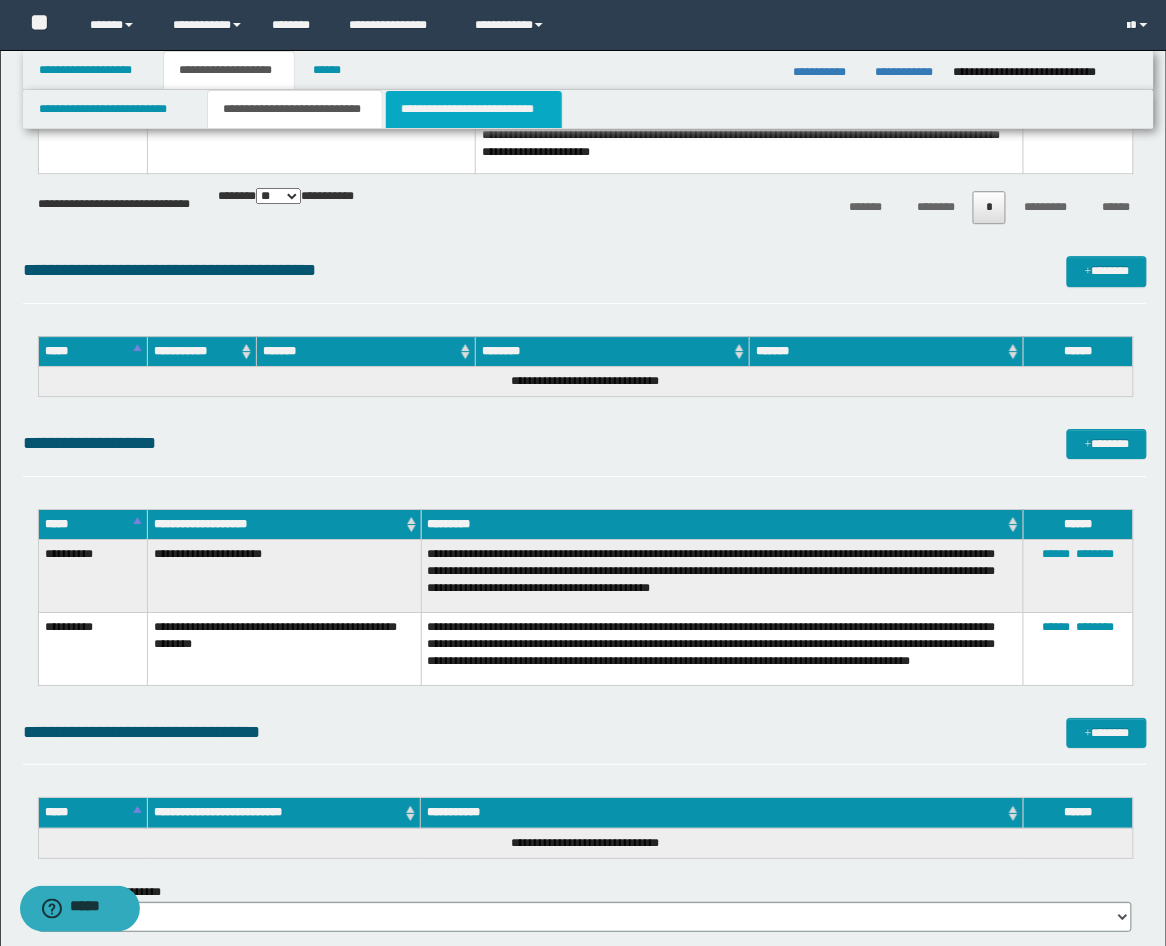 click on "**********" at bounding box center [474, 109] 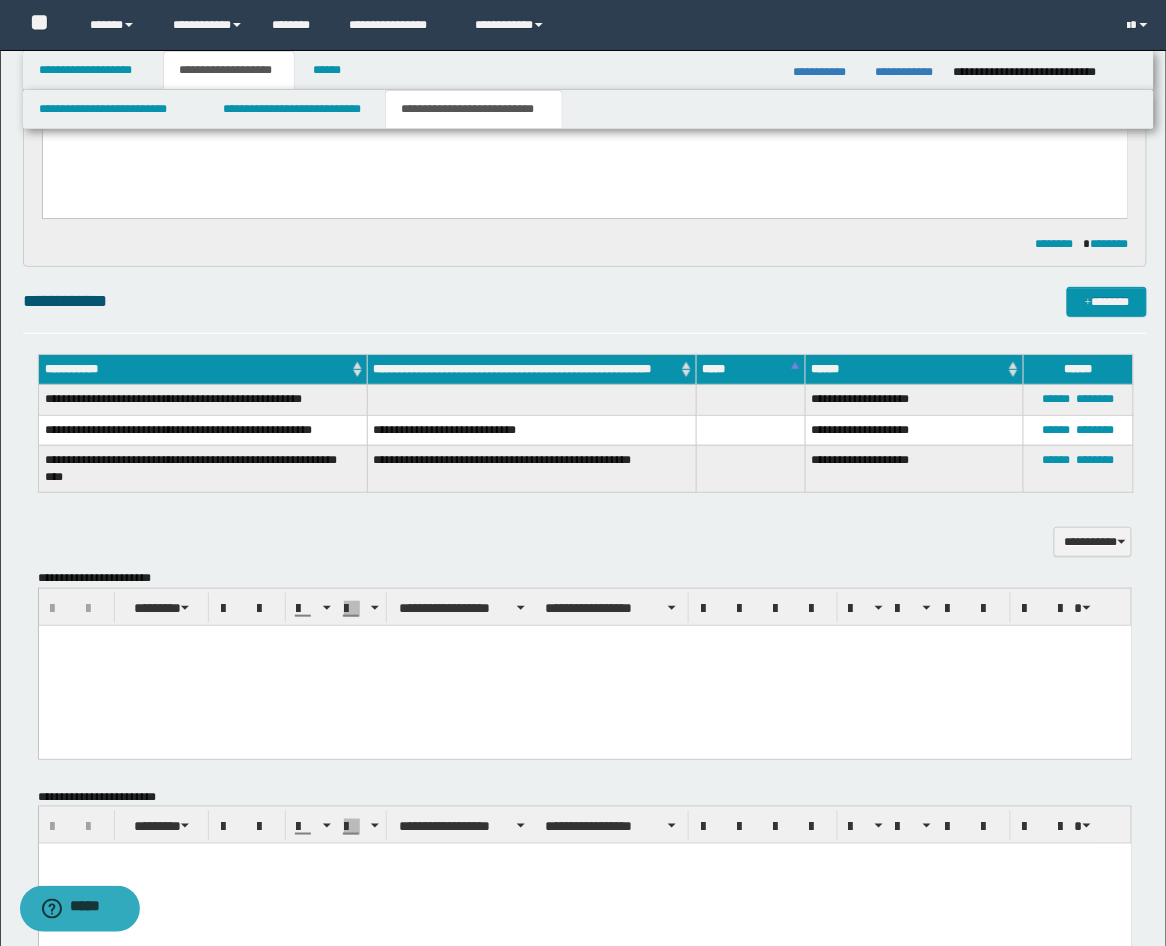 scroll, scrollTop: 1702, scrollLeft: 0, axis: vertical 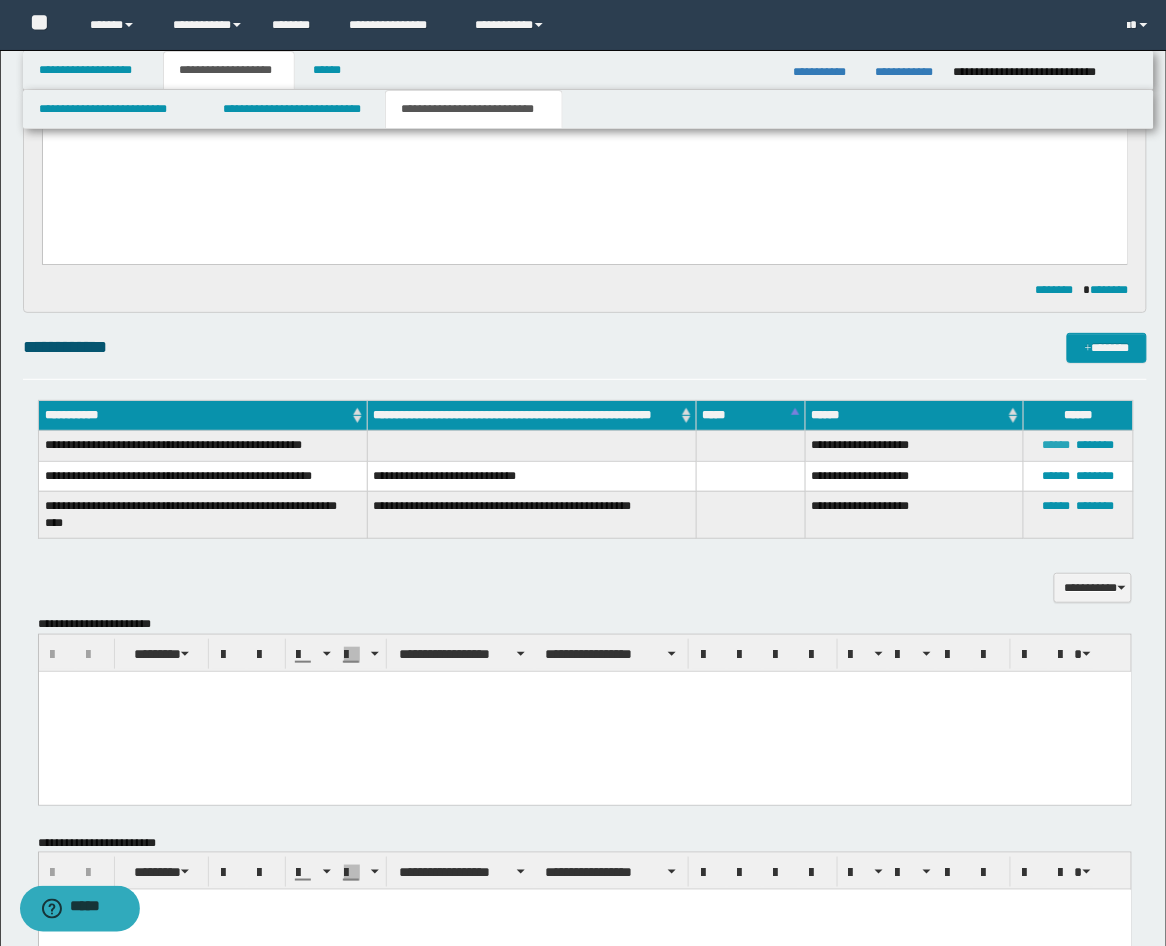 click on "******" at bounding box center (1056, 445) 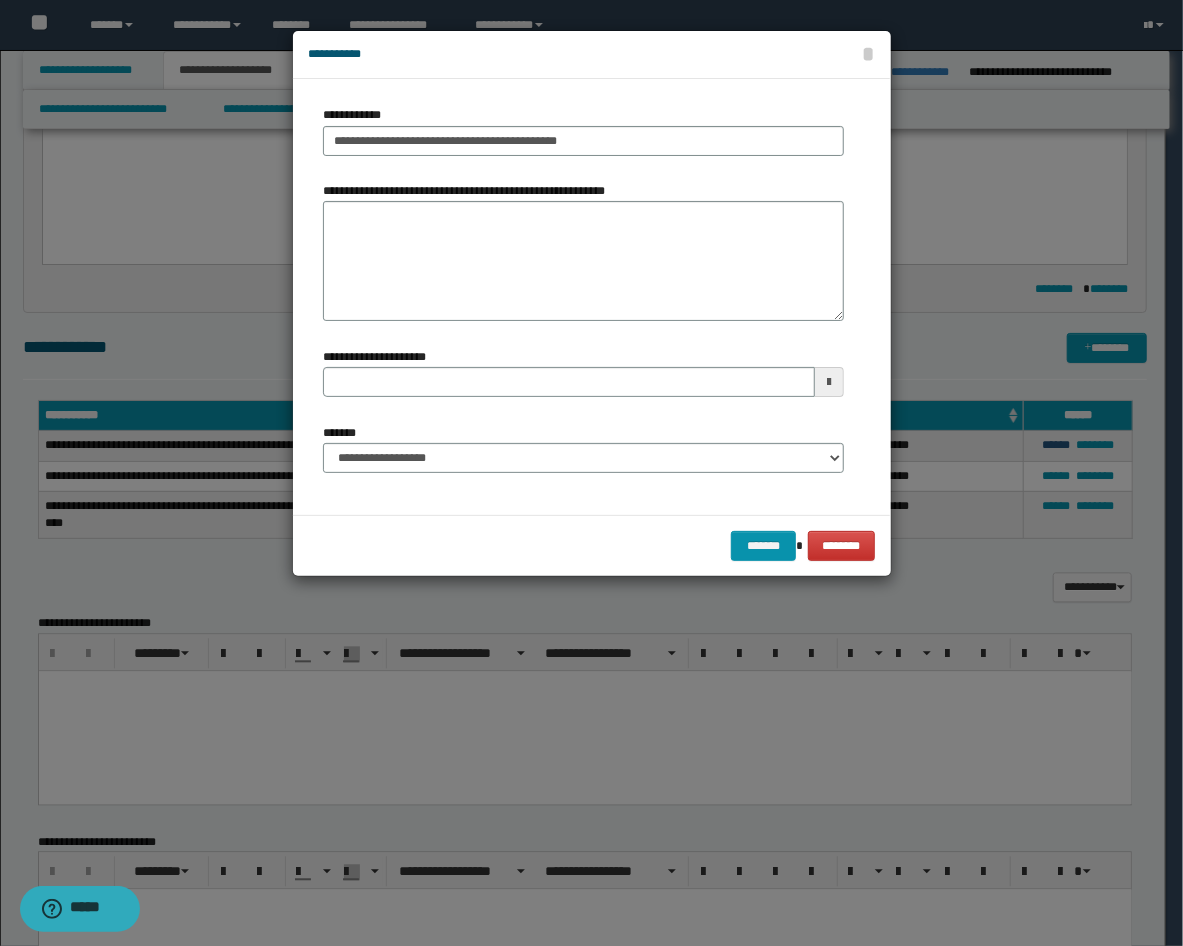 type 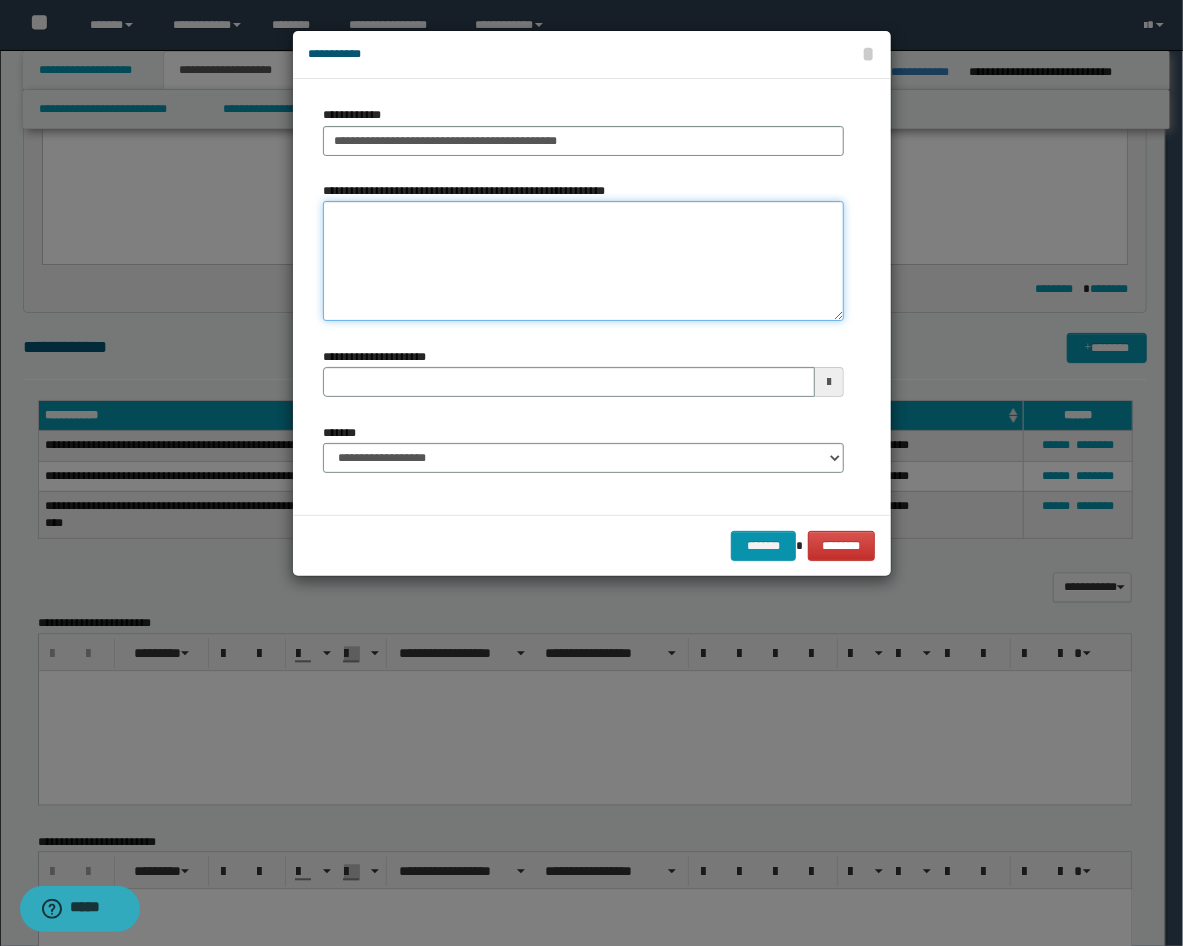click on "**********" at bounding box center [583, 261] 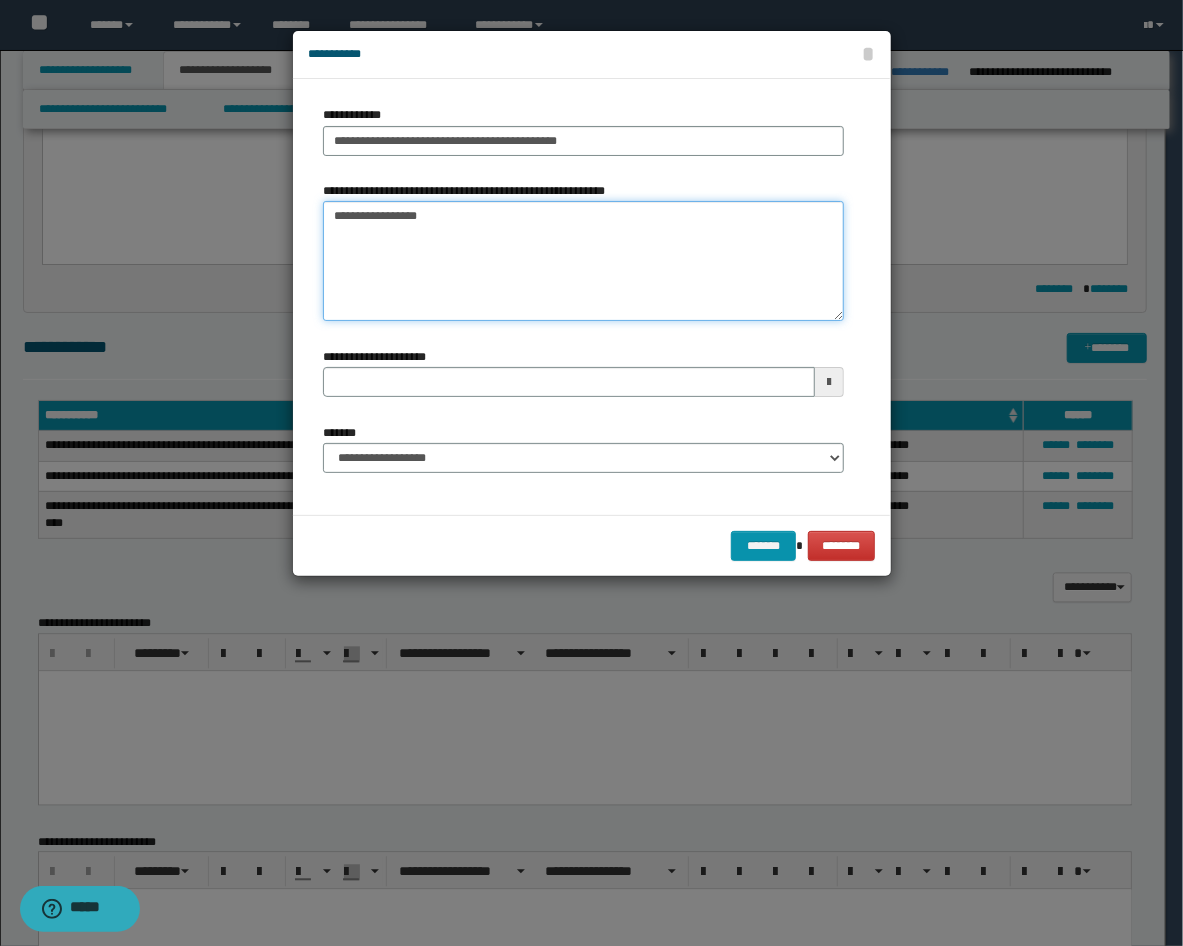 drag, startPoint x: 474, startPoint y: 220, endPoint x: 391, endPoint y: 218, distance: 83.02409 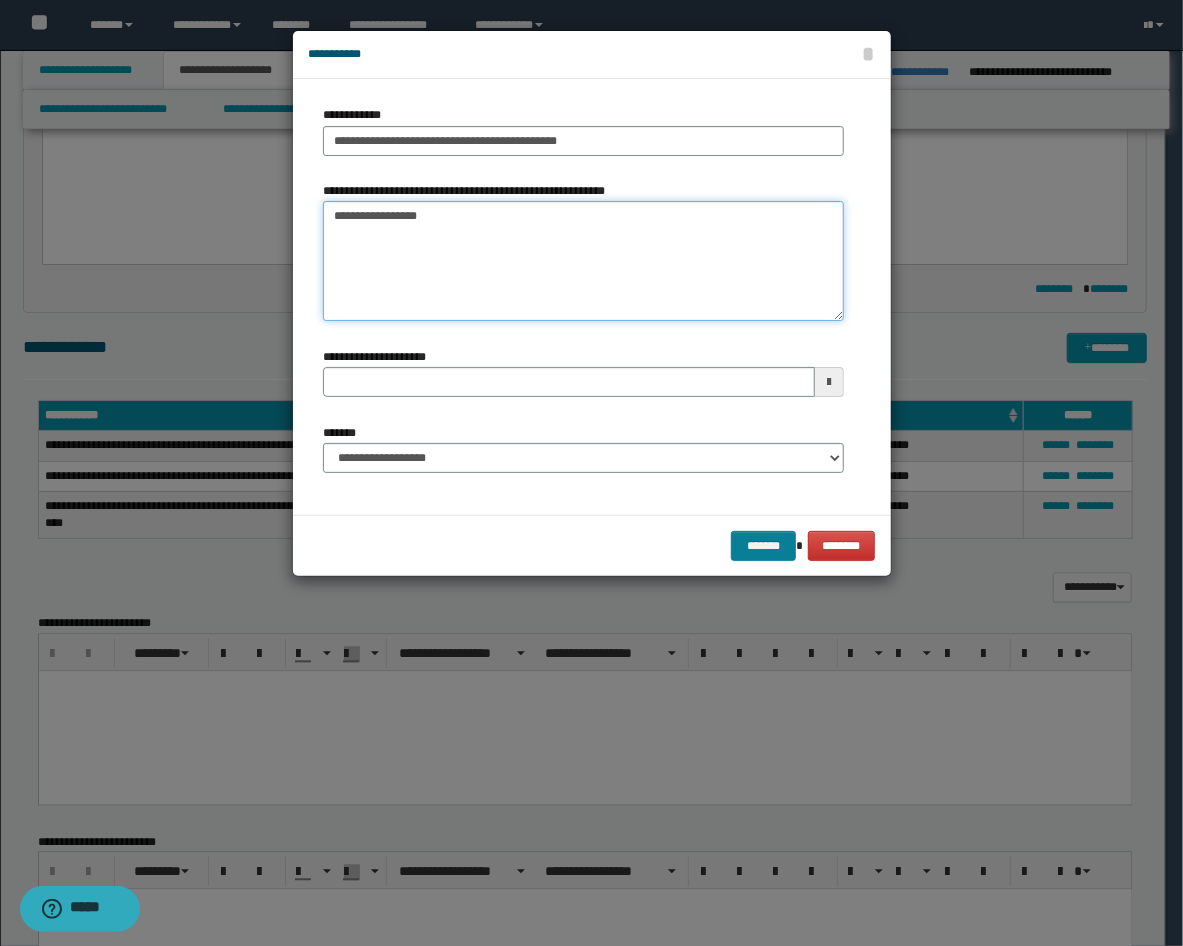 type on "**********" 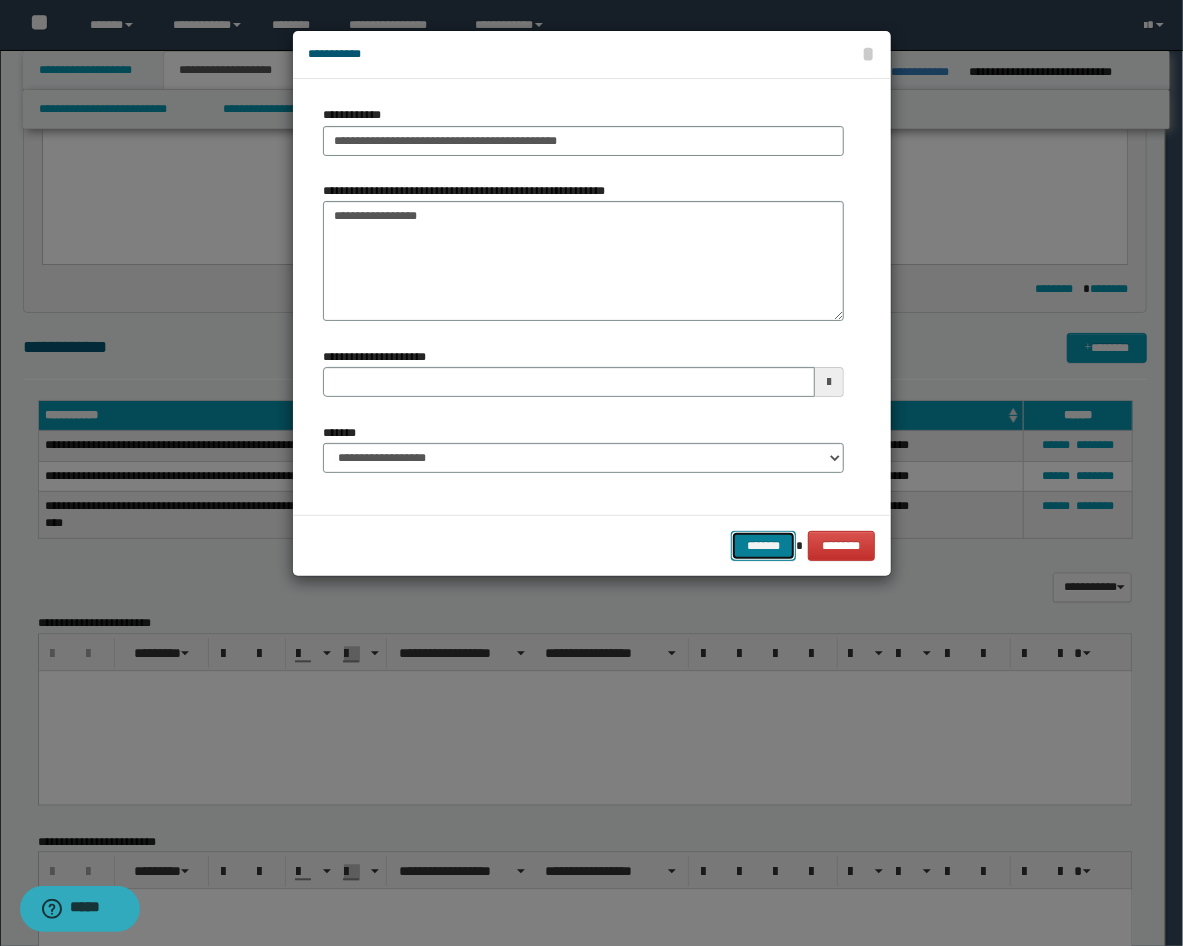click on "*******" at bounding box center (763, 546) 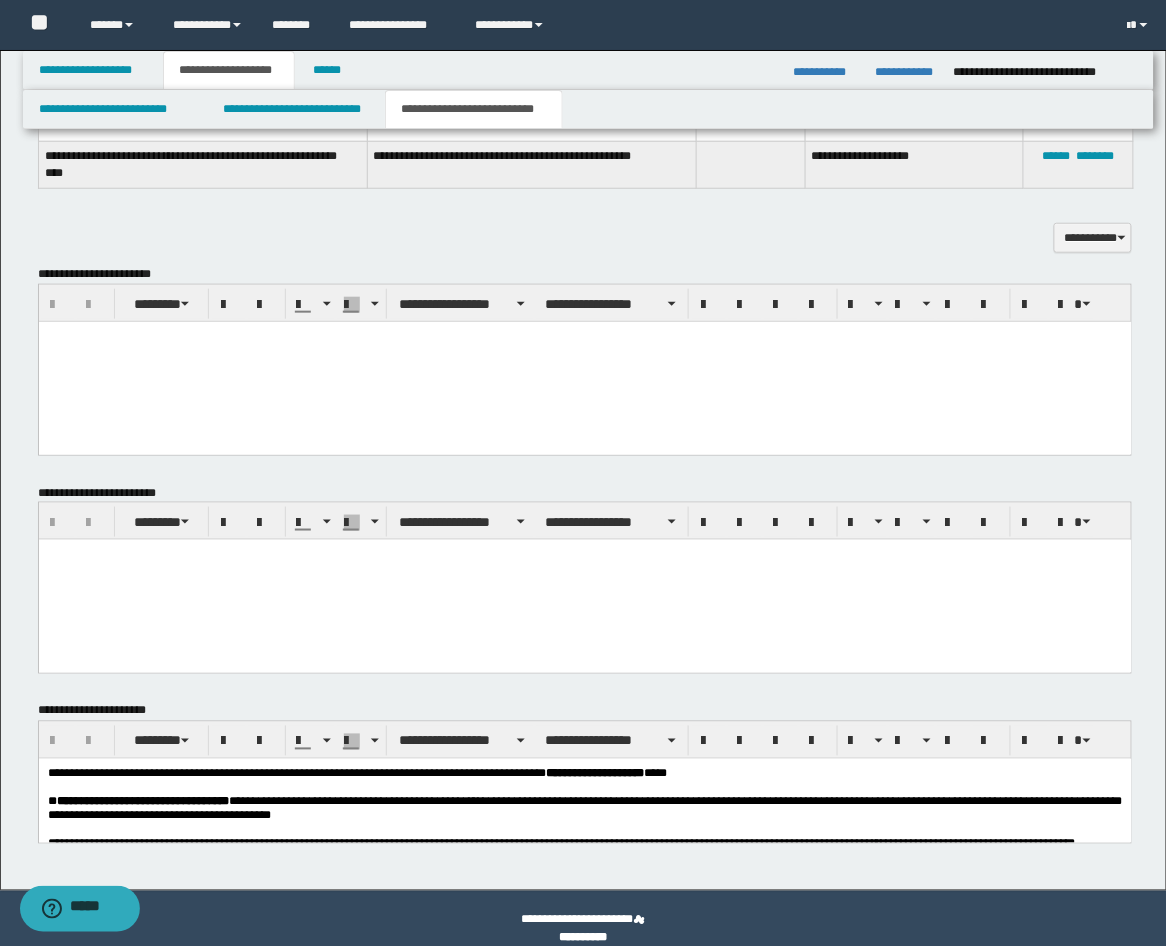 scroll, scrollTop: 2073, scrollLeft: 0, axis: vertical 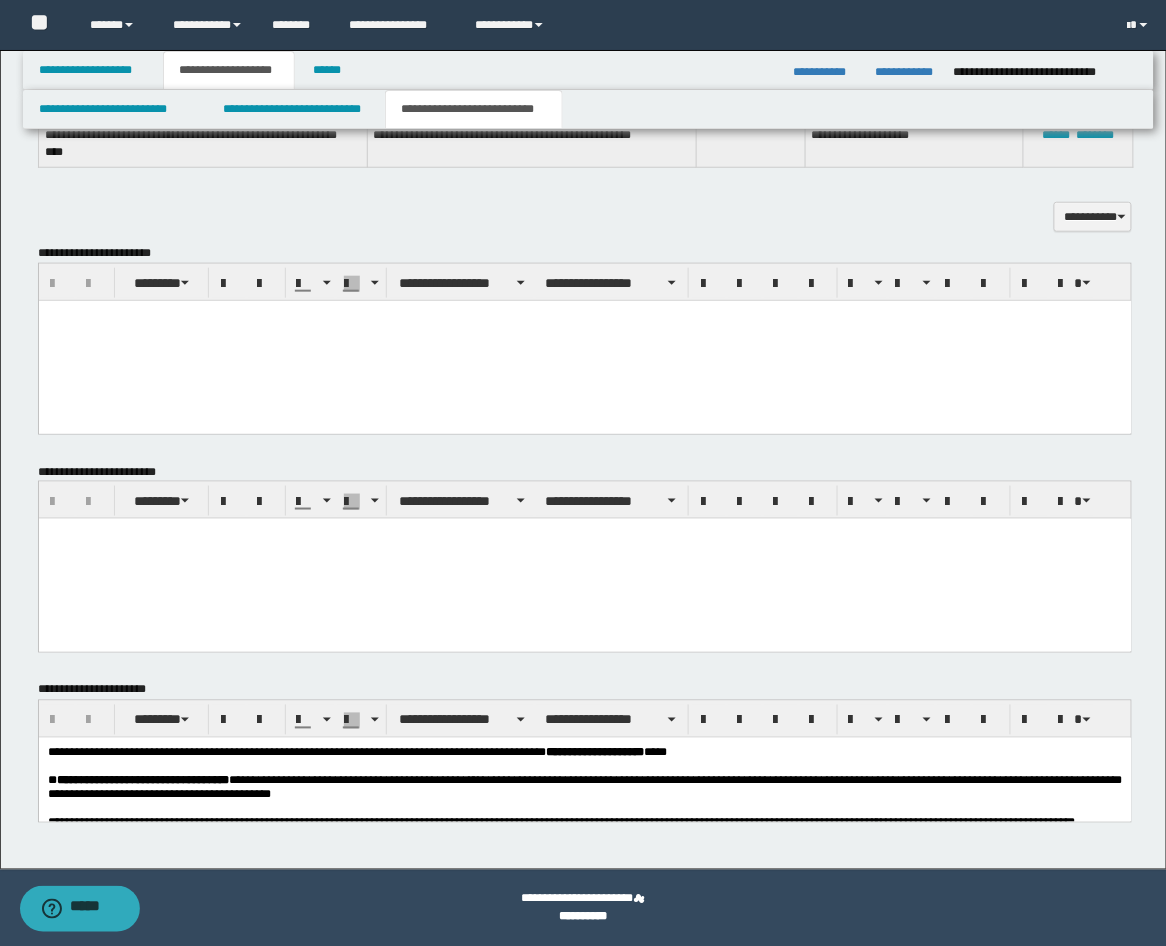 click at bounding box center (584, 340) 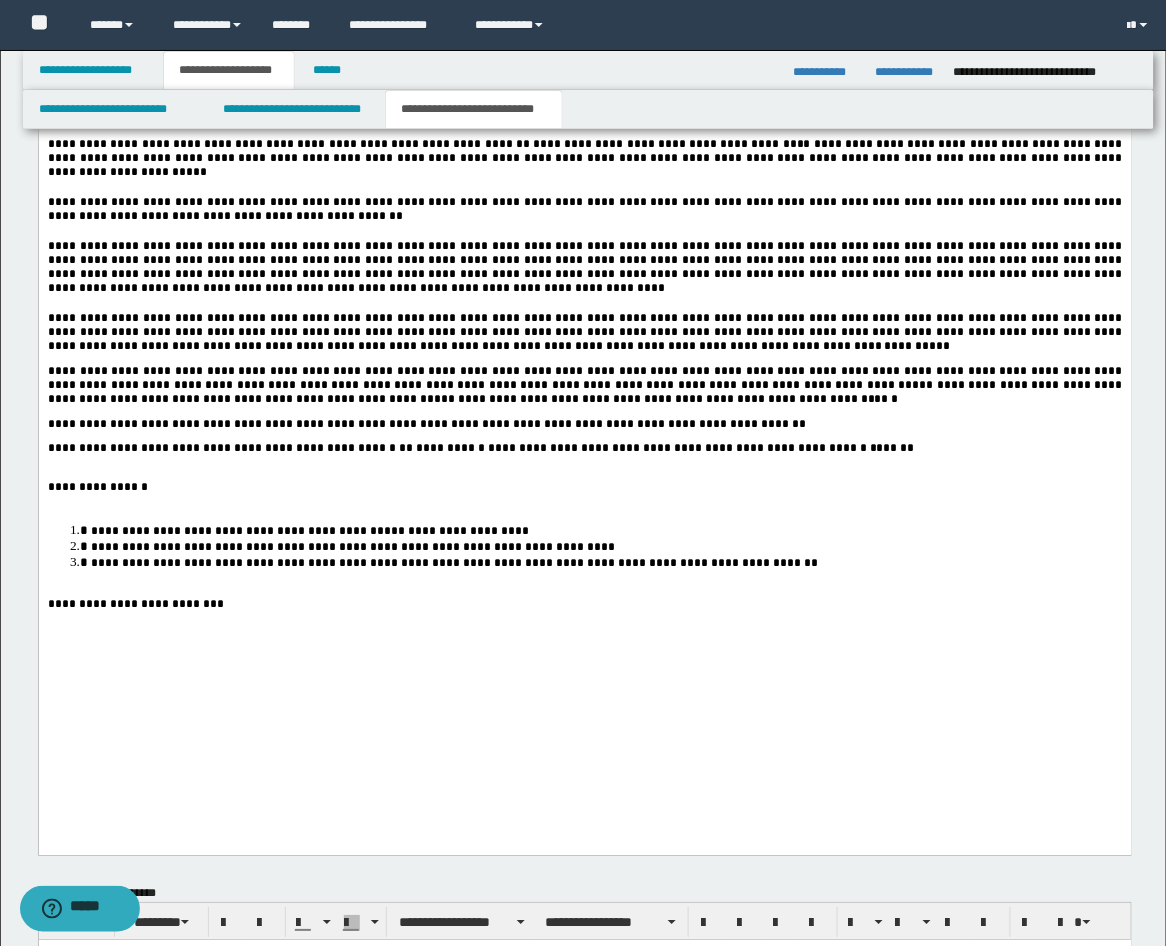 scroll, scrollTop: 2813, scrollLeft: 0, axis: vertical 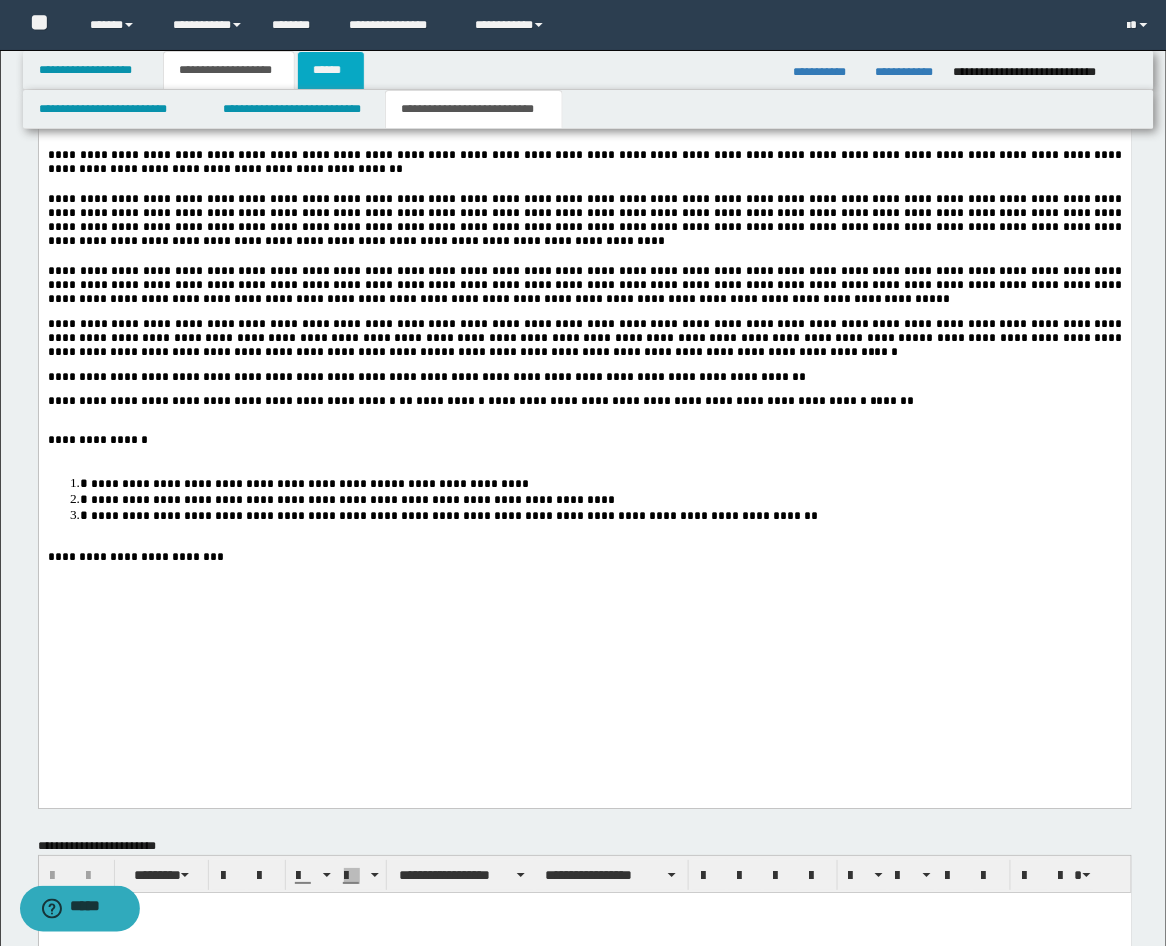 click on "******" at bounding box center [331, 70] 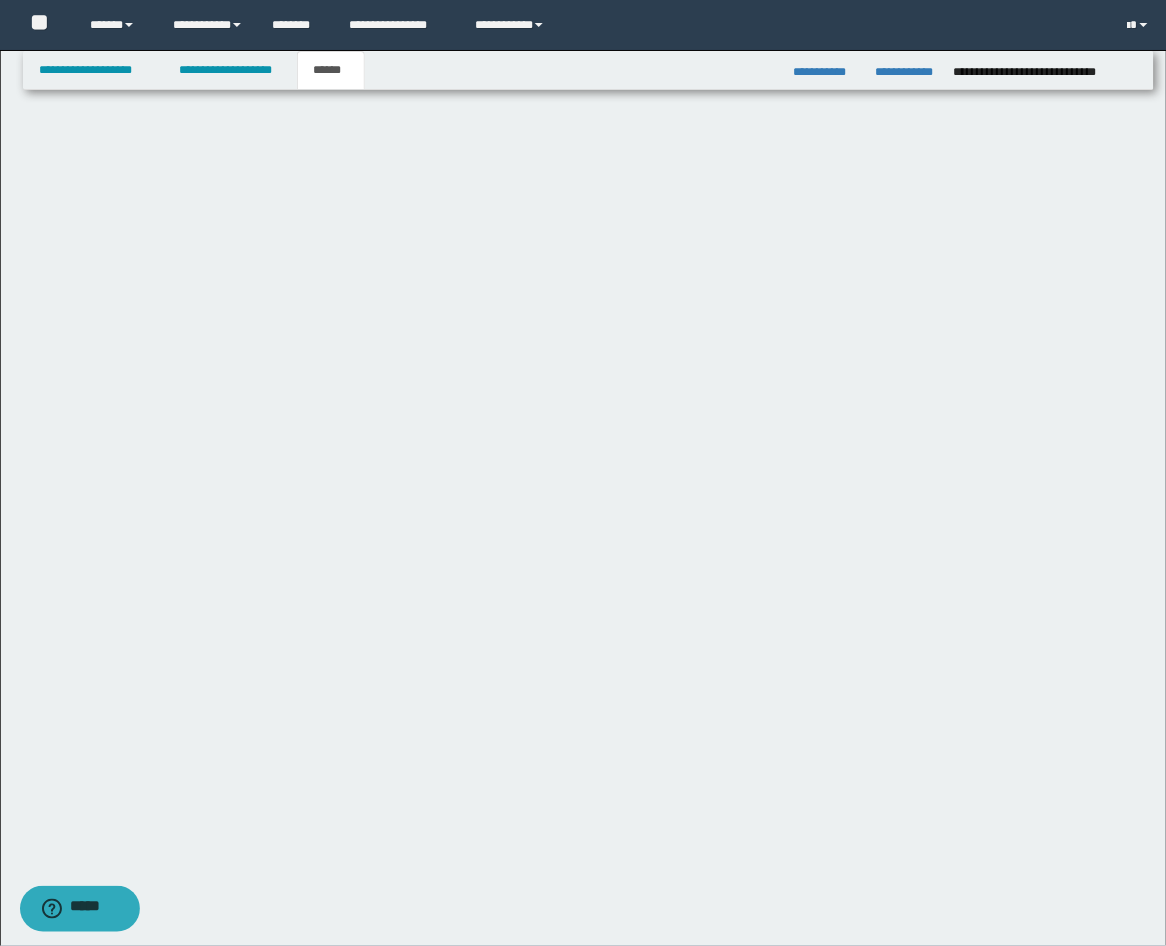 scroll, scrollTop: 0, scrollLeft: 0, axis: both 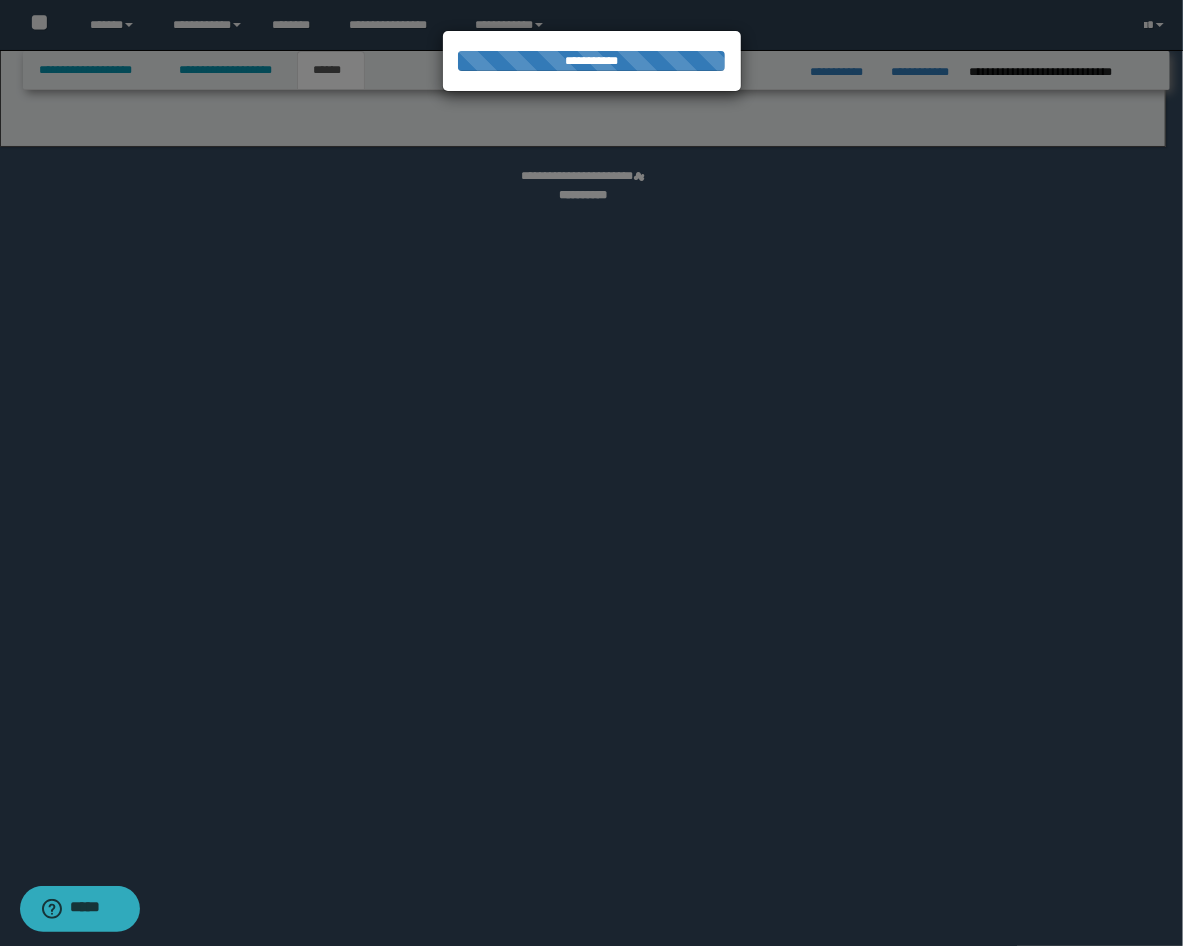 select on "*" 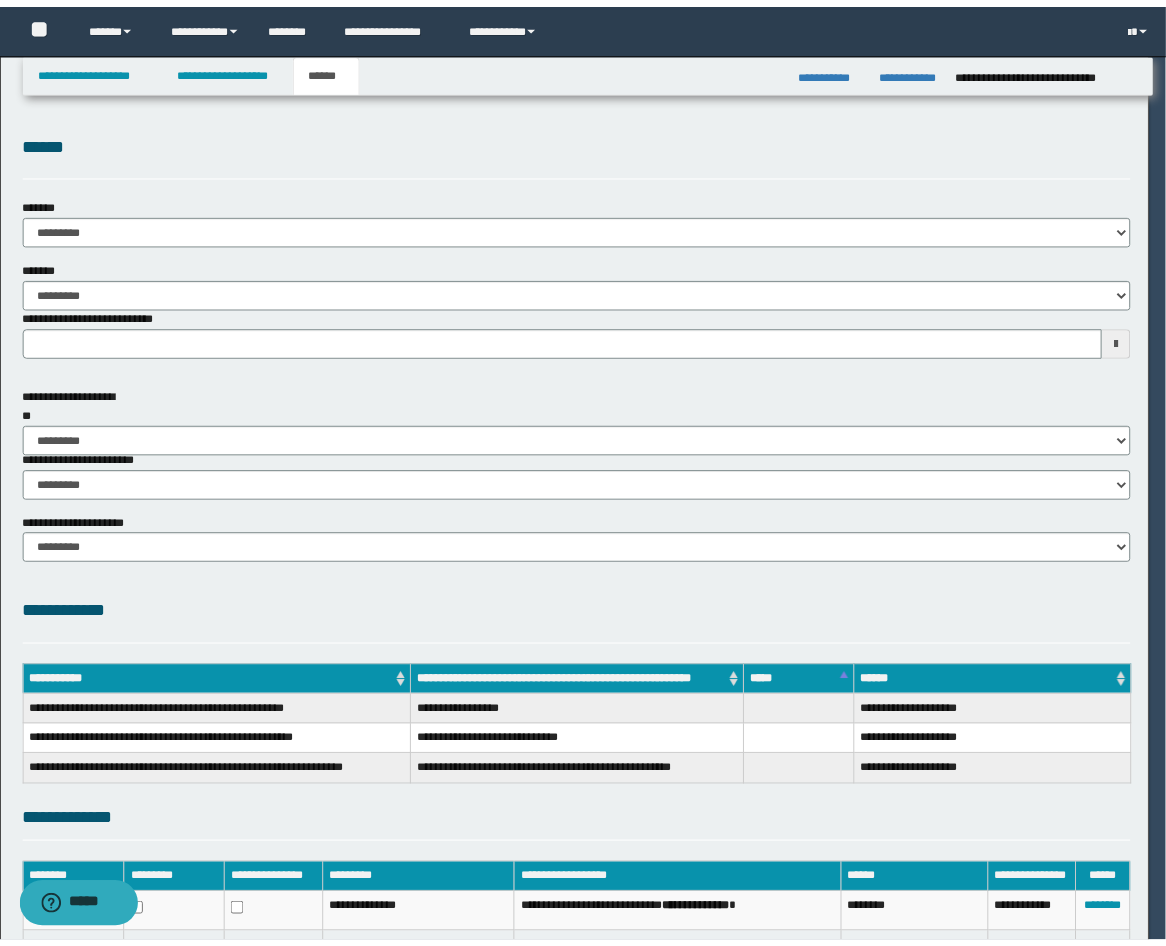 scroll, scrollTop: 0, scrollLeft: 0, axis: both 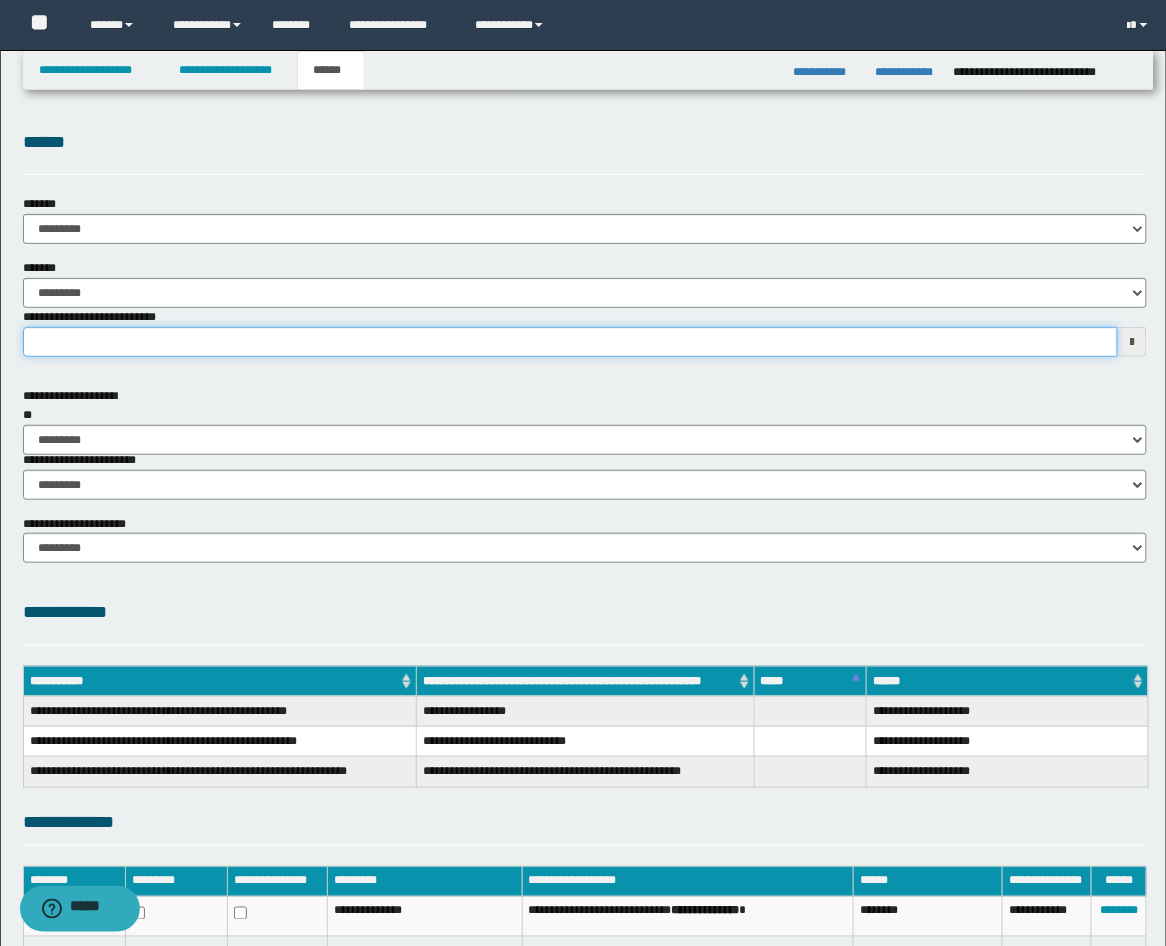 click on "**********" at bounding box center [571, 342] 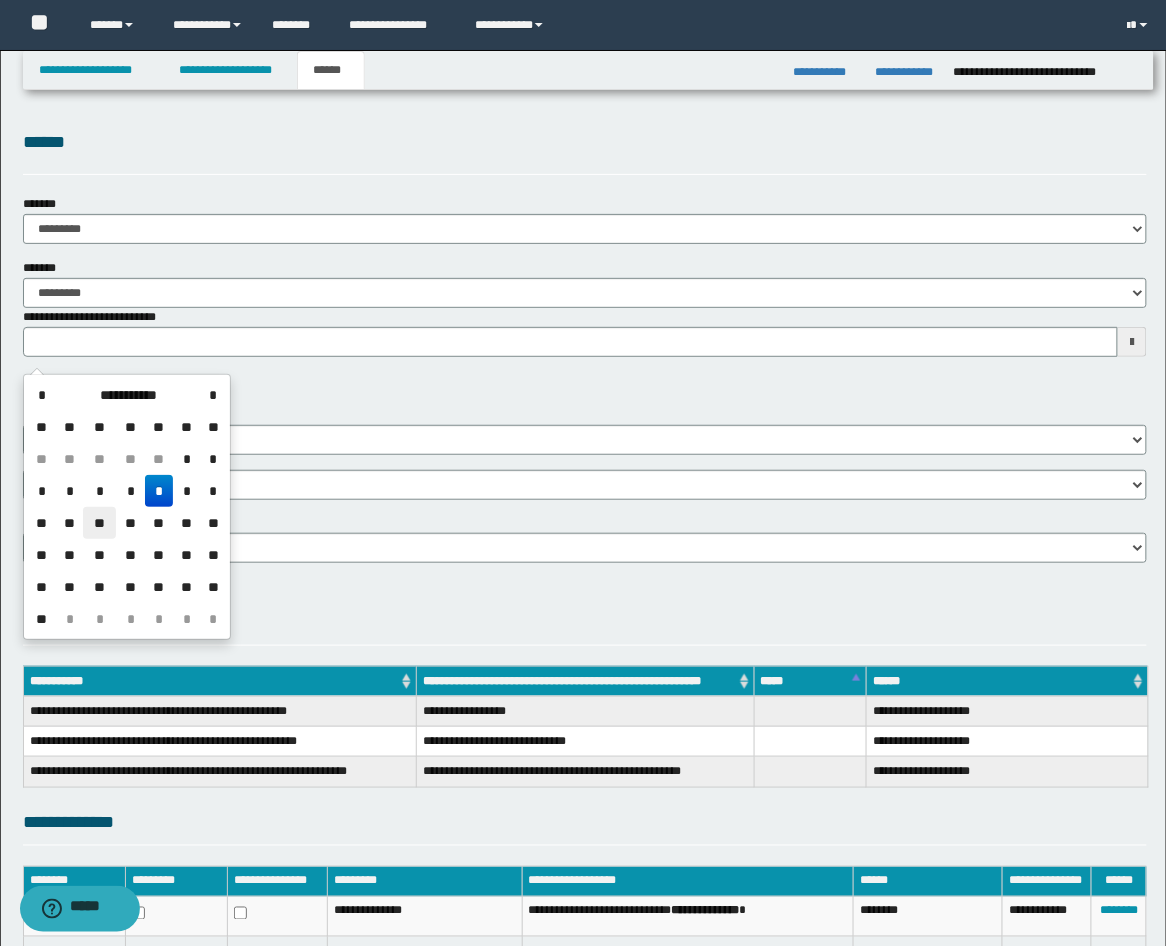 click on "**" at bounding box center (99, 523) 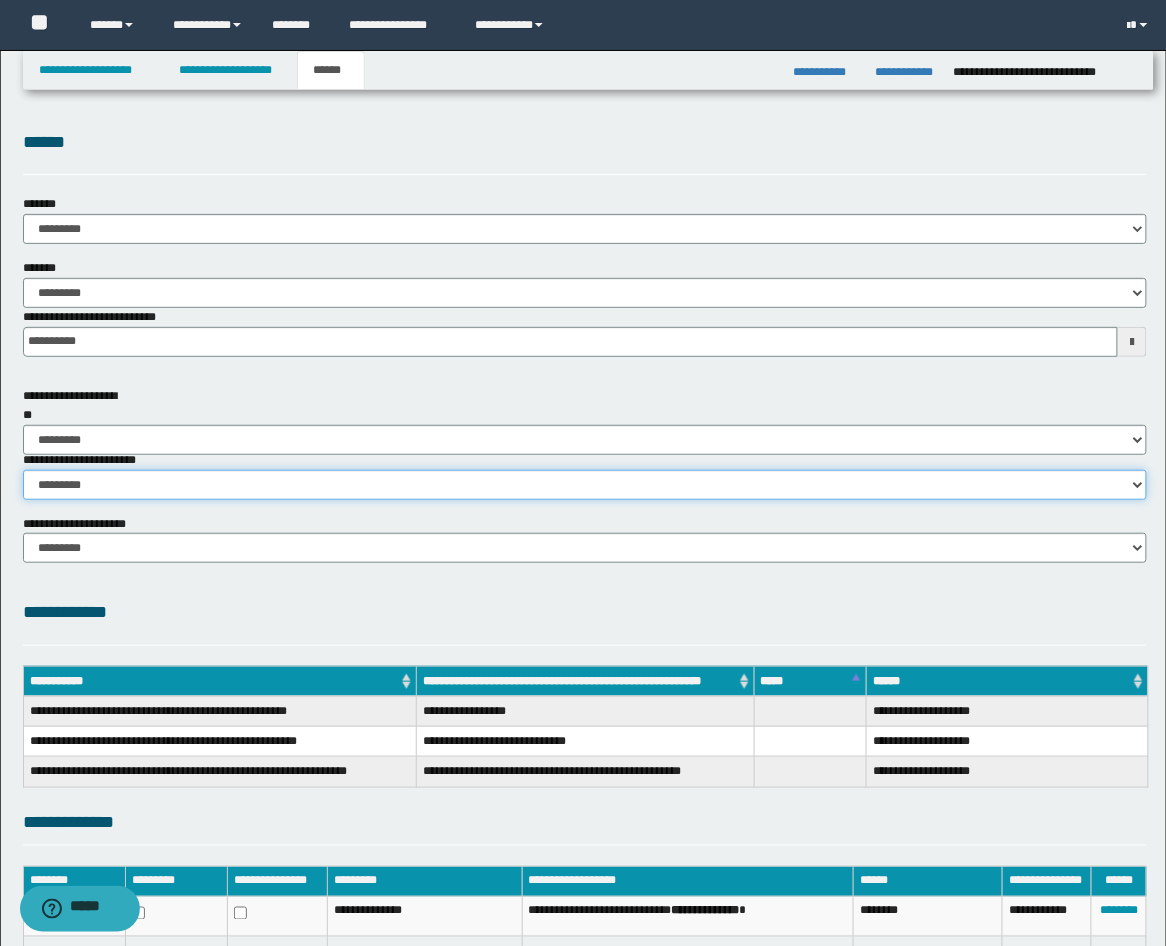 click on "*********
*********
*********" at bounding box center [585, 485] 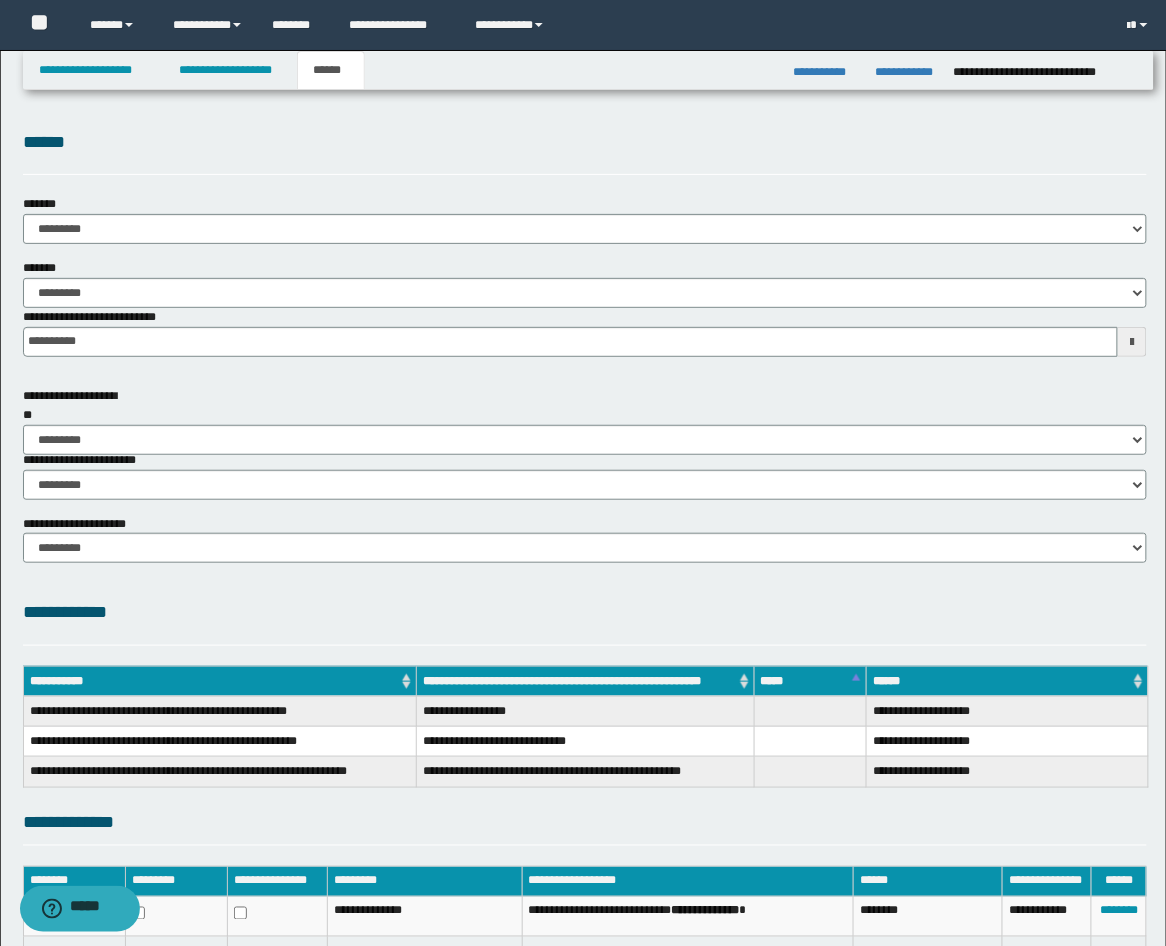 click on "**********" at bounding box center [585, 621] 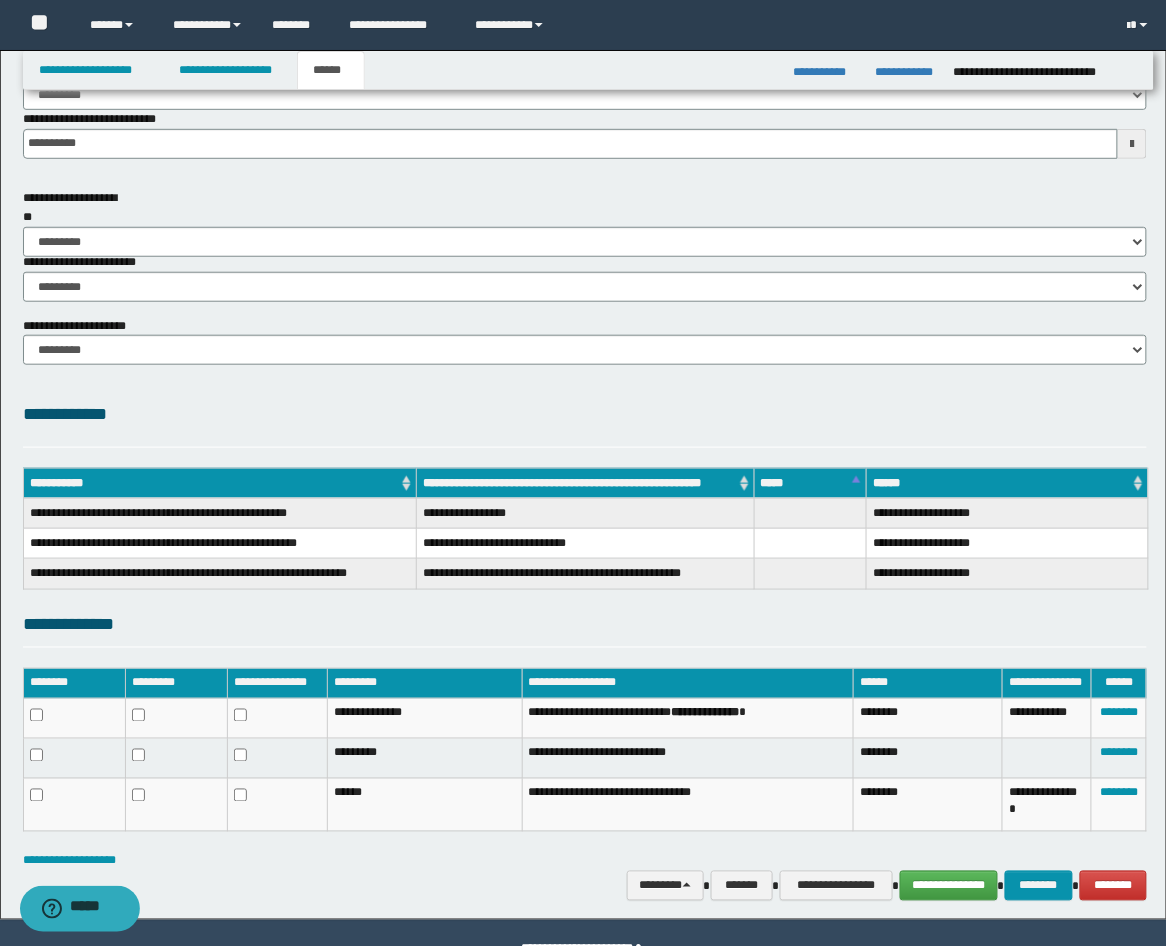 scroll, scrollTop: 248, scrollLeft: 0, axis: vertical 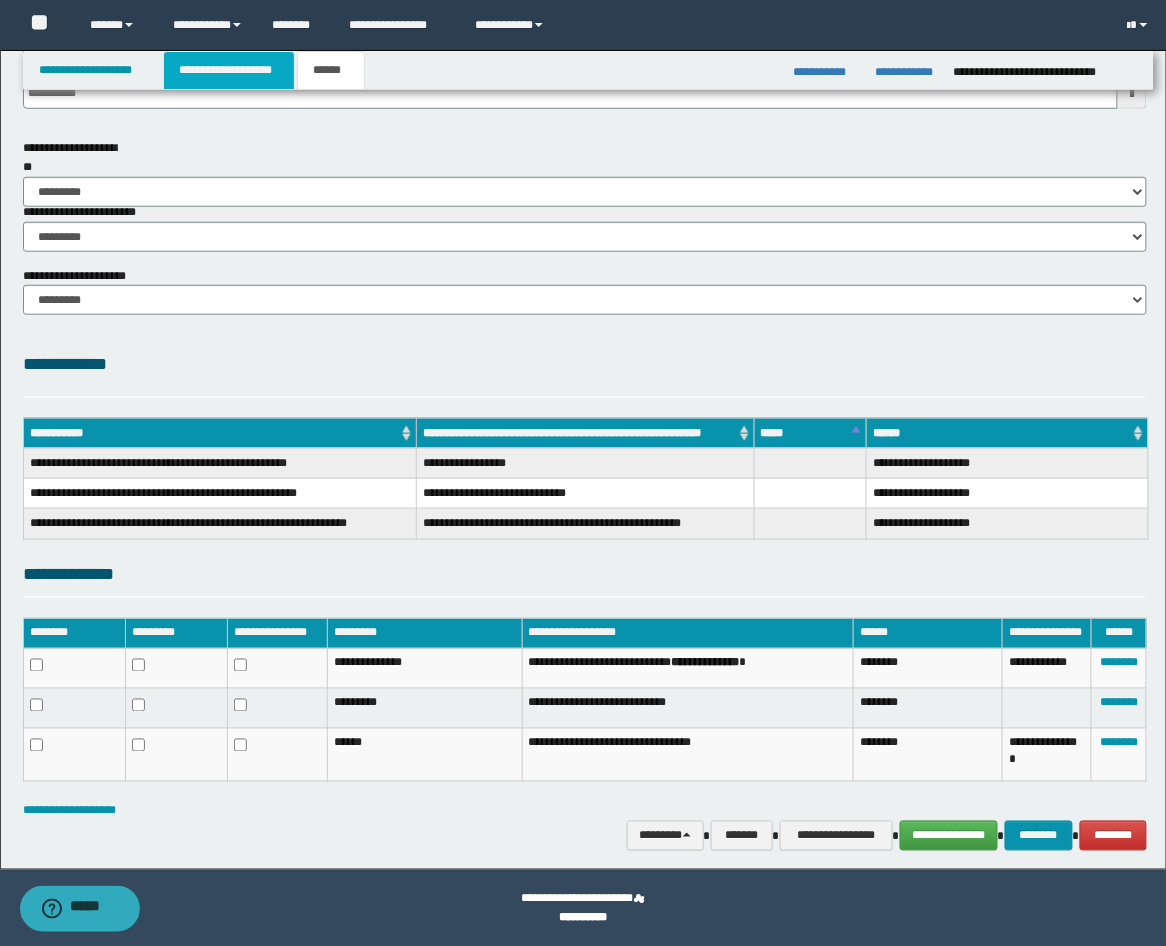click on "**********" at bounding box center (229, 70) 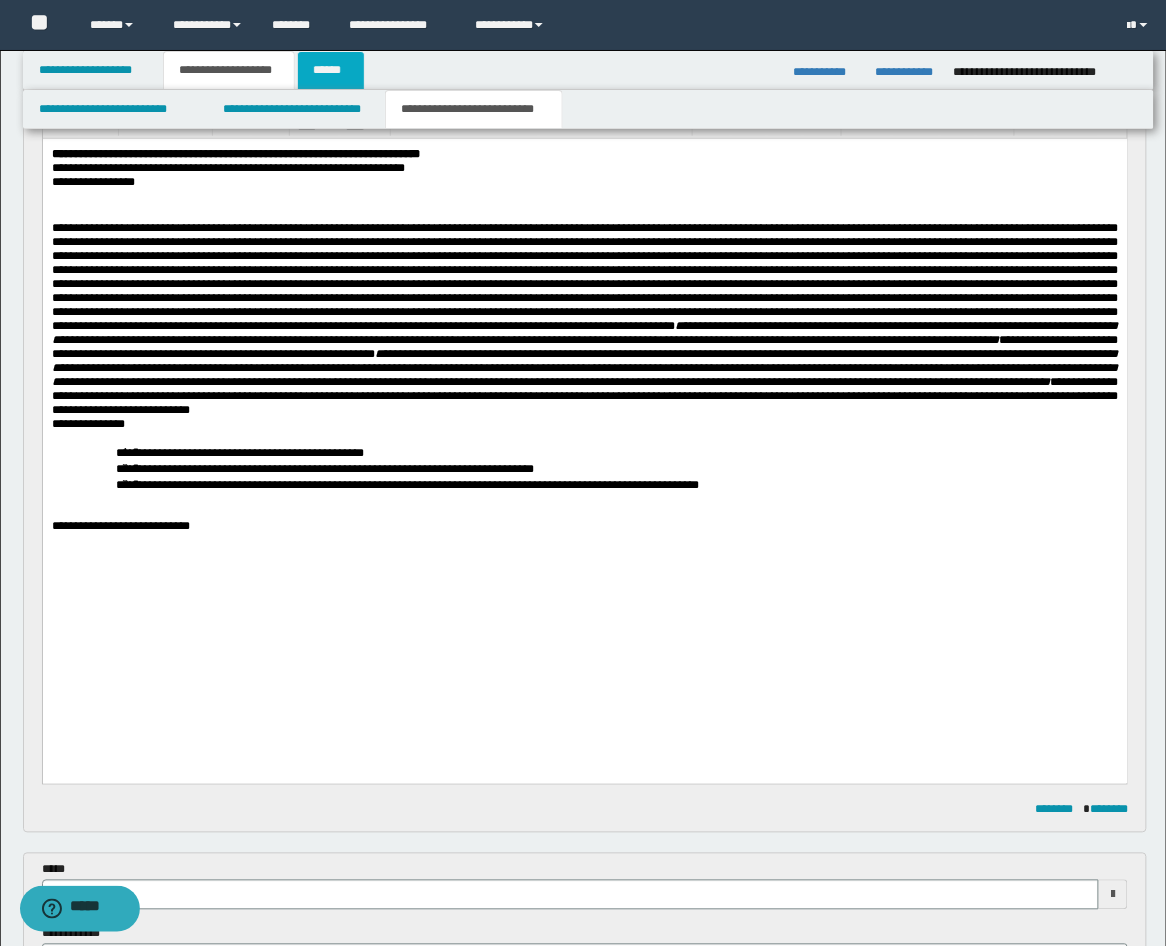 click on "******" at bounding box center [331, 70] 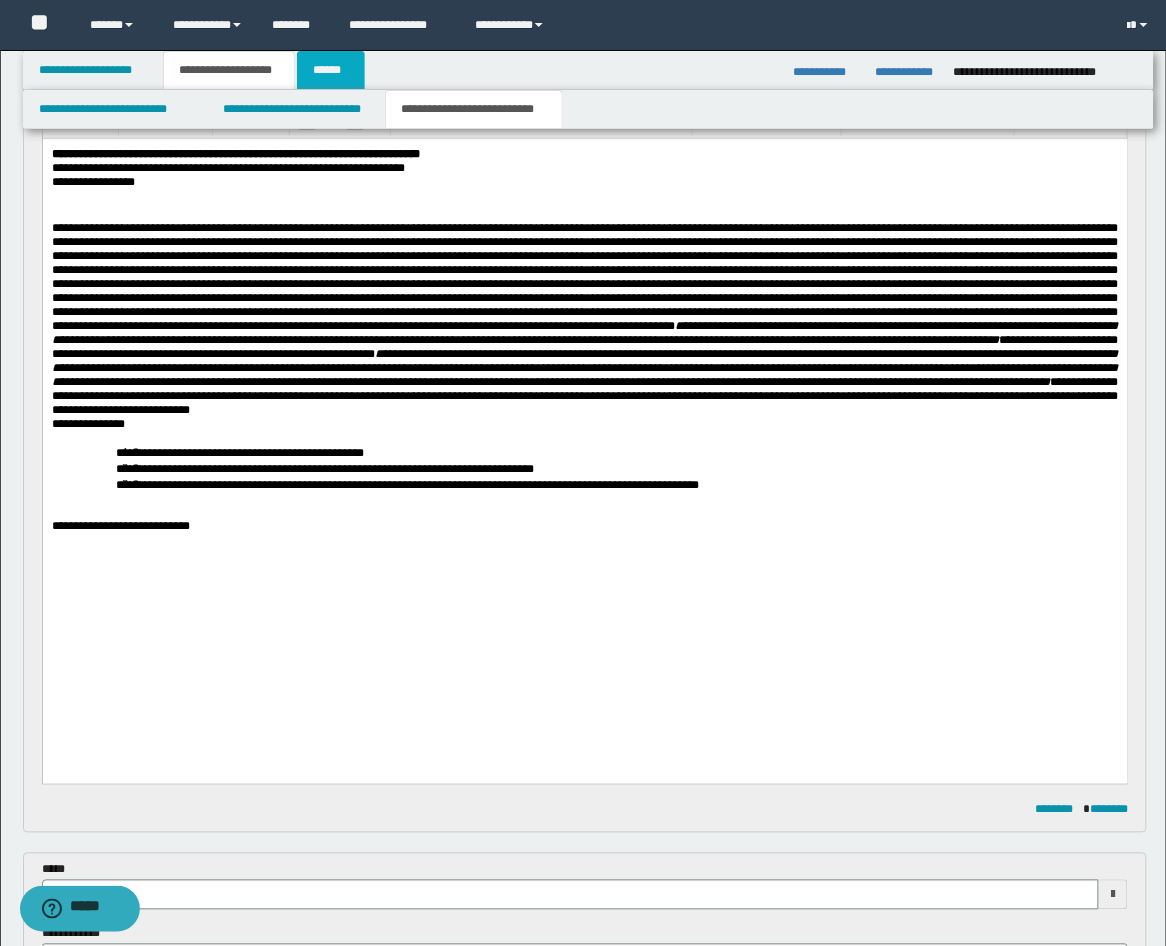 scroll, scrollTop: 248, scrollLeft: 0, axis: vertical 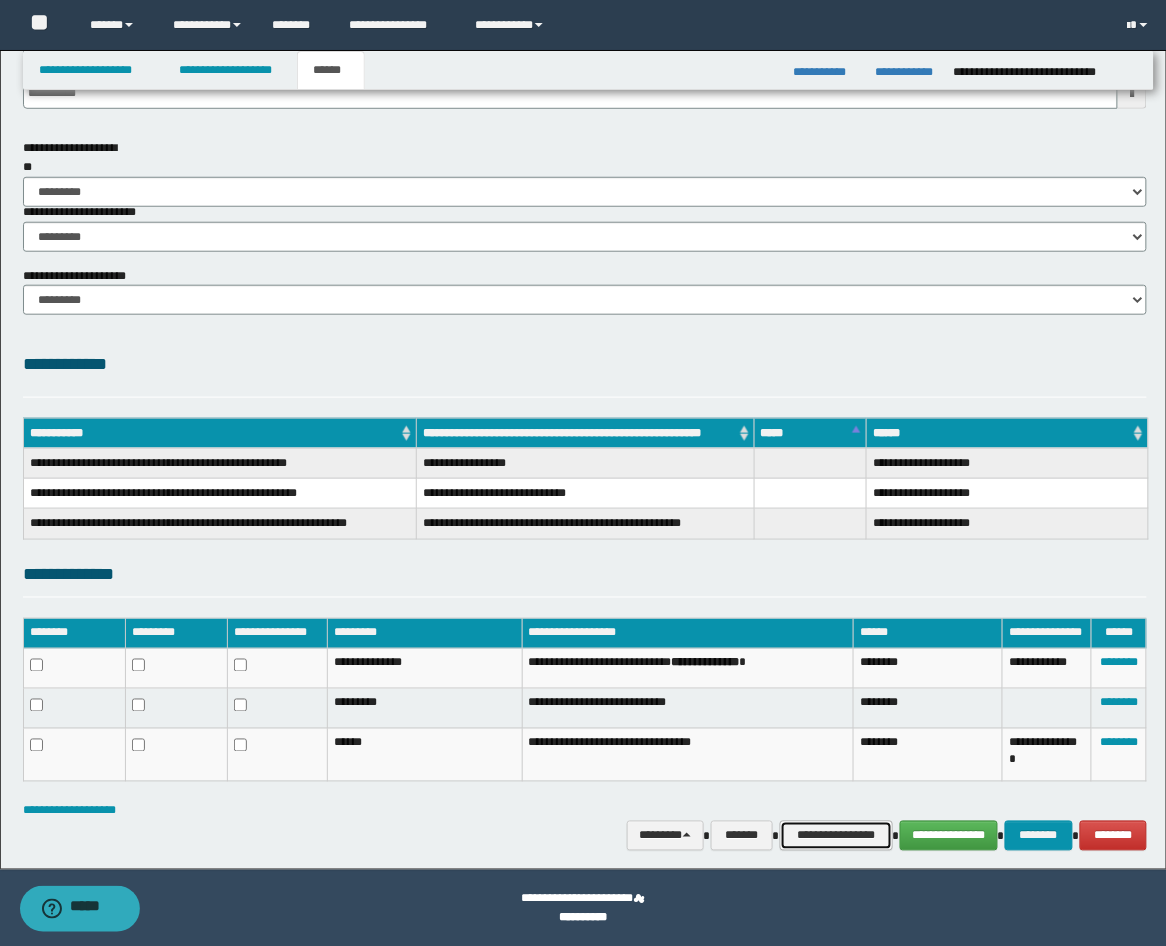 click on "**********" at bounding box center (836, 836) 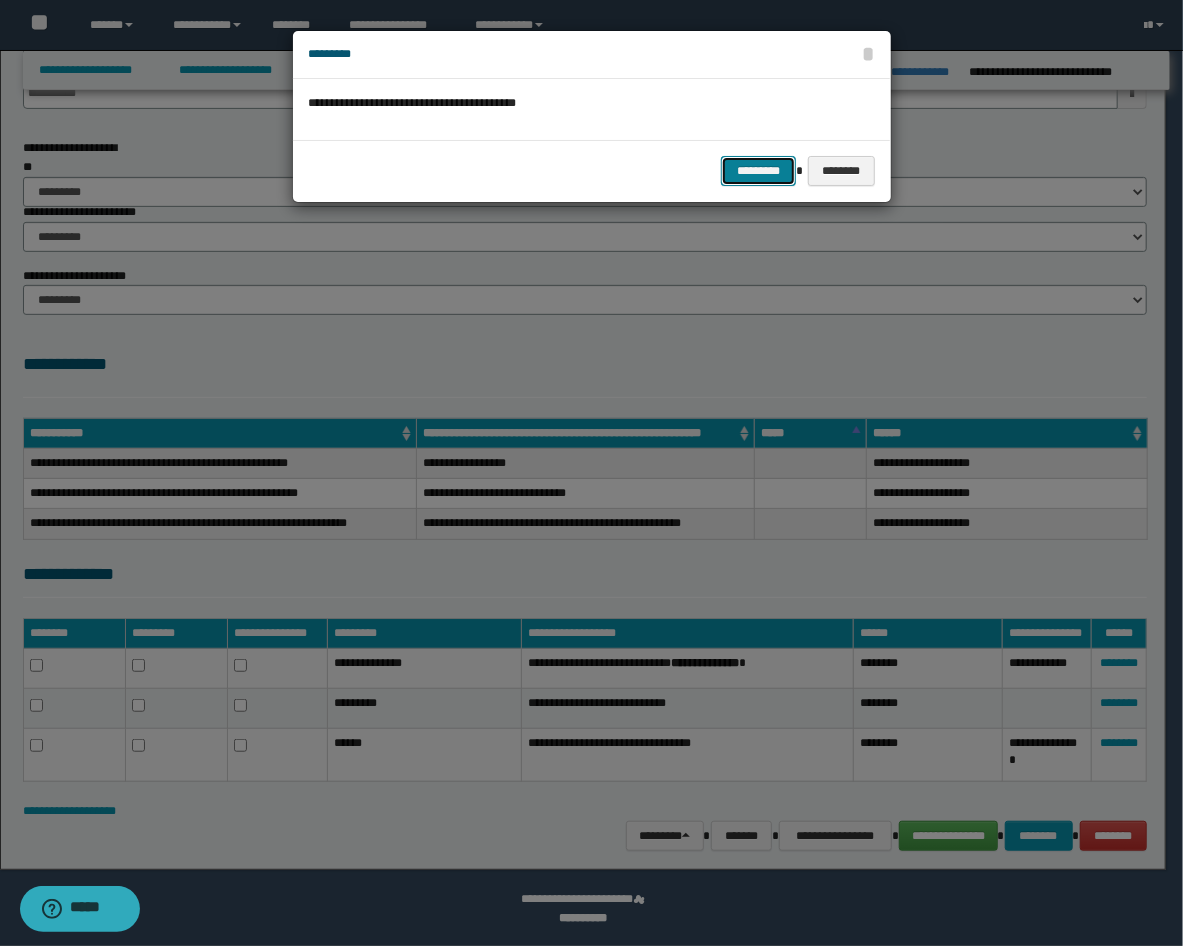 click on "*********" at bounding box center (758, 171) 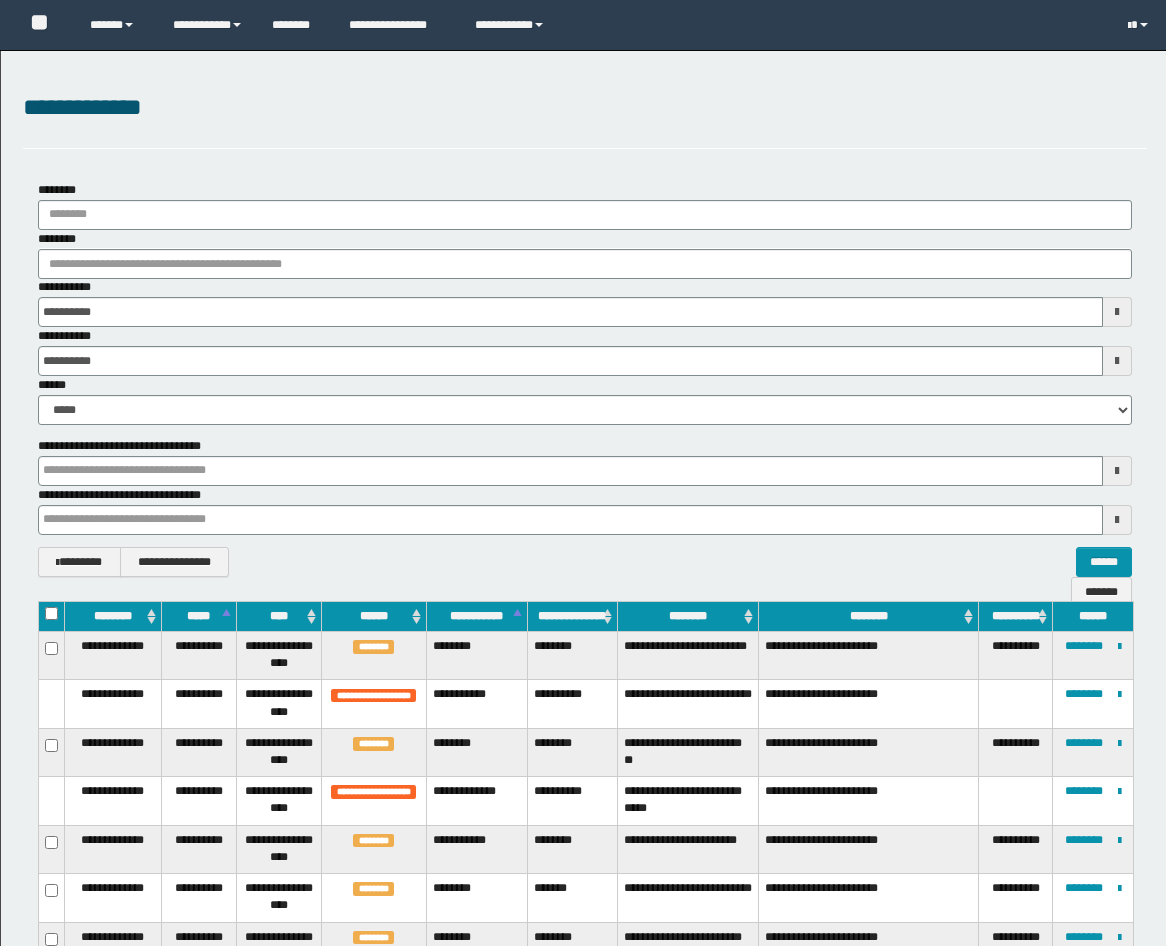 scroll, scrollTop: 618, scrollLeft: 0, axis: vertical 